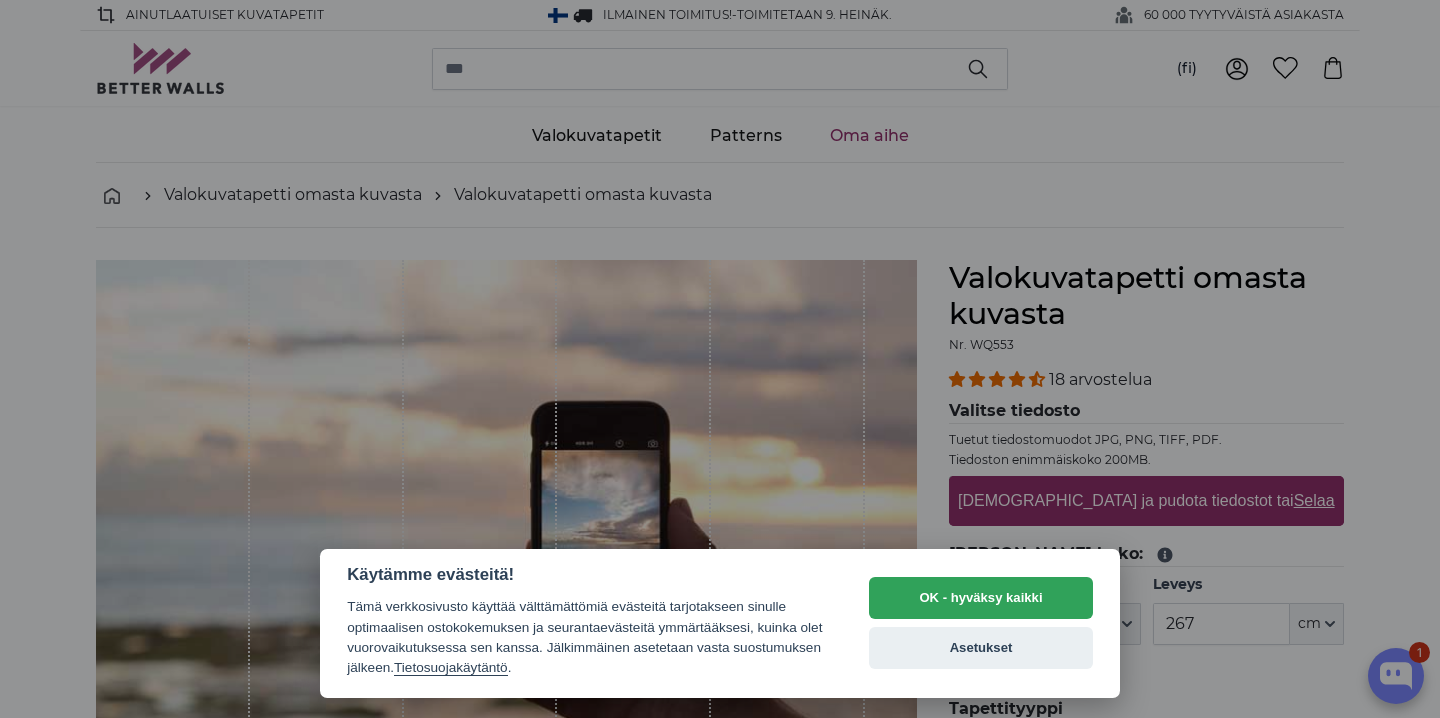 scroll, scrollTop: 0, scrollLeft: 0, axis: both 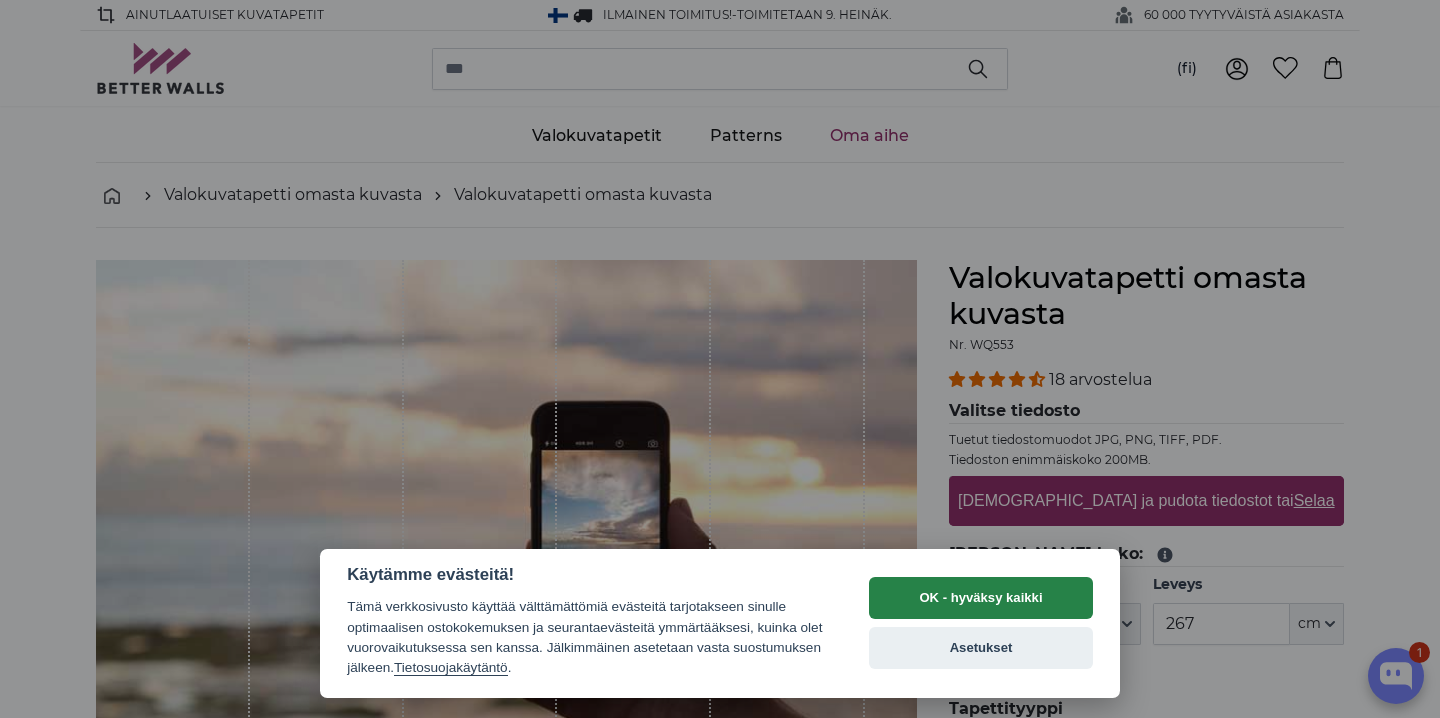 click on "OK - hyväksy kaikki" at bounding box center (981, 598) 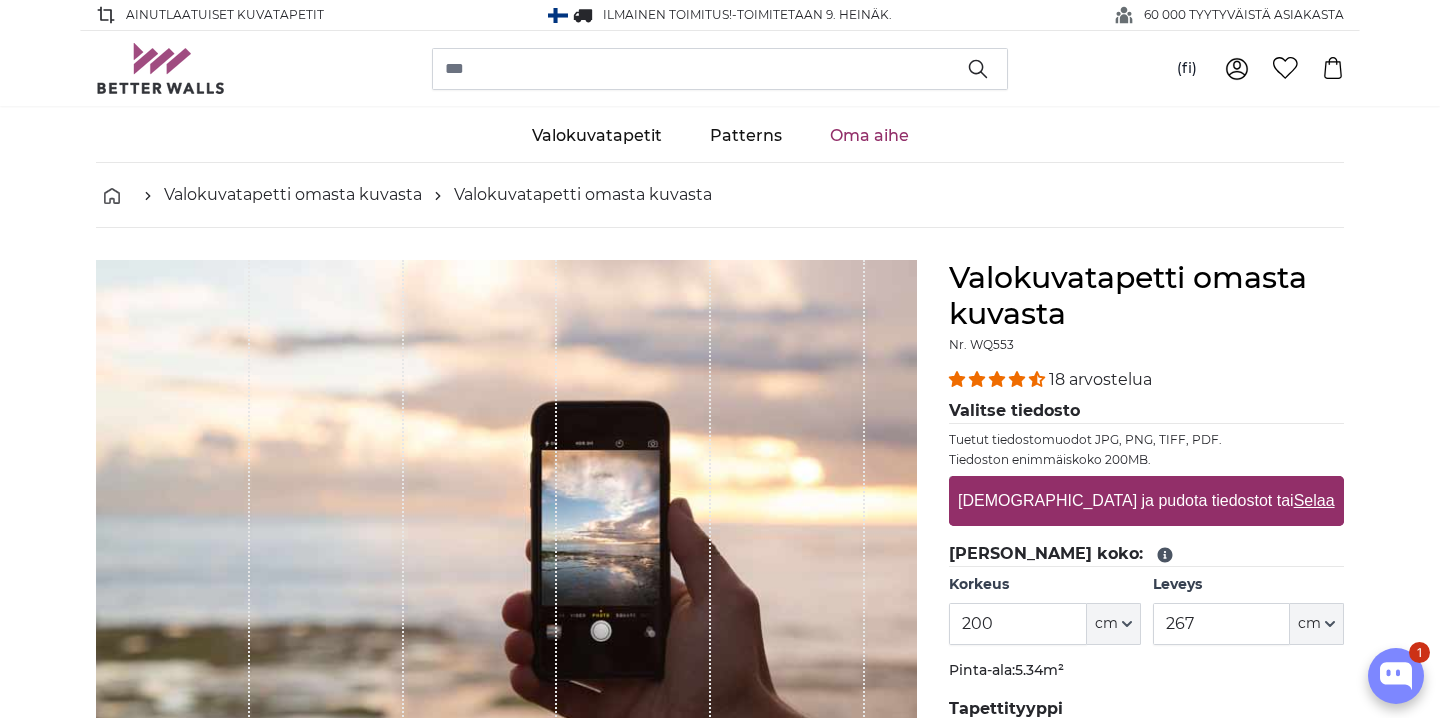 click on "[DEMOGRAPHIC_DATA] ja pudota tiedostot tai  Selaa" at bounding box center (1146, 501) 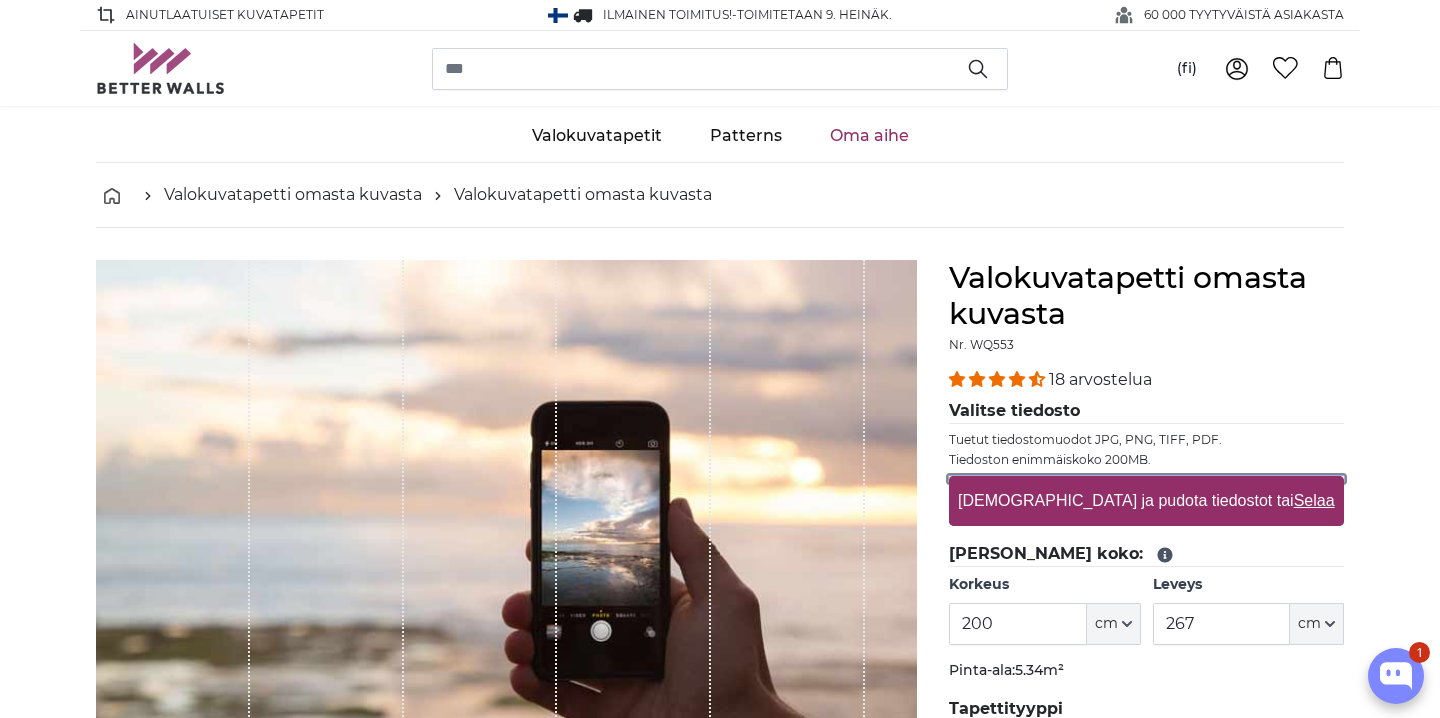 click on "[DEMOGRAPHIC_DATA] ja pudota tiedostot tai  Selaa" at bounding box center [1146, 479] 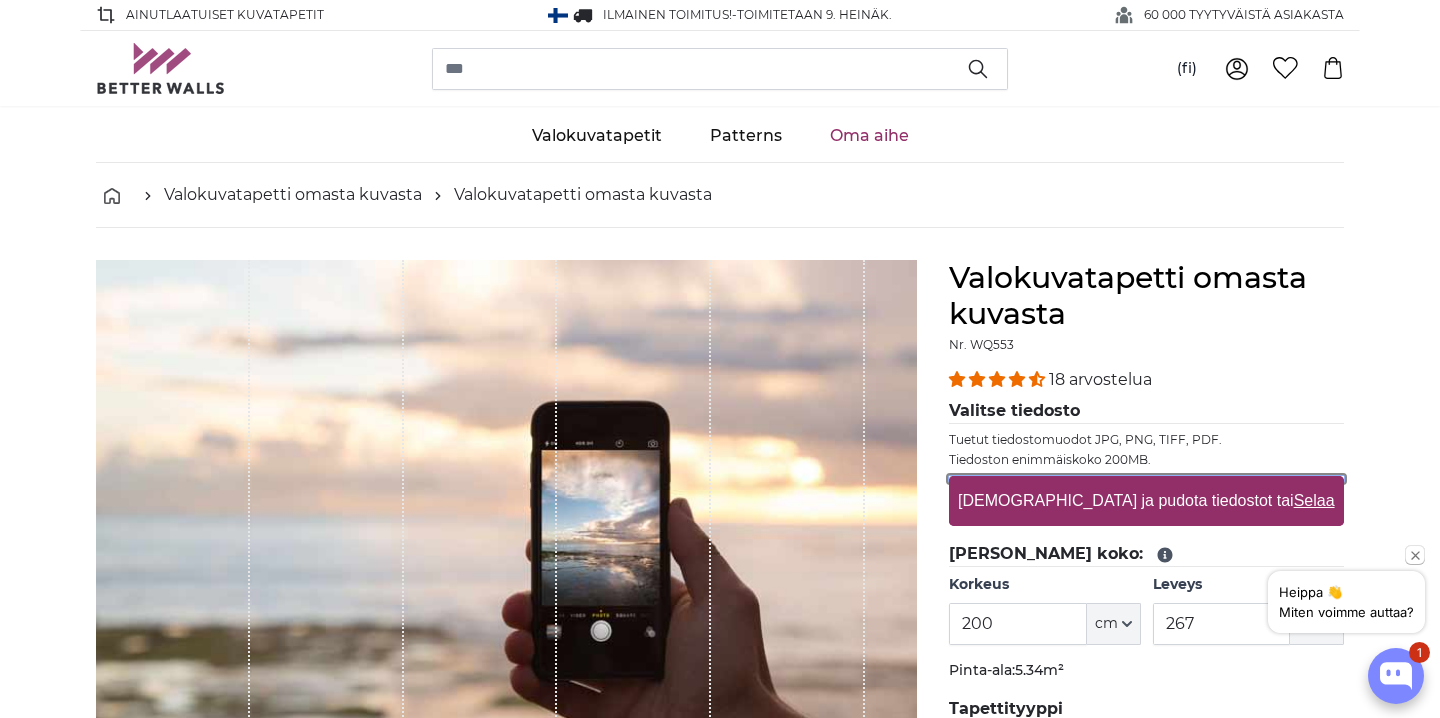 type on "**********" 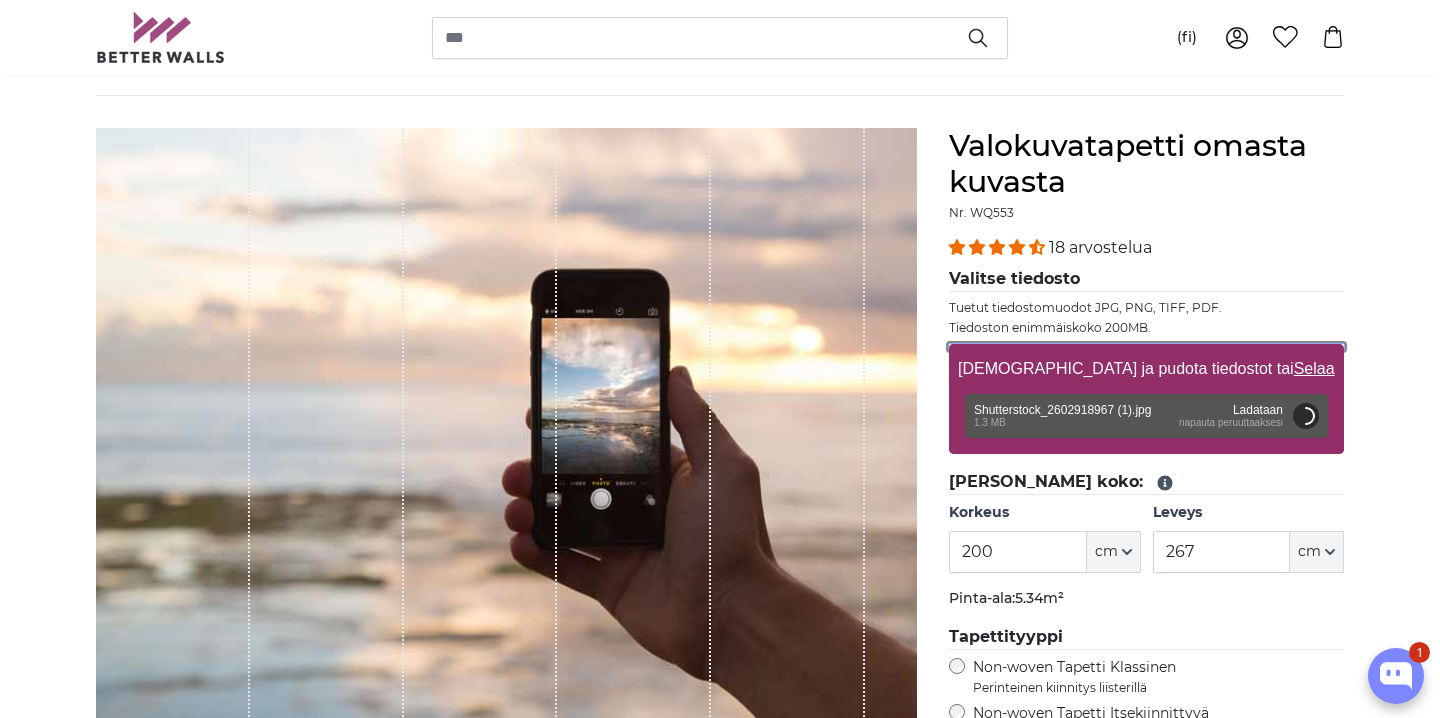 scroll, scrollTop: 140, scrollLeft: 0, axis: vertical 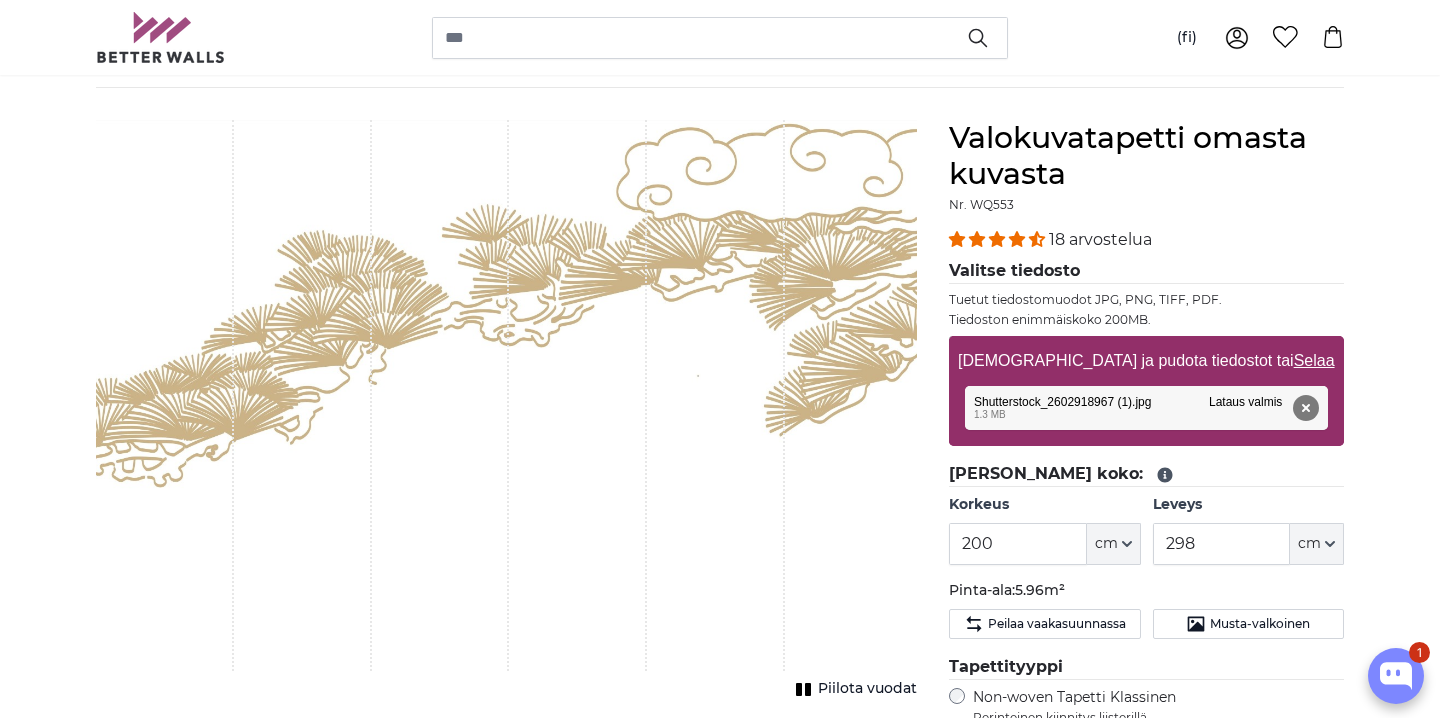 click on "Valokuvatapetti omasta kuvasta
Nr. WQ553
18 arvostelua
Valitse tiedosto
Tuetut tiedostomuodot JPG, PNG, TIFF, PDF.
Tiedoston enimmäiskoko 200MB.
Vedä ja pudota tiedostot tai  Selaa Shutterstock_2602918967 (1).jpg Poista Yritä uudelleen Poista Lataa Peruuta Yritä uudelleen Poista Shutterstock_2602918967 (1).jpg edit 1.3 MB Lataus valmis napauta peruuttaaksesi
200" at bounding box center [1146, 617] 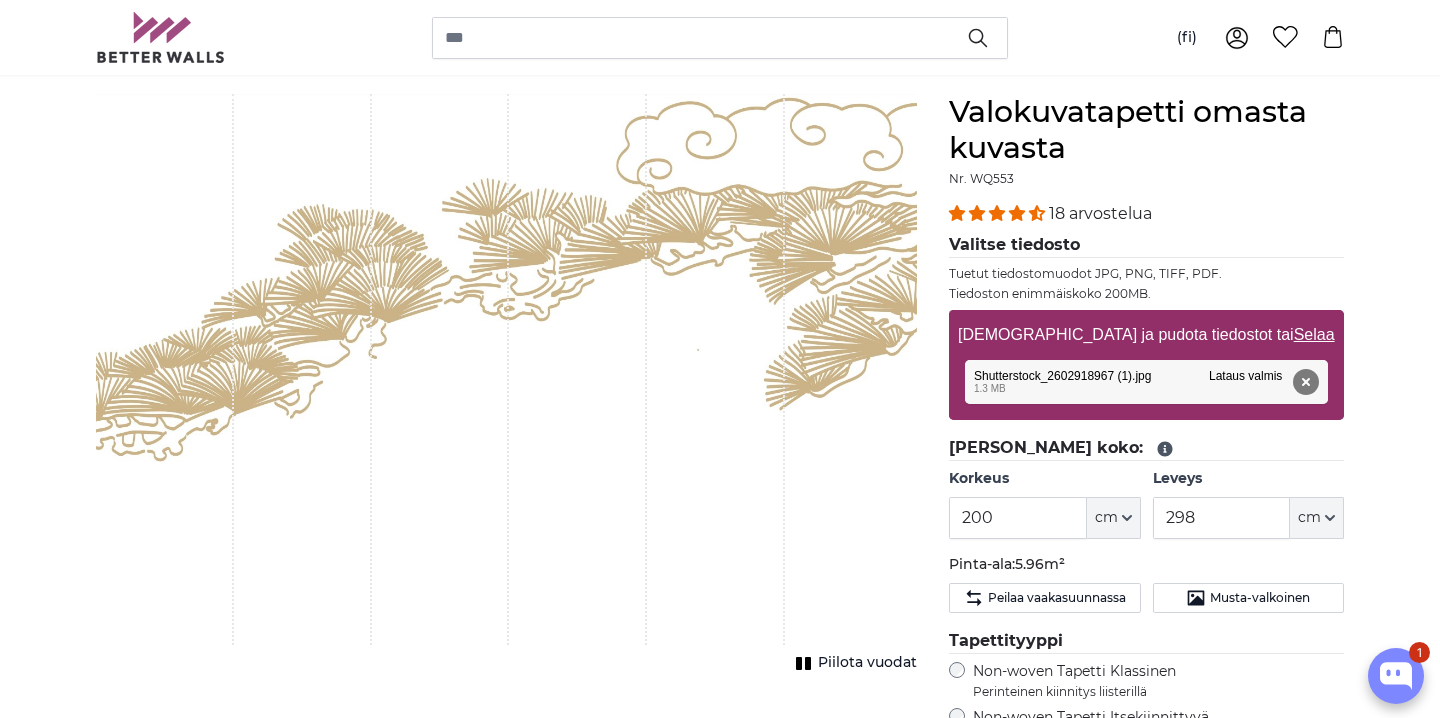 scroll, scrollTop: 178, scrollLeft: 0, axis: vertical 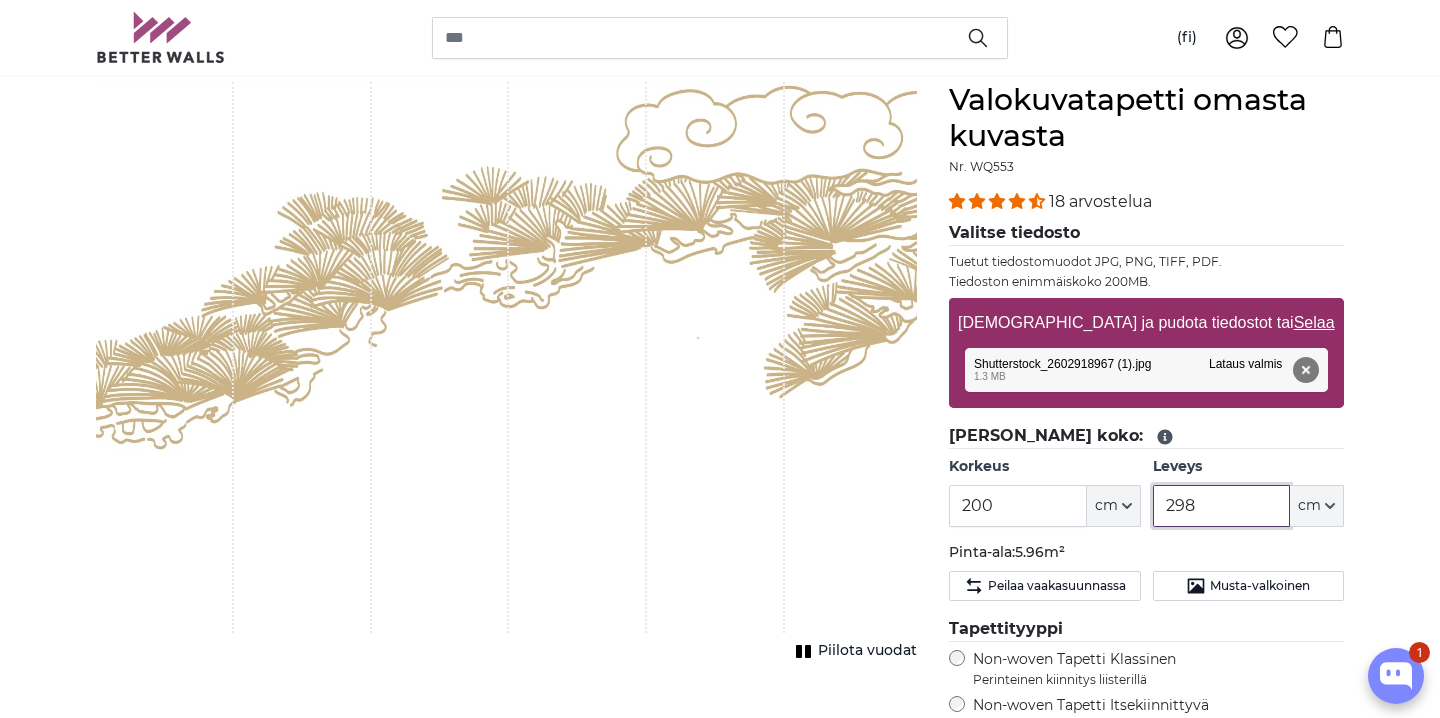 click on "298" at bounding box center [1221, 506] 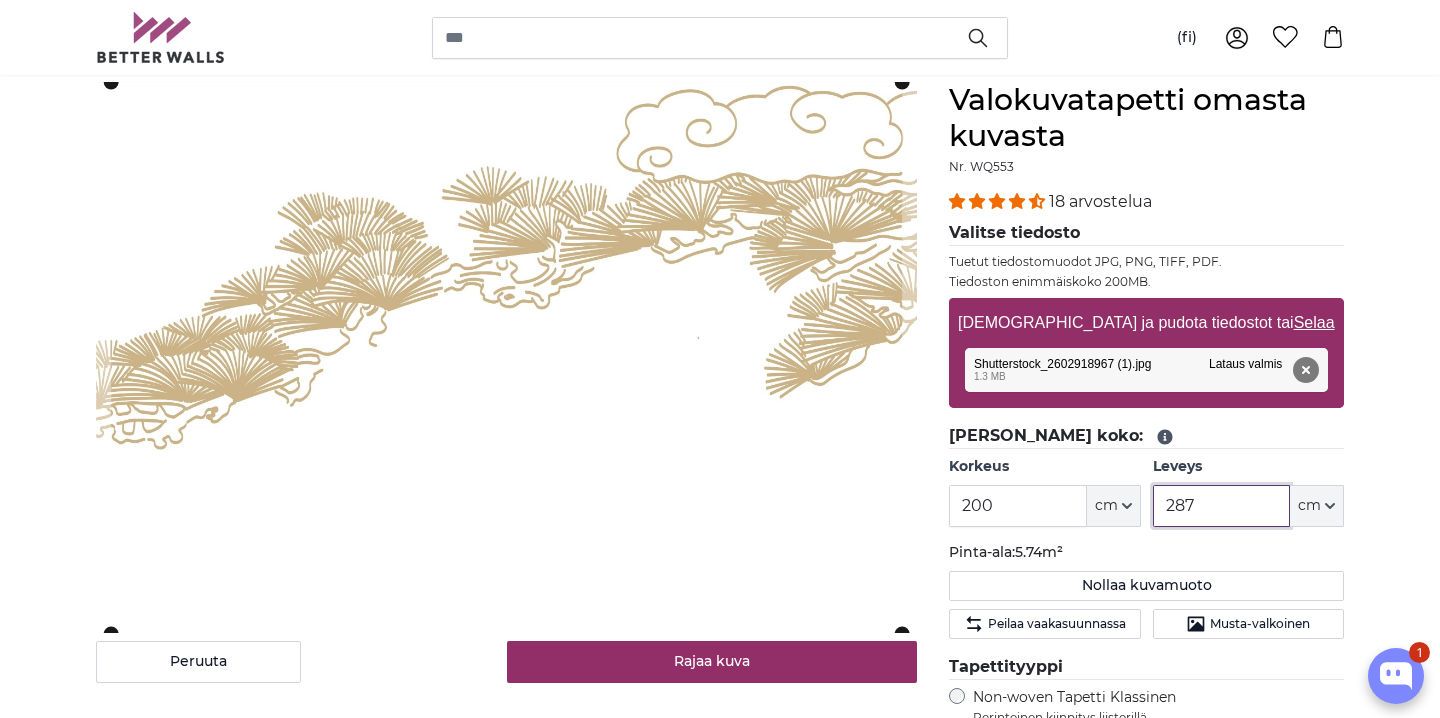 type on "287" 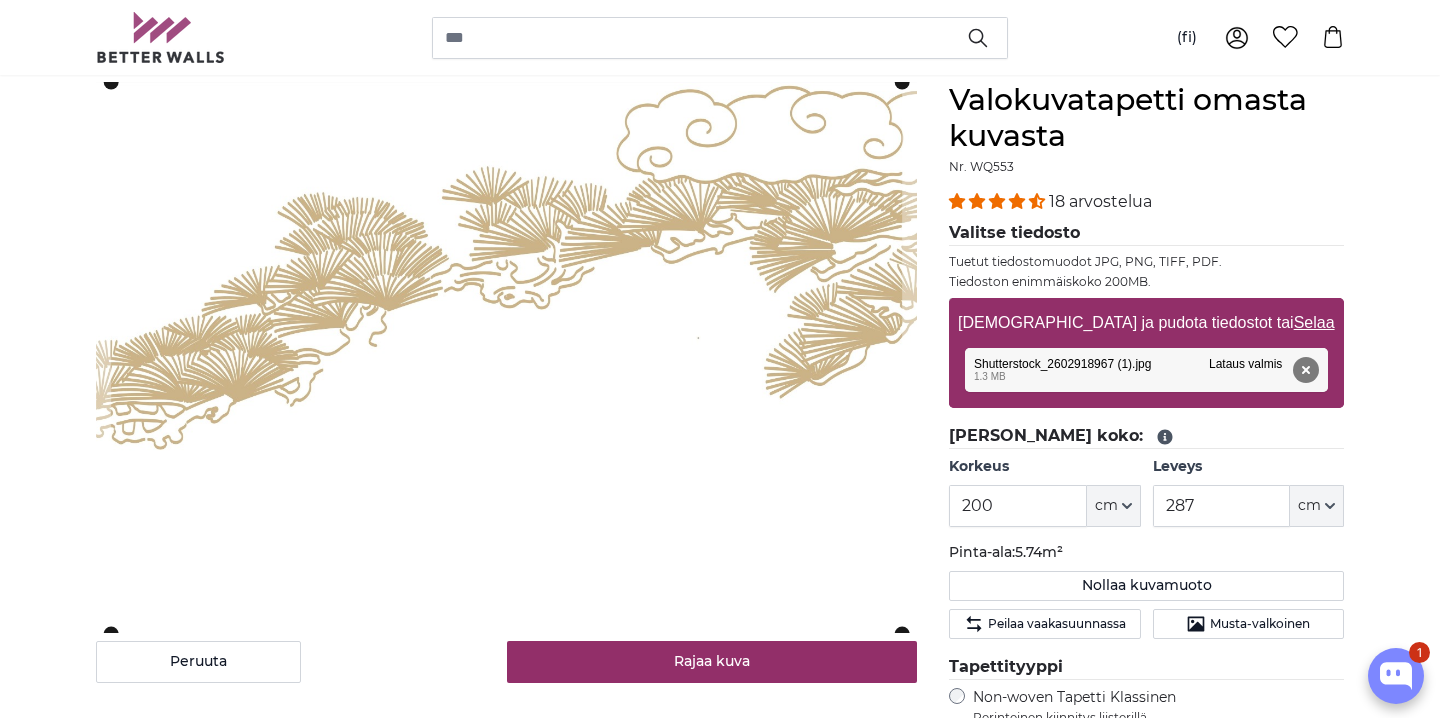 click on "Valokuvatapetti omasta kuvasta
Nr. WQ553
18 arvostelua
Valitse tiedosto
Tuetut tiedostomuodot JPG, PNG, TIFF, PDF.
Tiedoston enimmäiskoko 200MB.
Vedä ja pudota tiedostot tai  Selaa Shutterstock_2602918967 (1).jpg Poista Yritä uudelleen Poista Lataa Peruuta Yritä uudelleen Poista Shutterstock_2602918967 (1).jpg edit 1.3 MB Lataus valmis napauta peruuttaaksesi
200" at bounding box center [1146, 598] 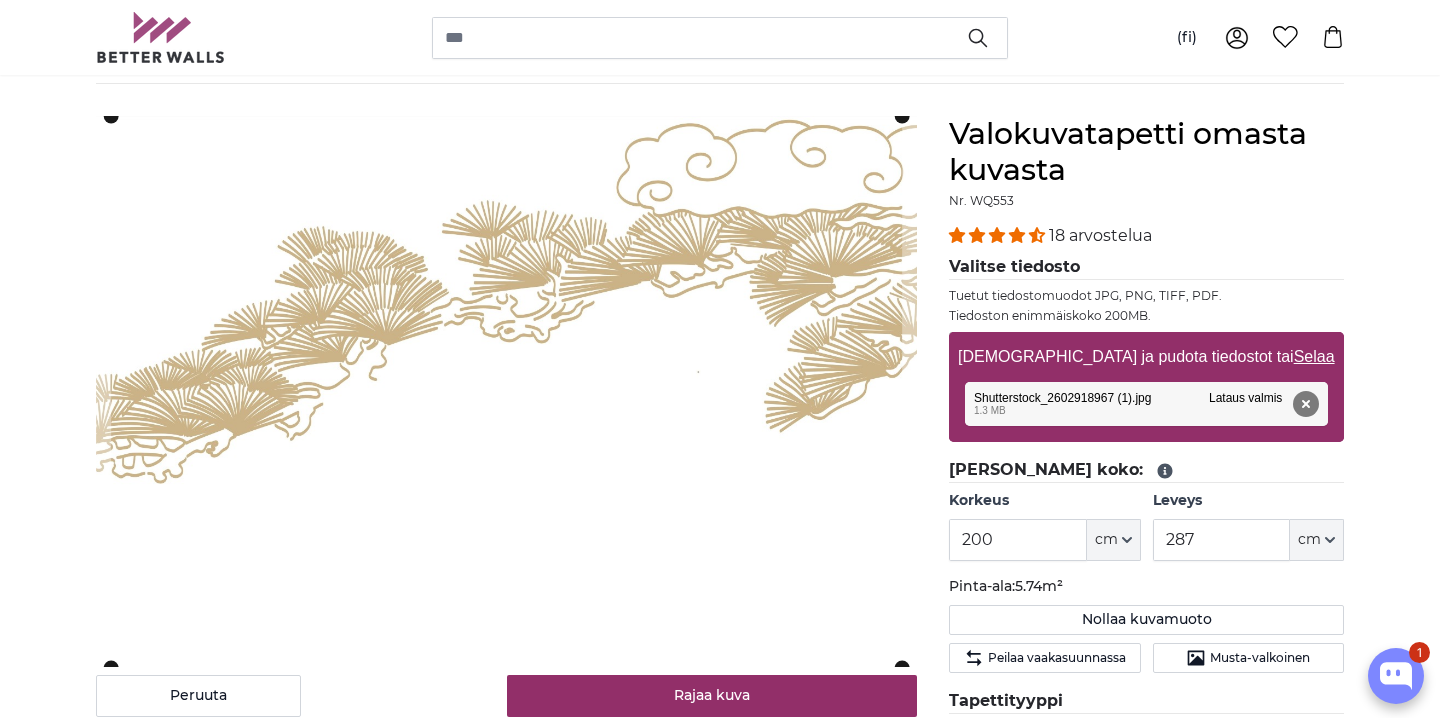 scroll, scrollTop: 146, scrollLeft: 0, axis: vertical 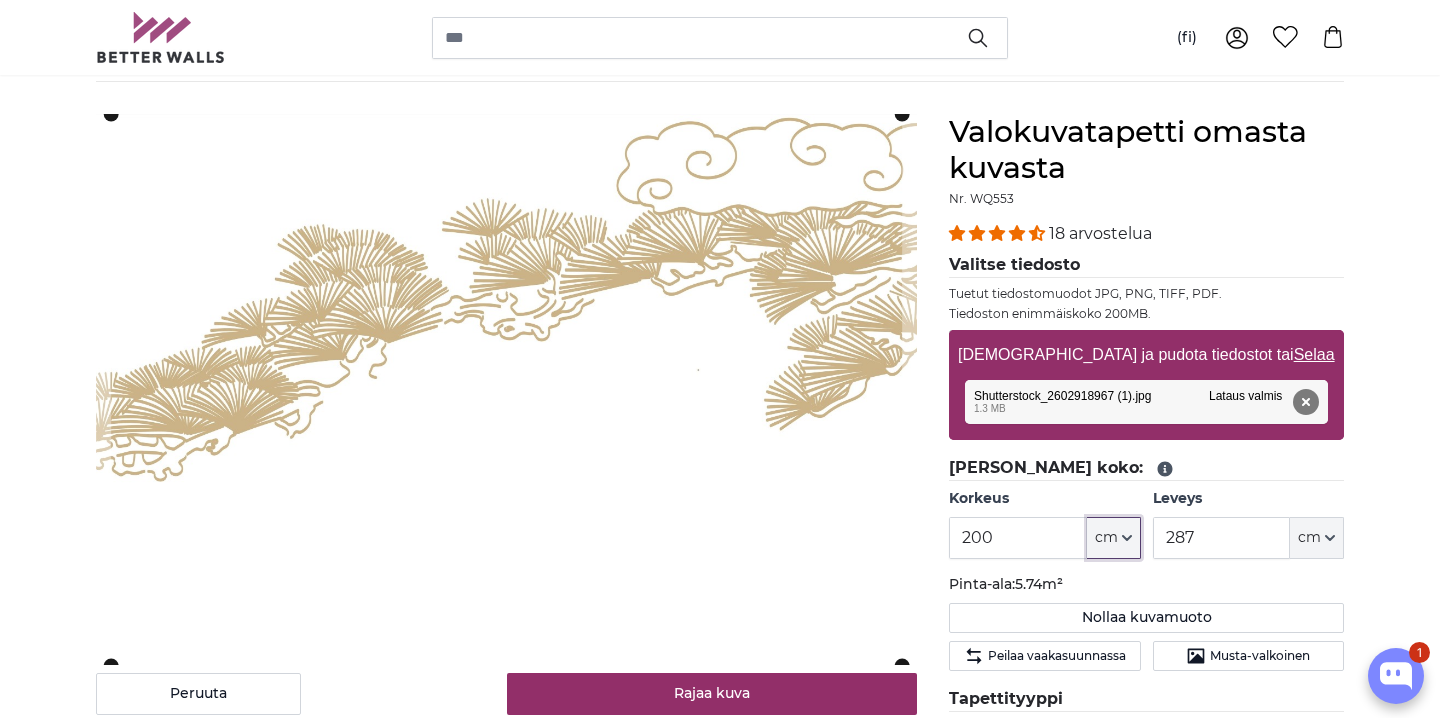 click on "cm" 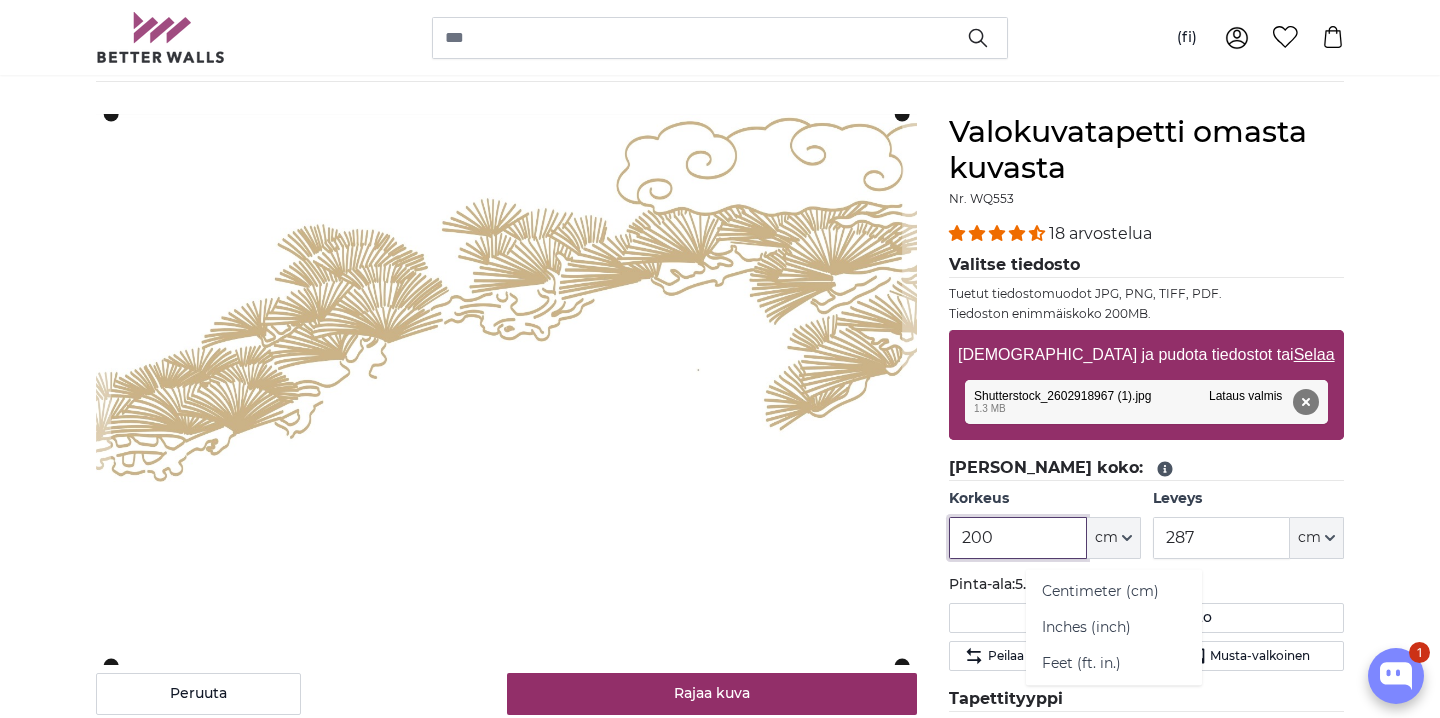 click on "200" at bounding box center [1017, 538] 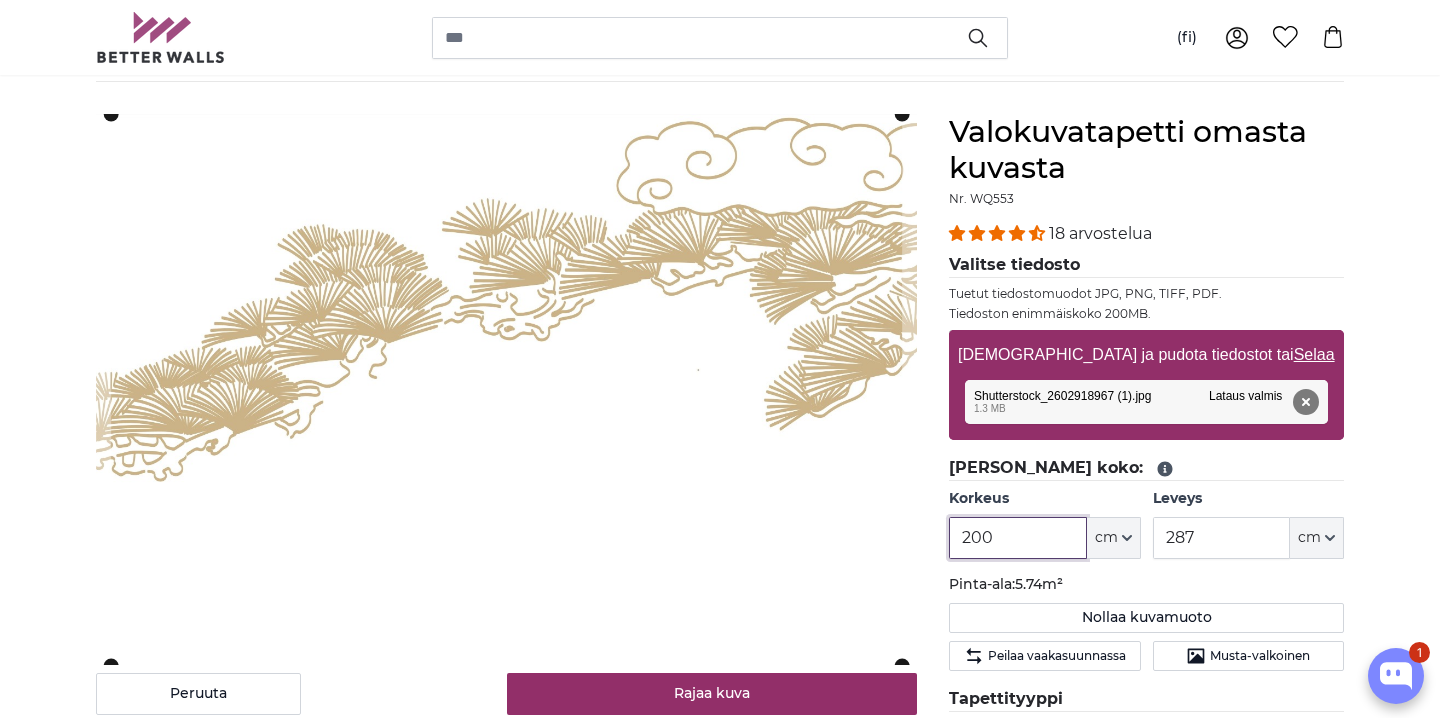 click on "200" at bounding box center (1017, 538) 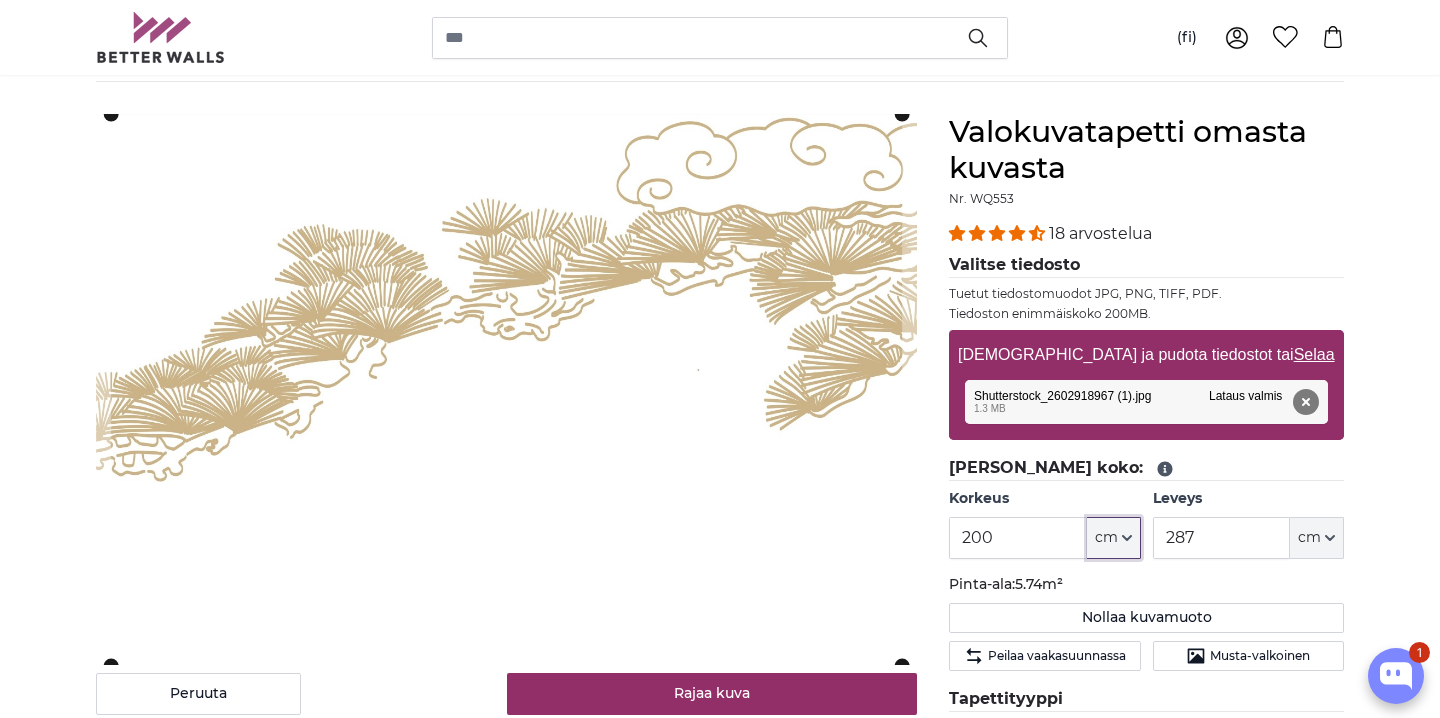 click on "cm" 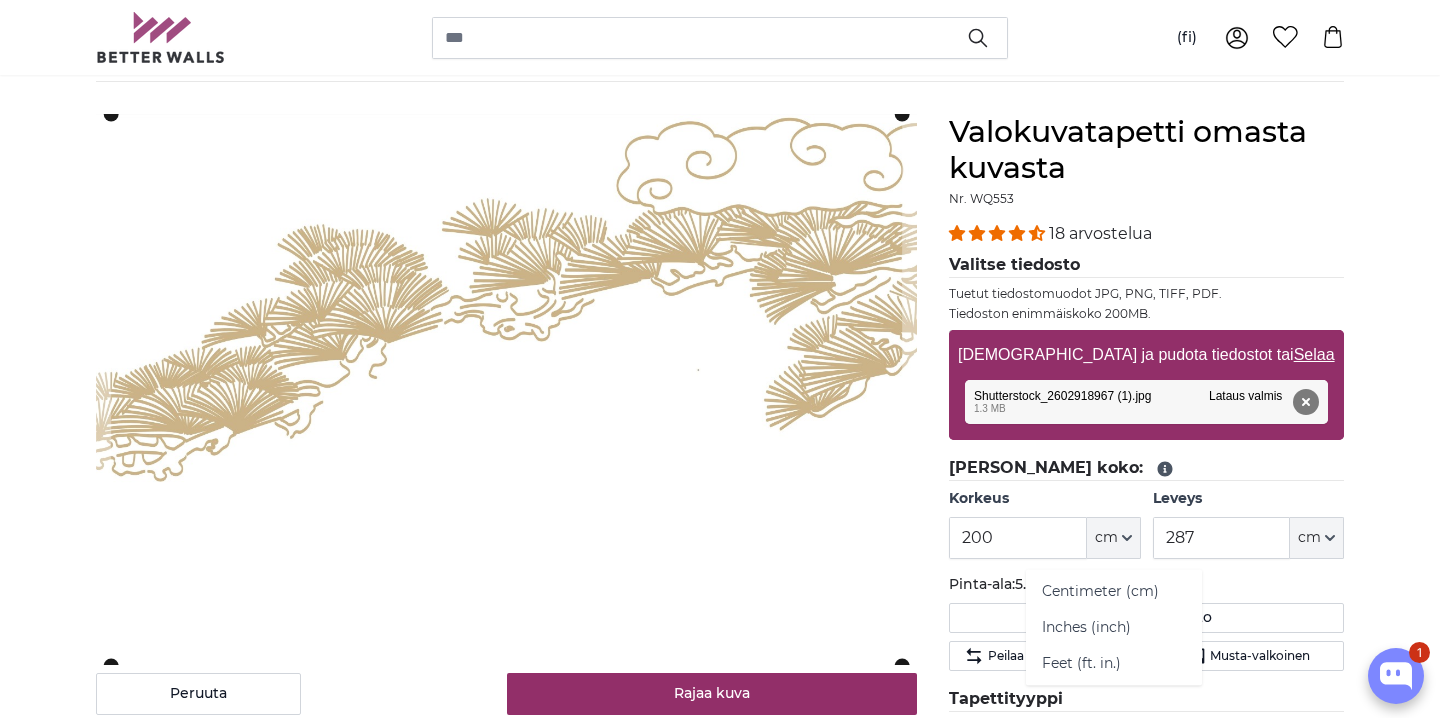 click on "Korkeus" 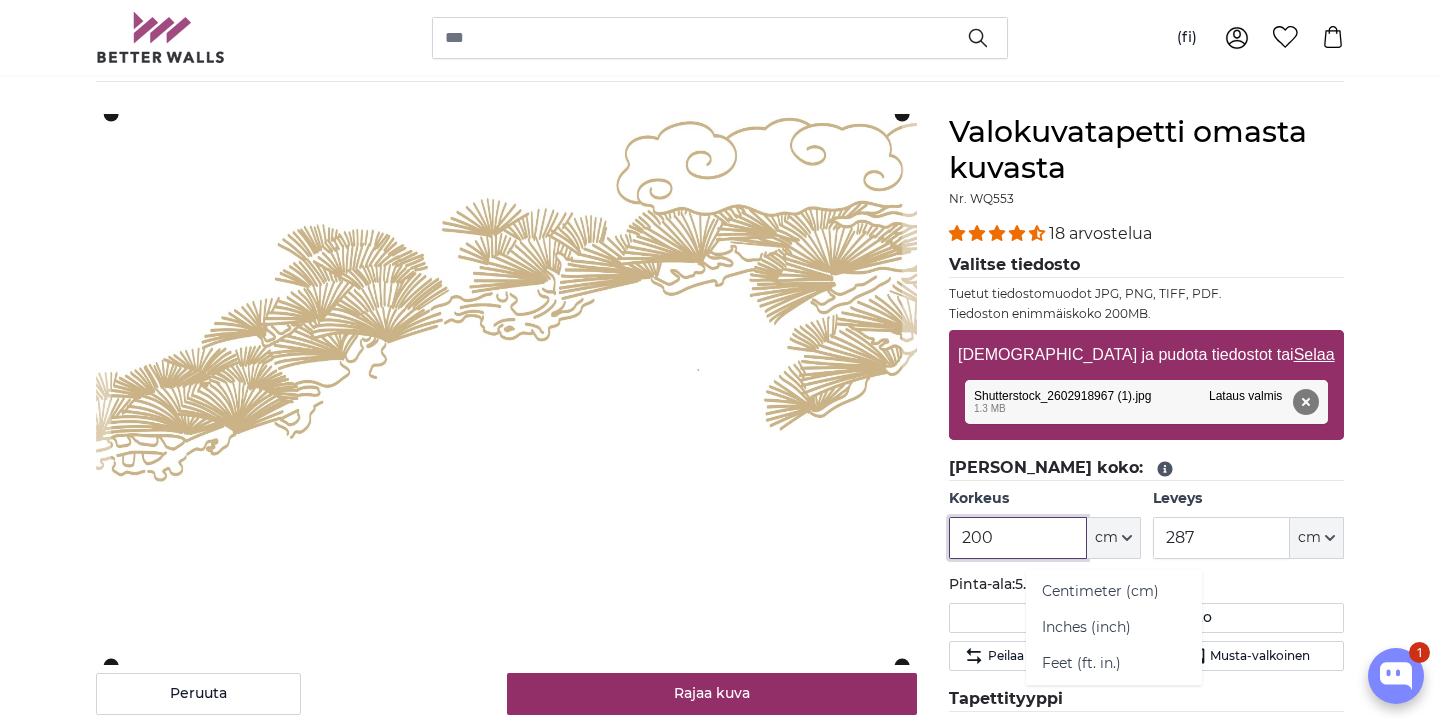 click on "200" at bounding box center [1017, 538] 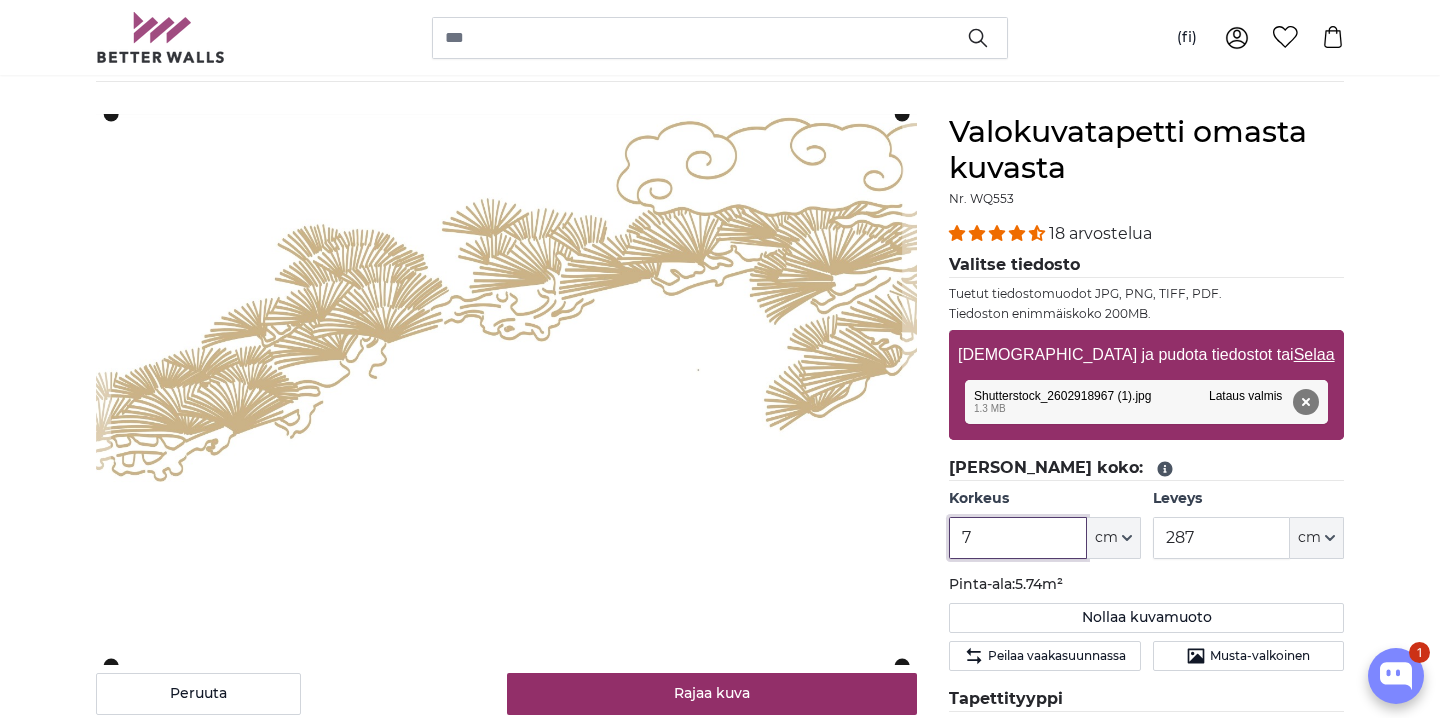 type on "77" 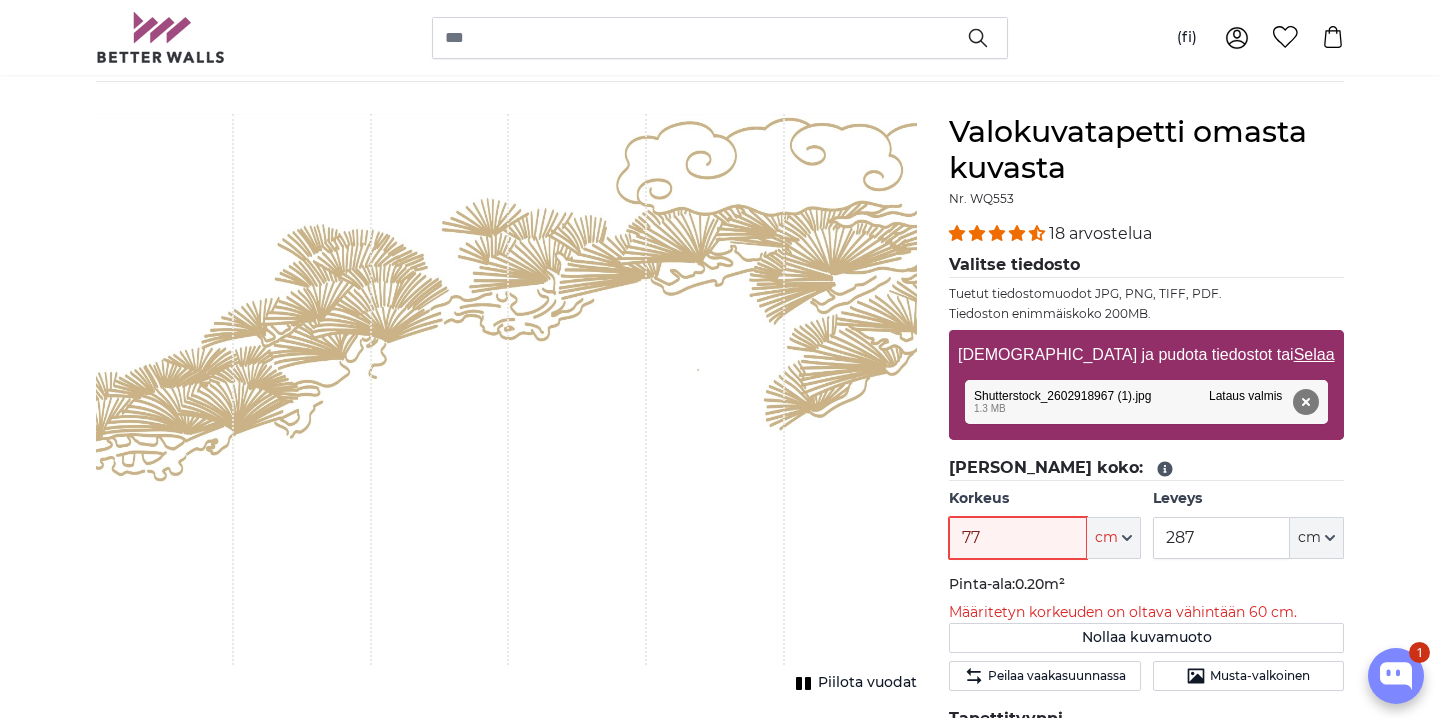 type 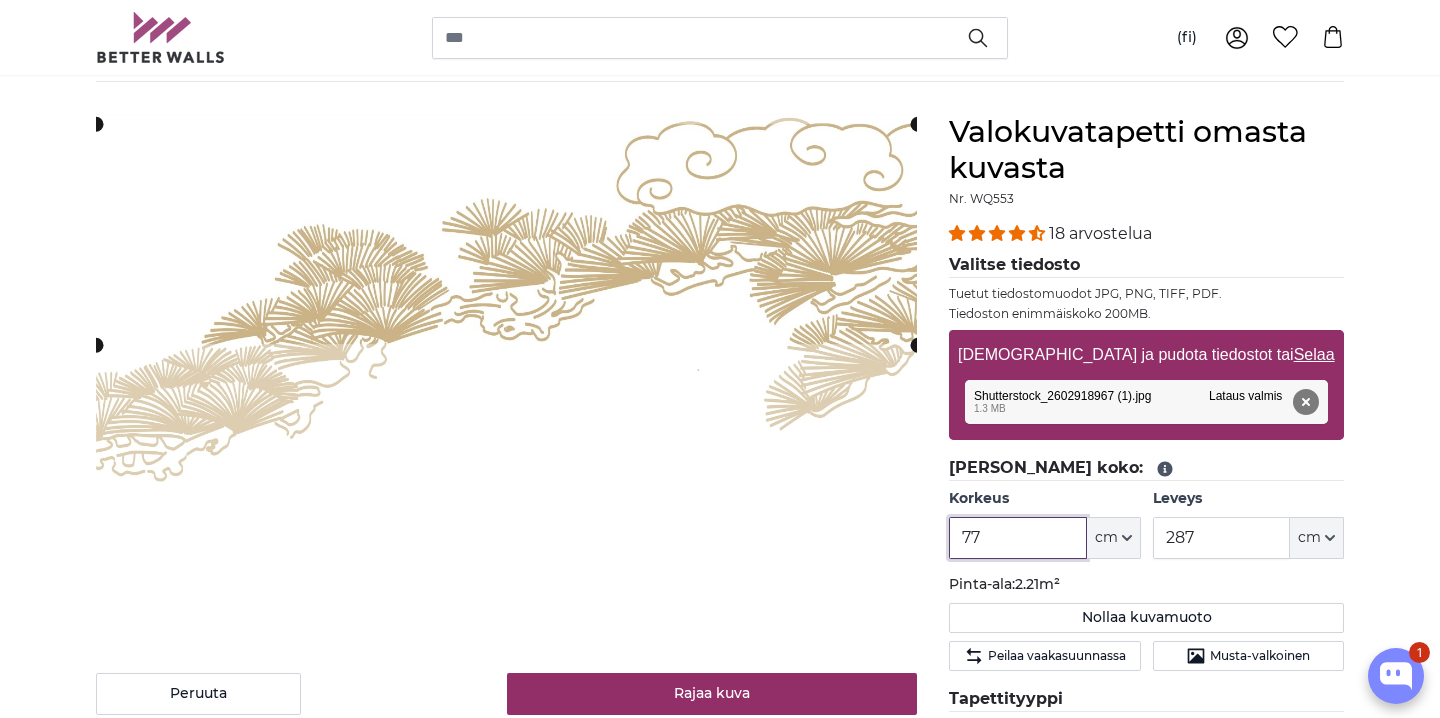 click 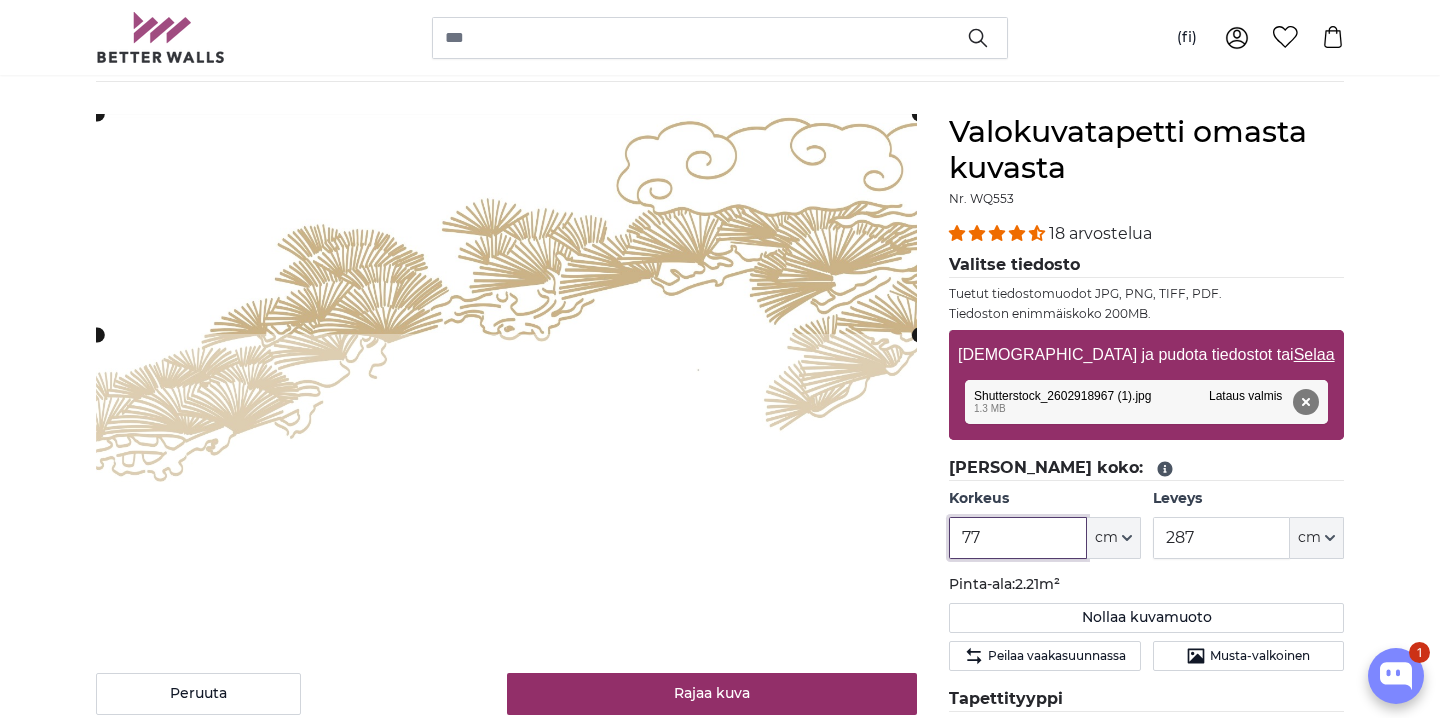 click 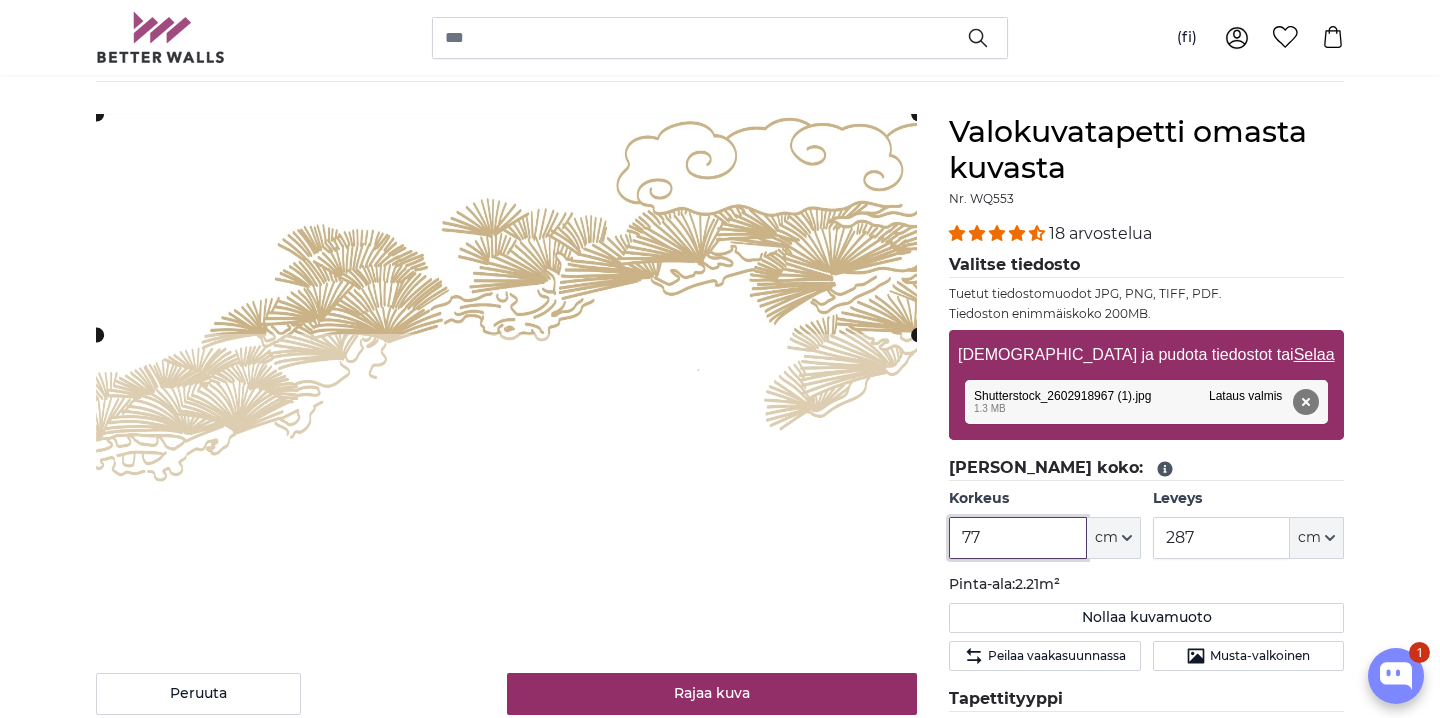 type on "77" 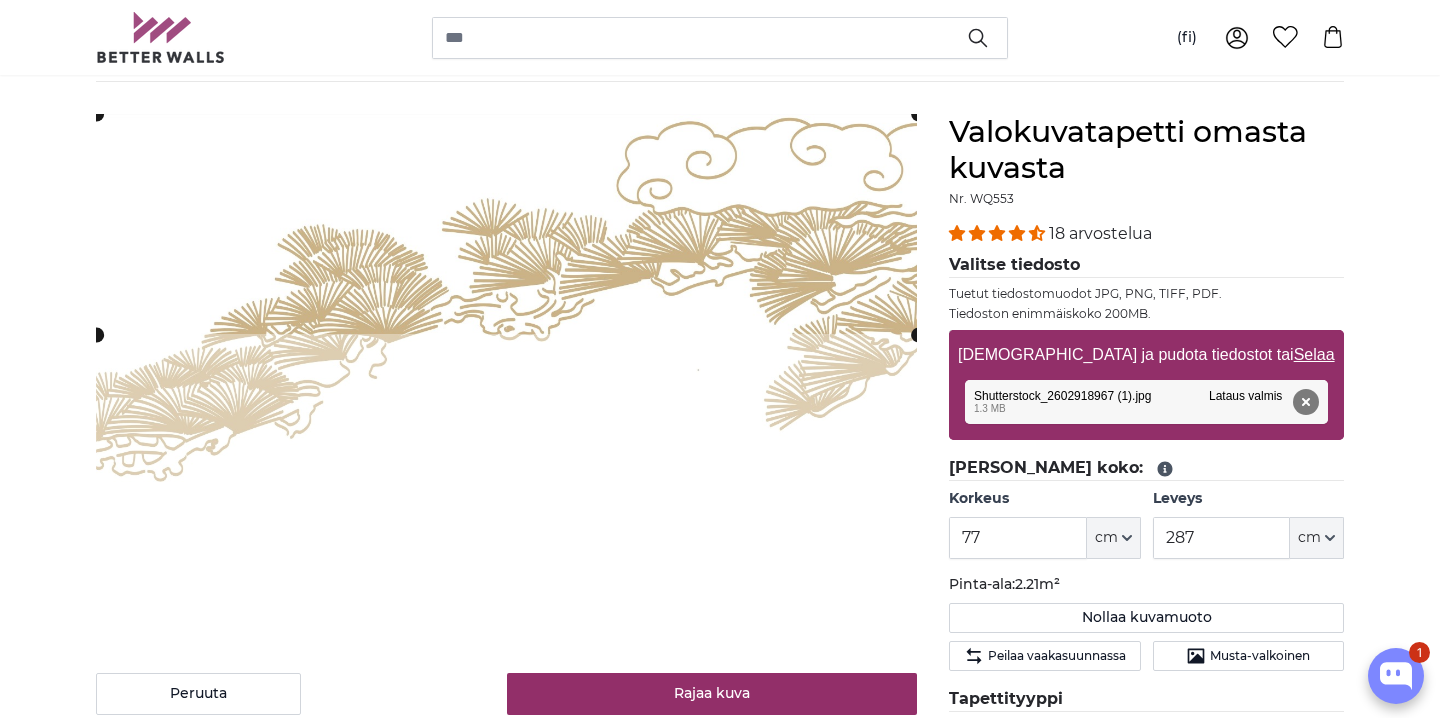 click on "Valitse tiedosto" at bounding box center (1146, 265) 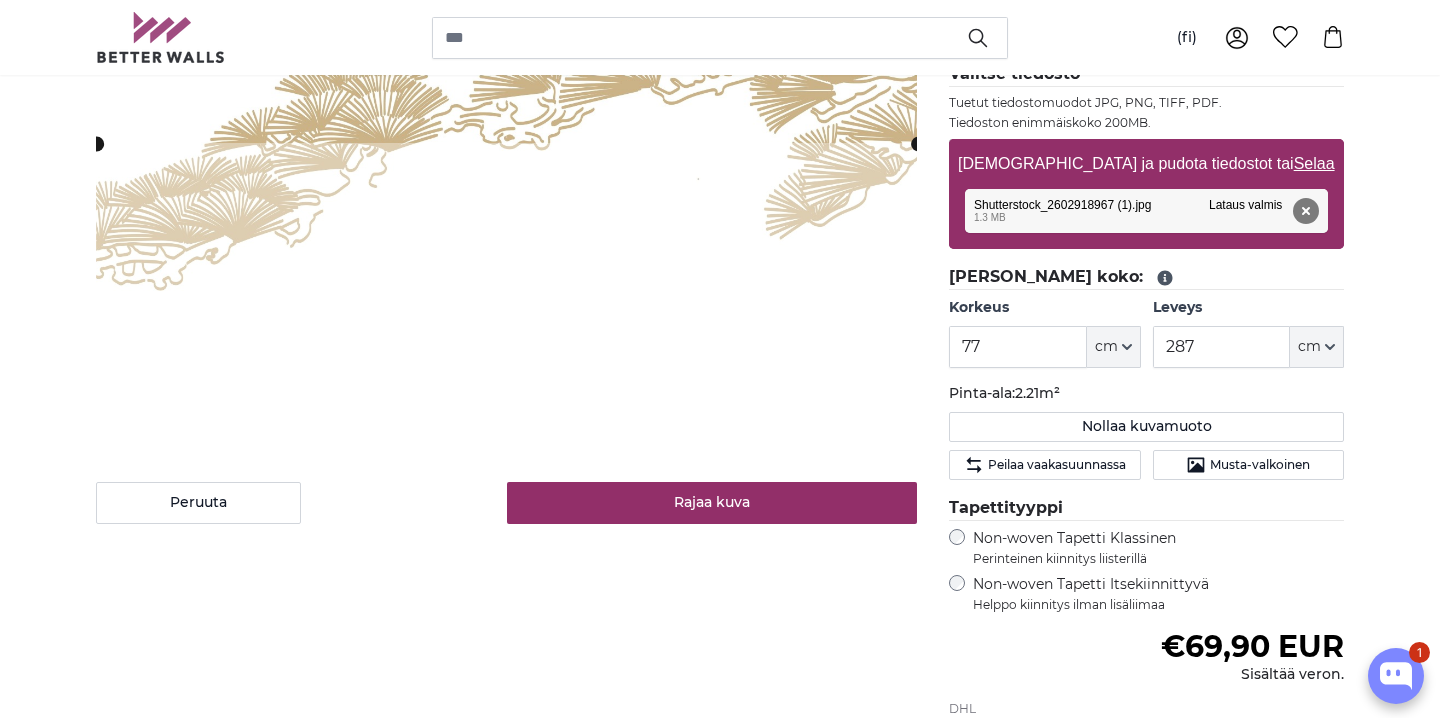 scroll, scrollTop: 341, scrollLeft: 0, axis: vertical 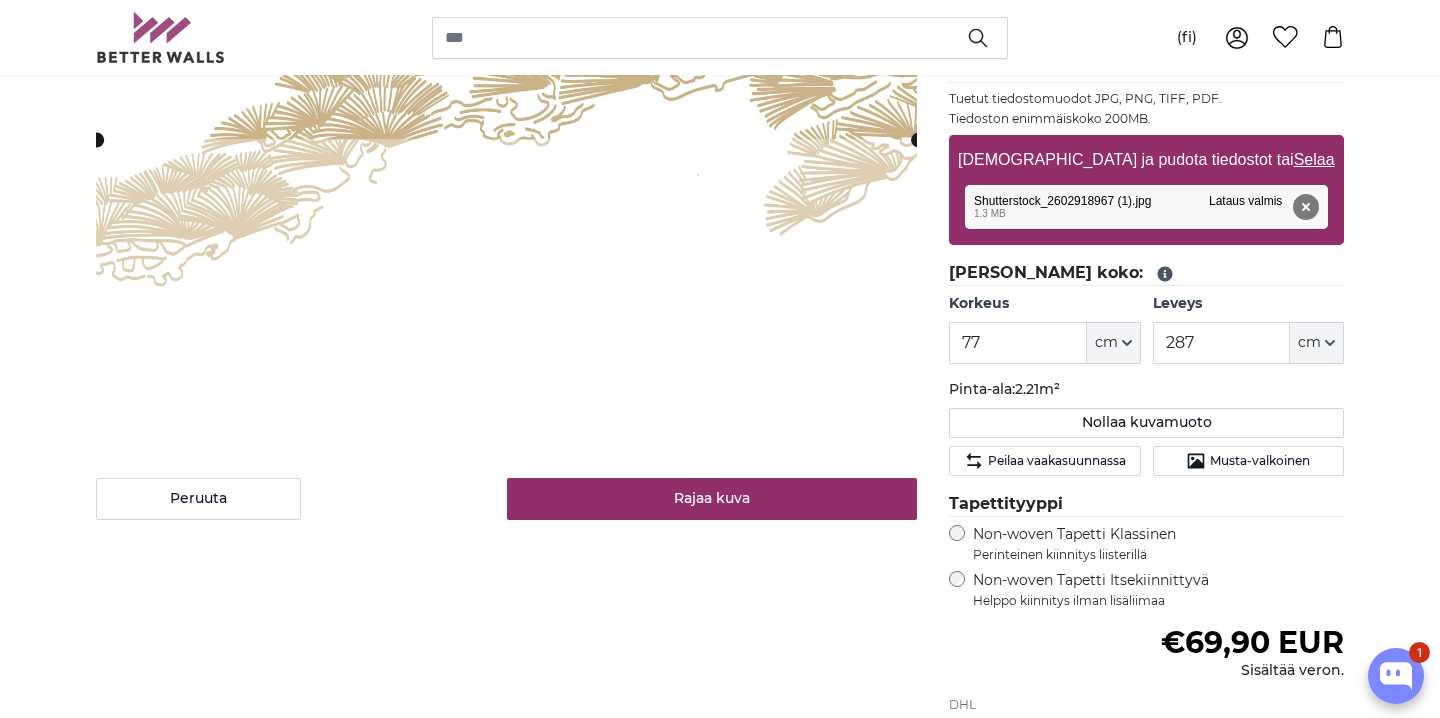 click on "Valokuvatapetti omasta kuvasta
Nr. WQ553
18 arvostelua
Valitse tiedosto
Tuetut tiedostomuodot JPG, PNG, TIFF, PDF.
Tiedoston enimmäiskoko 200MB.
Vedä ja pudota tiedostot tai  Selaa Shutterstock_2602918967 (1).jpg Poista Yritä uudelleen Poista Lataa Peruuta Yritä uudelleen Poista Shutterstock_2602918967 (1).jpg edit 1.3 MB Lataus valmis napauta peruuttaaksesi
77" at bounding box center (1146, 435) 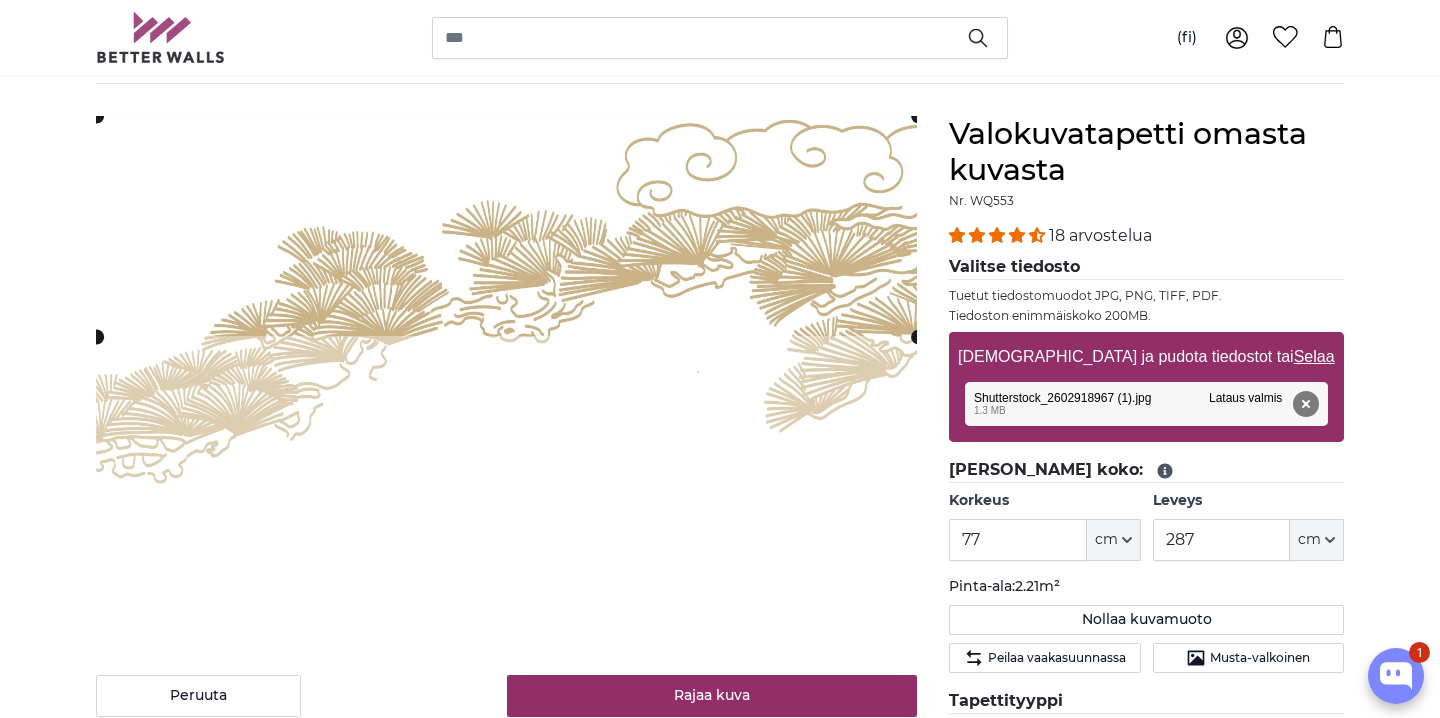 scroll, scrollTop: 142, scrollLeft: 0, axis: vertical 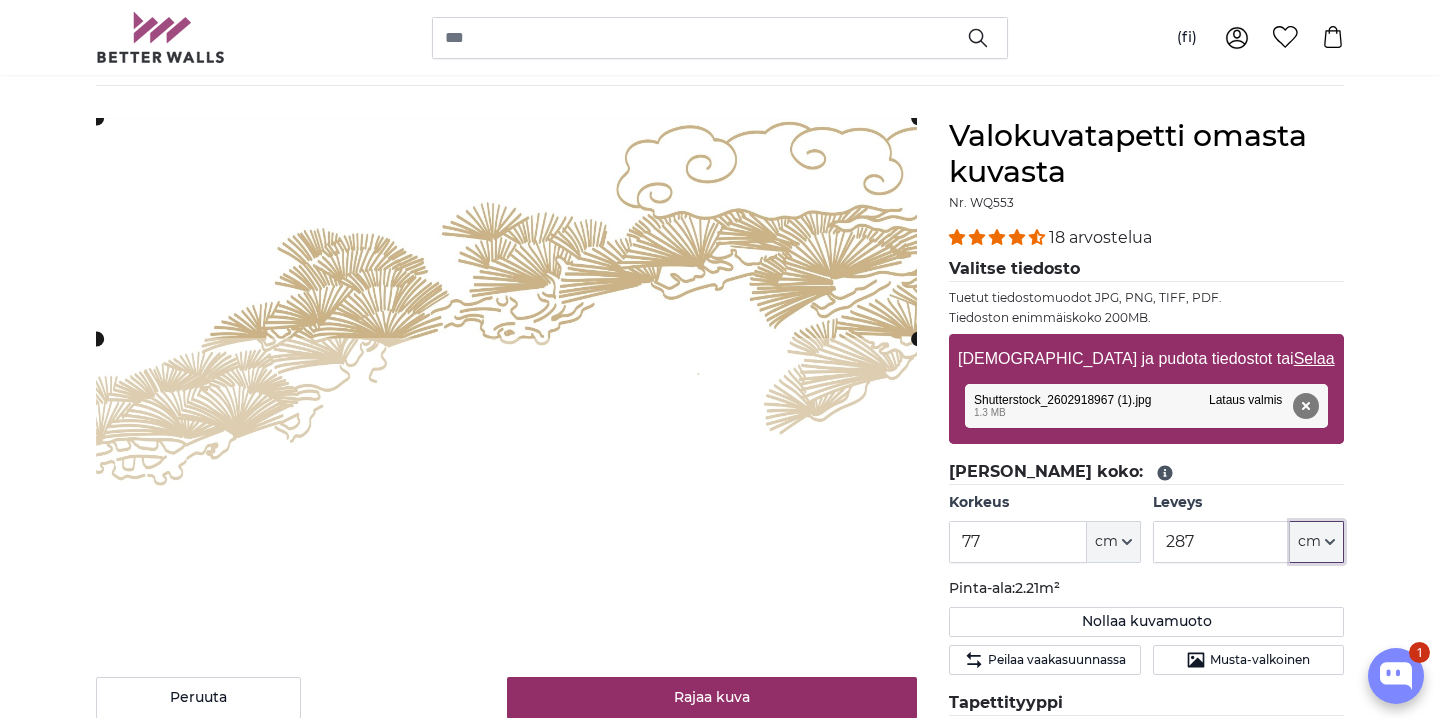 click on "cm" 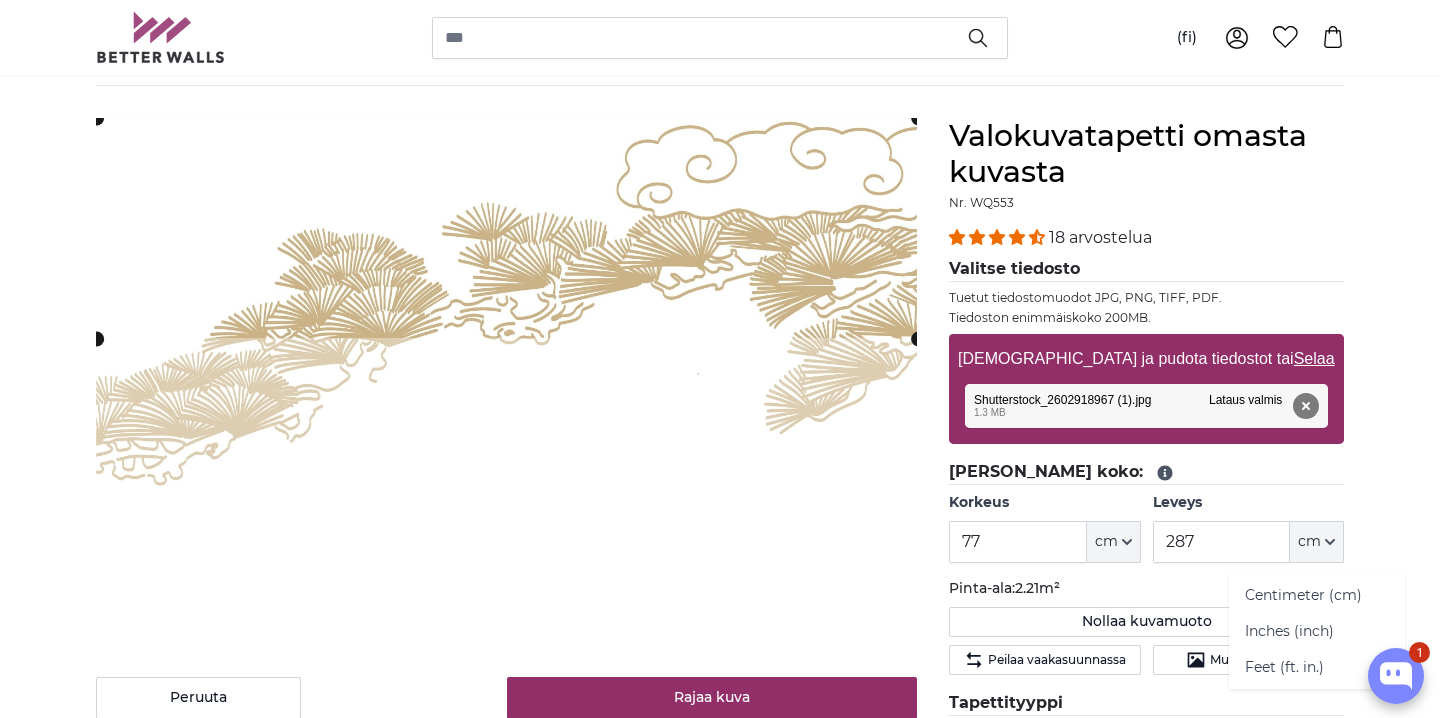 click on "Valokuvatapetti omasta kuvasta
Valokuvatapetti omasta kuvasta
Valokuvatapetti omasta kuvasta
Peruuta
Rajaa kuva" at bounding box center [720, 2516] 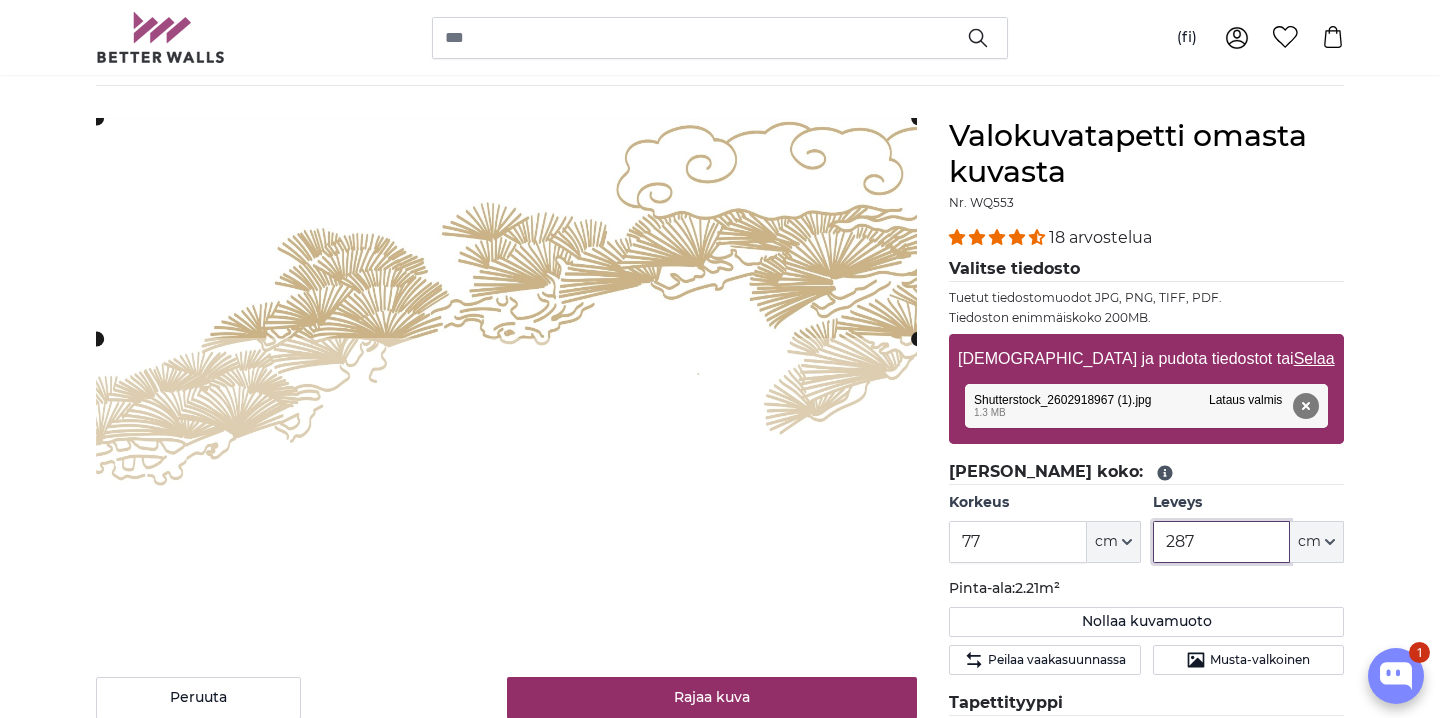 click on "287" at bounding box center [1221, 542] 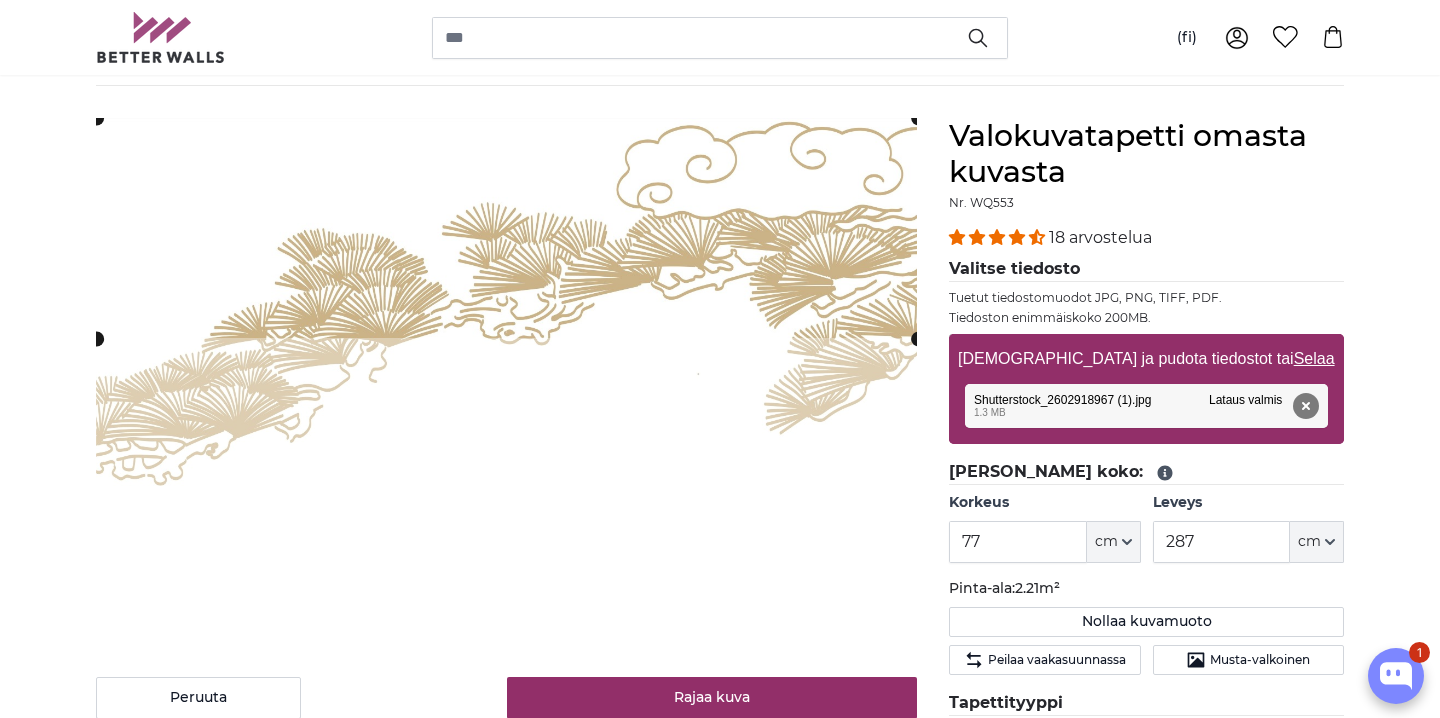 click on "[PERSON_NAME] koko:" 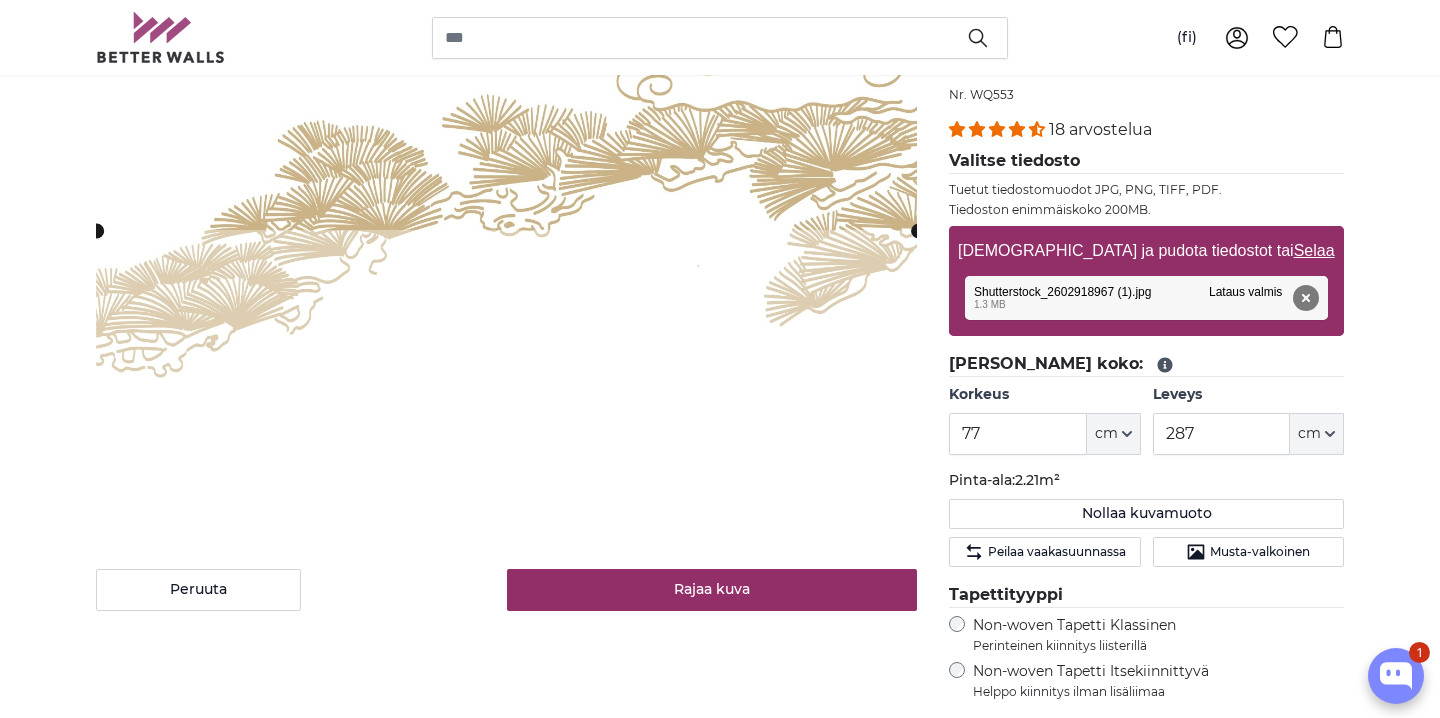 scroll, scrollTop: 254, scrollLeft: 0, axis: vertical 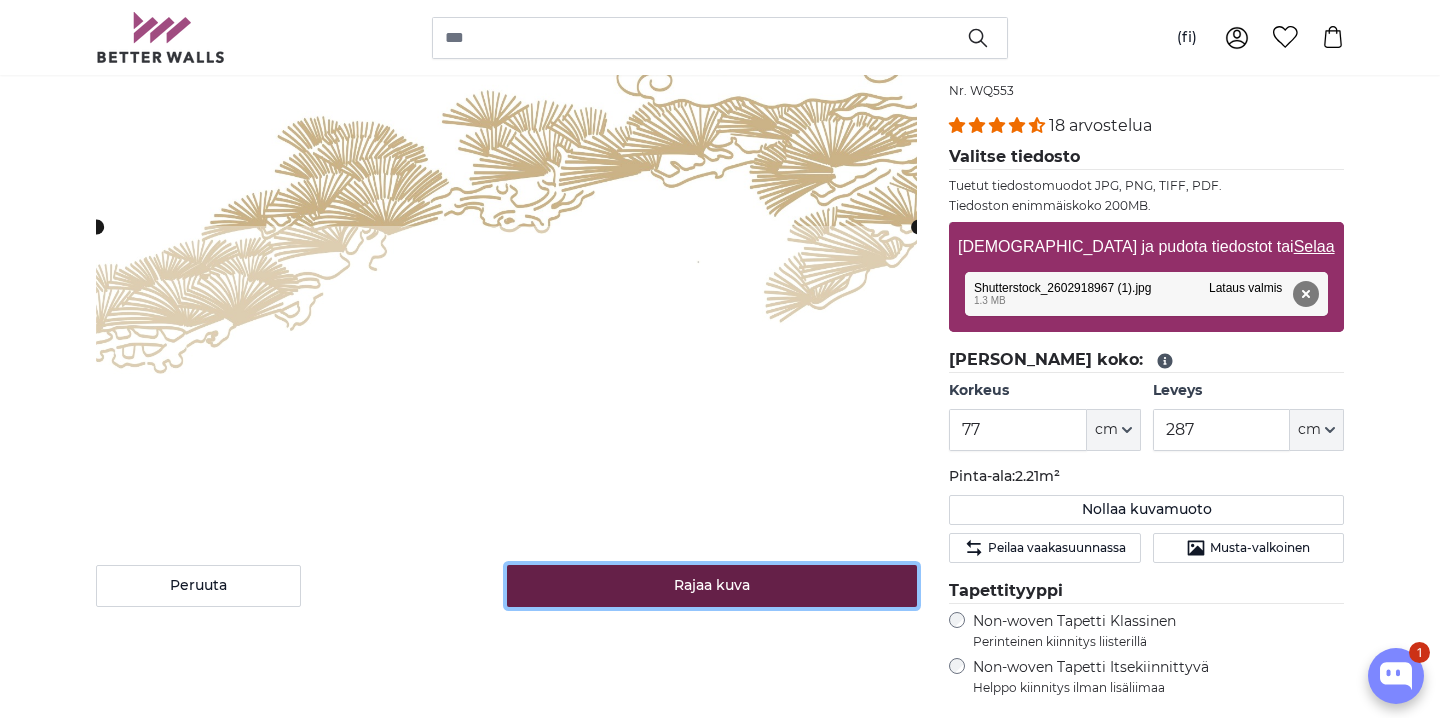 click on "Rajaa kuva" at bounding box center (712, 586) 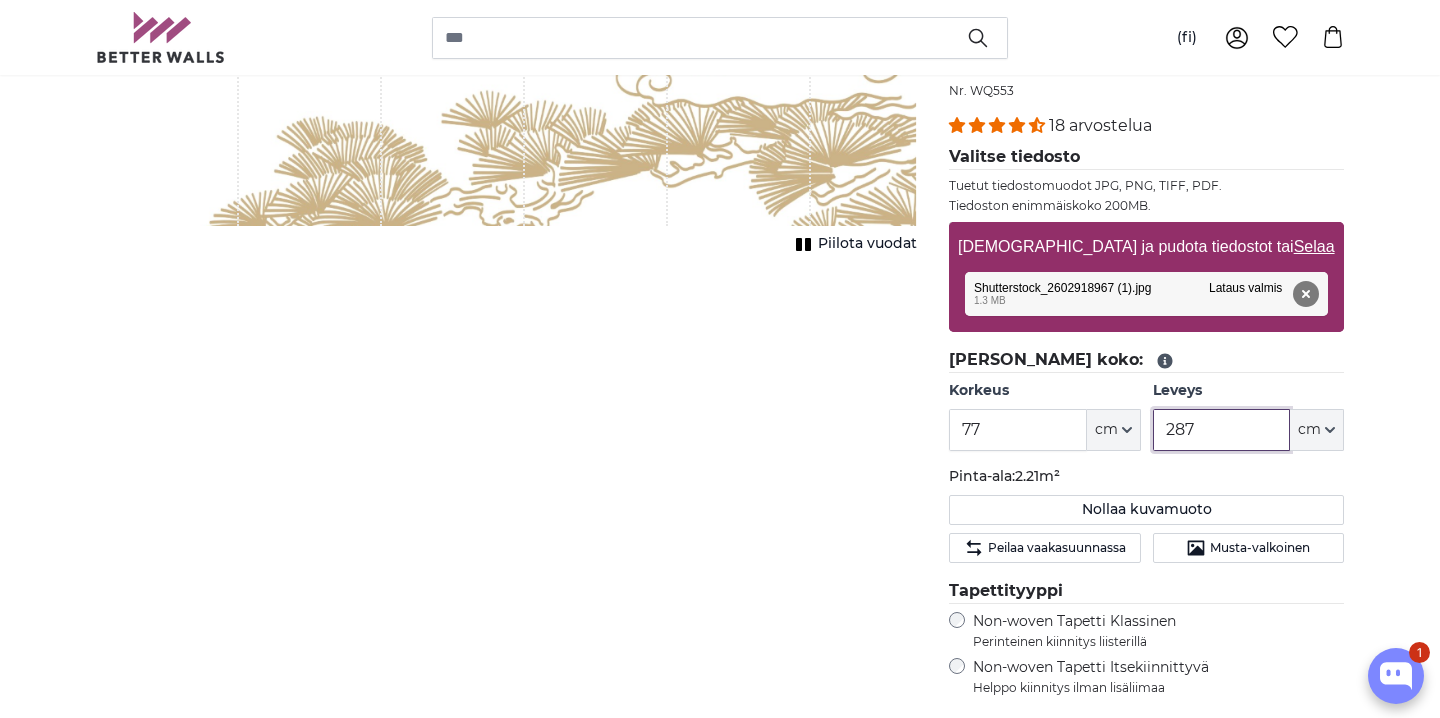 click on "287" at bounding box center [1221, 430] 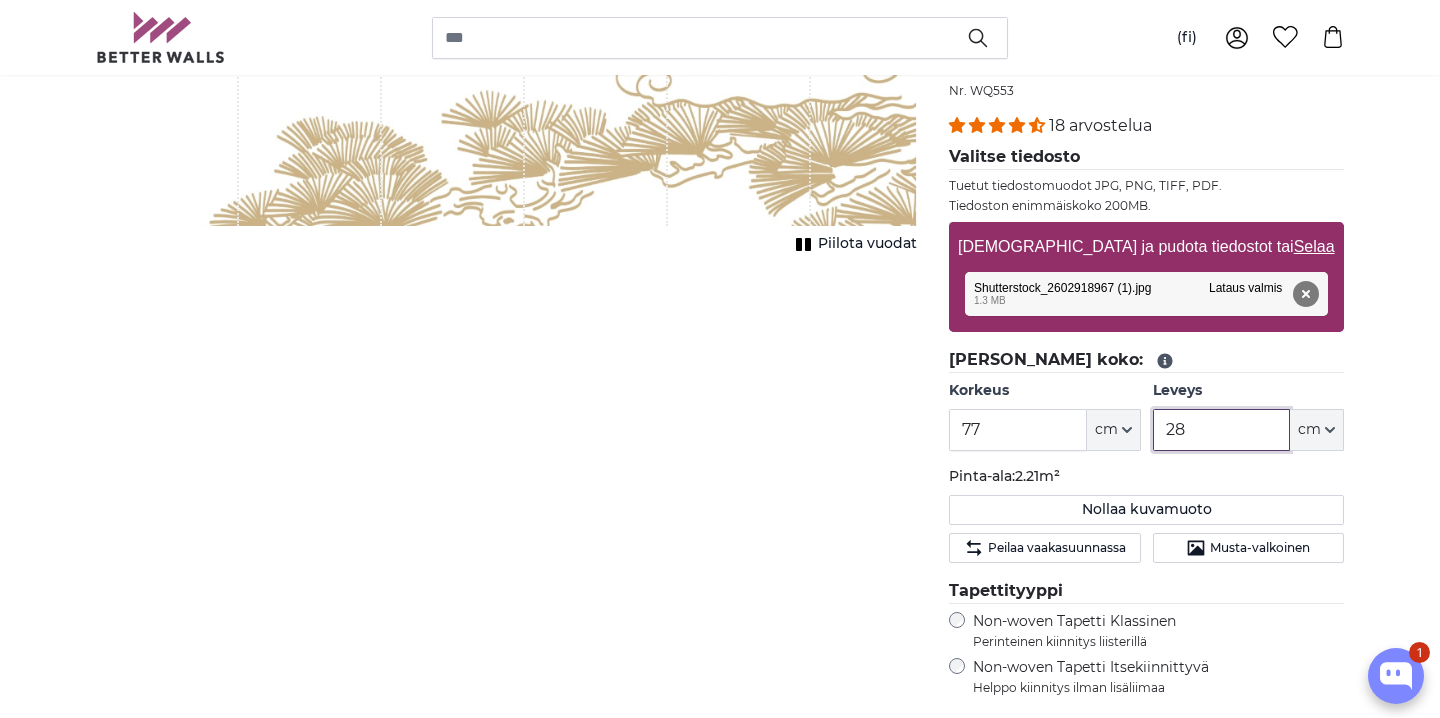 type on "2" 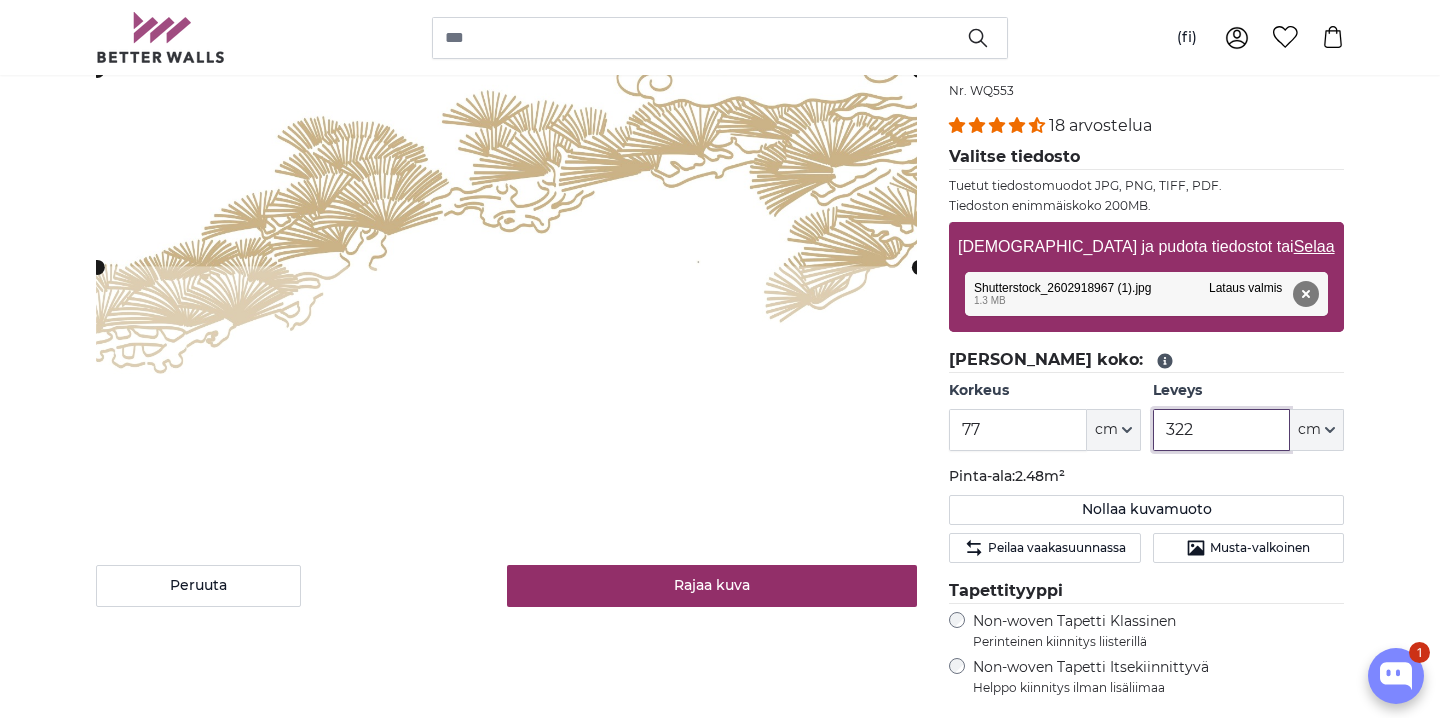 click 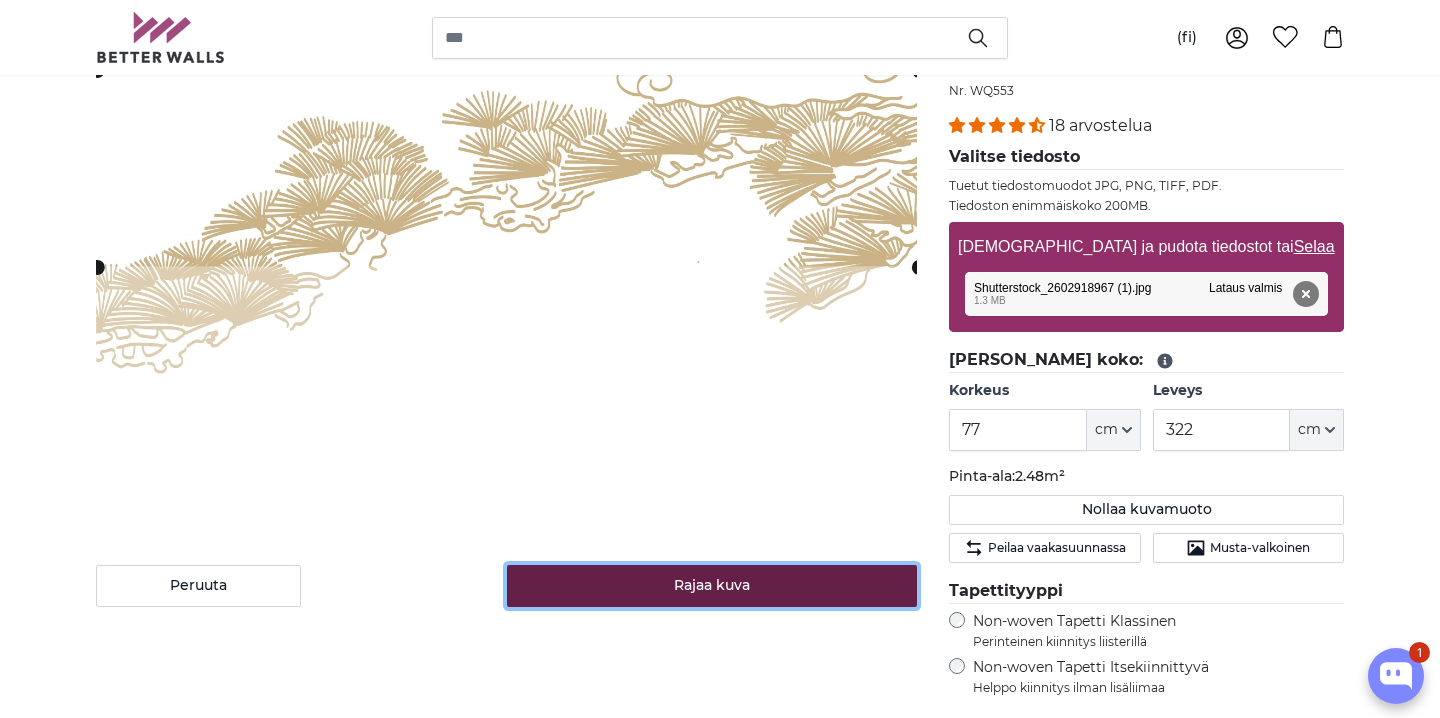 click on "Rajaa kuva" at bounding box center [712, 586] 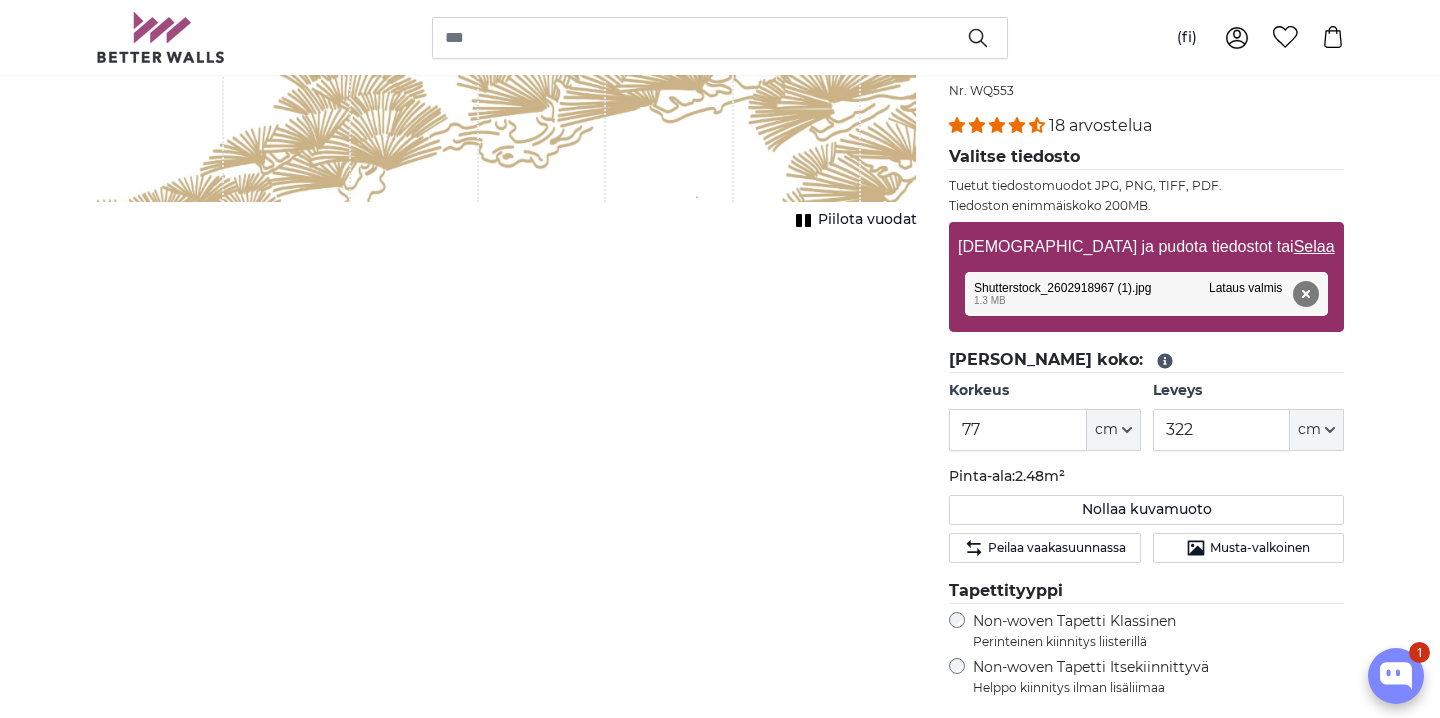 drag, startPoint x: 595, startPoint y: 177, endPoint x: 541, endPoint y: 166, distance: 55.108982 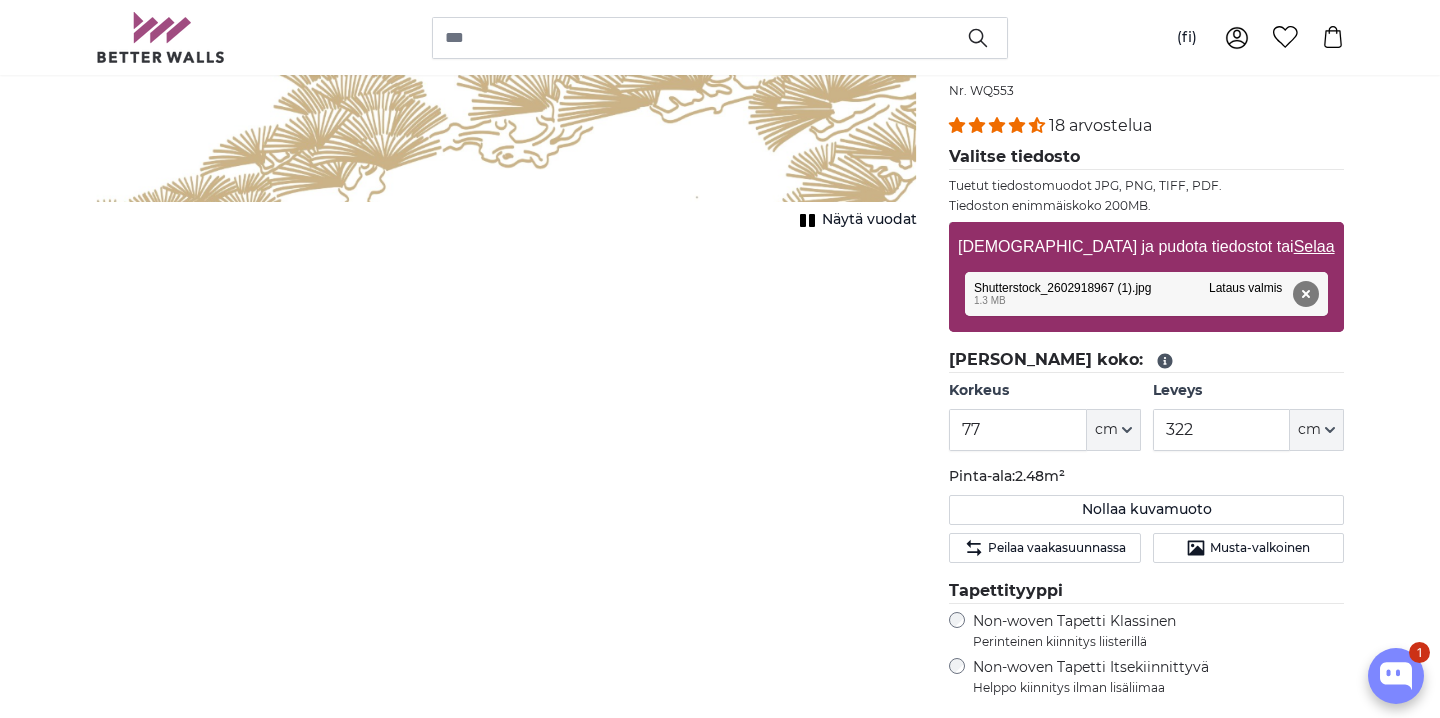 click 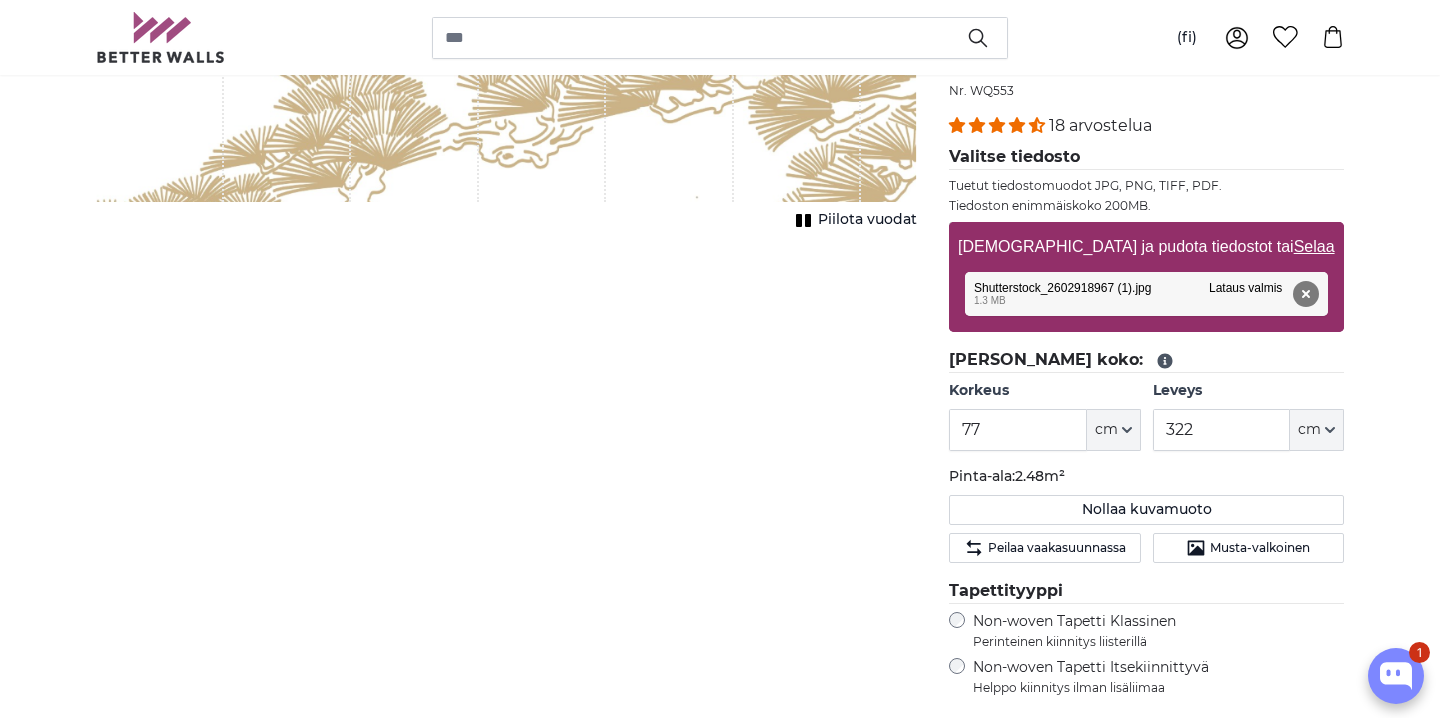 click 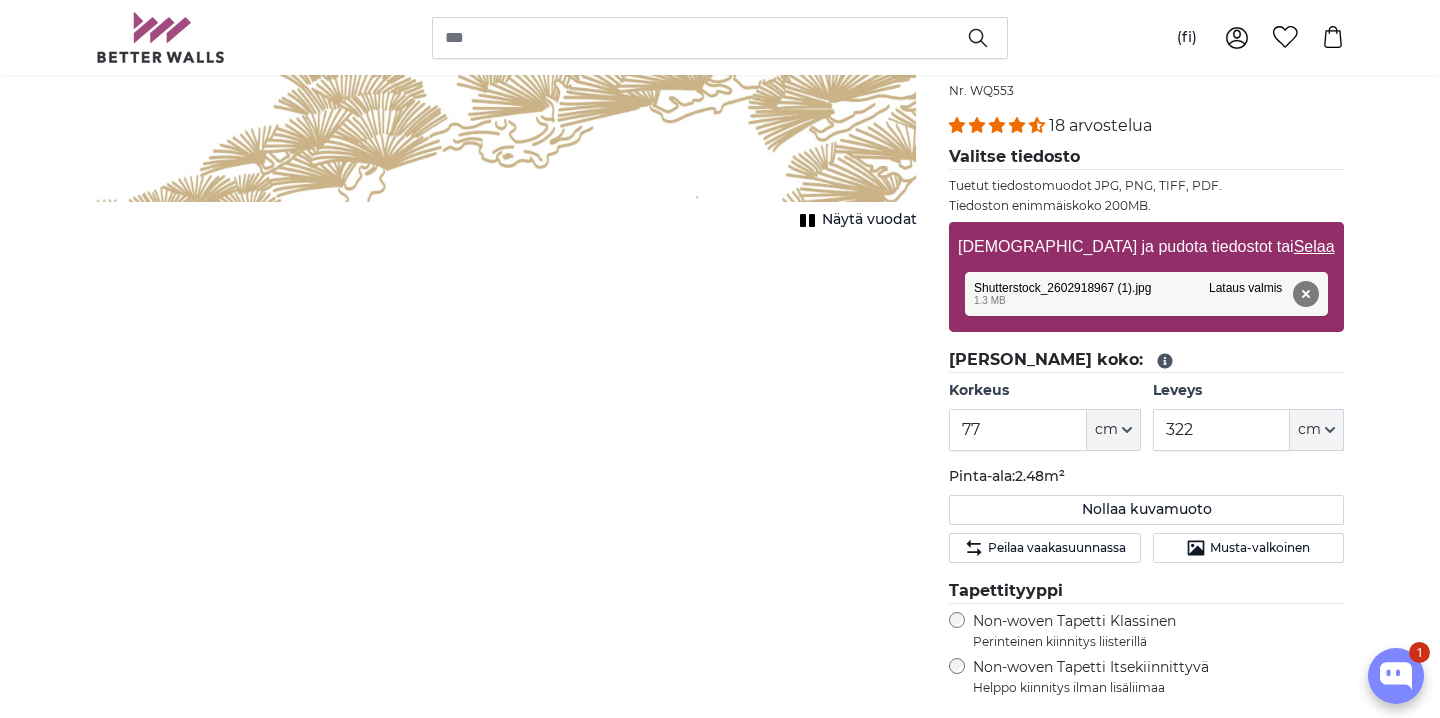 click 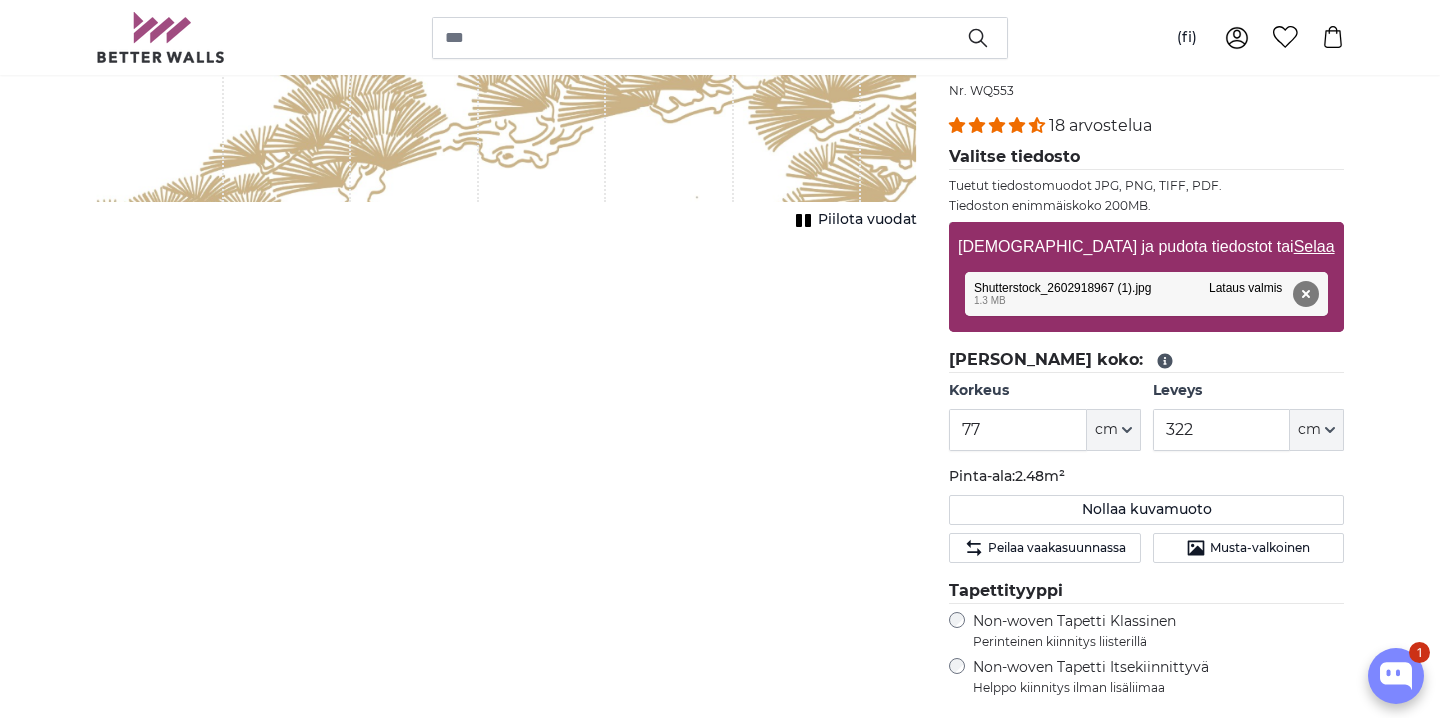 drag, startPoint x: 729, startPoint y: 134, endPoint x: 709, endPoint y: 109, distance: 32.01562 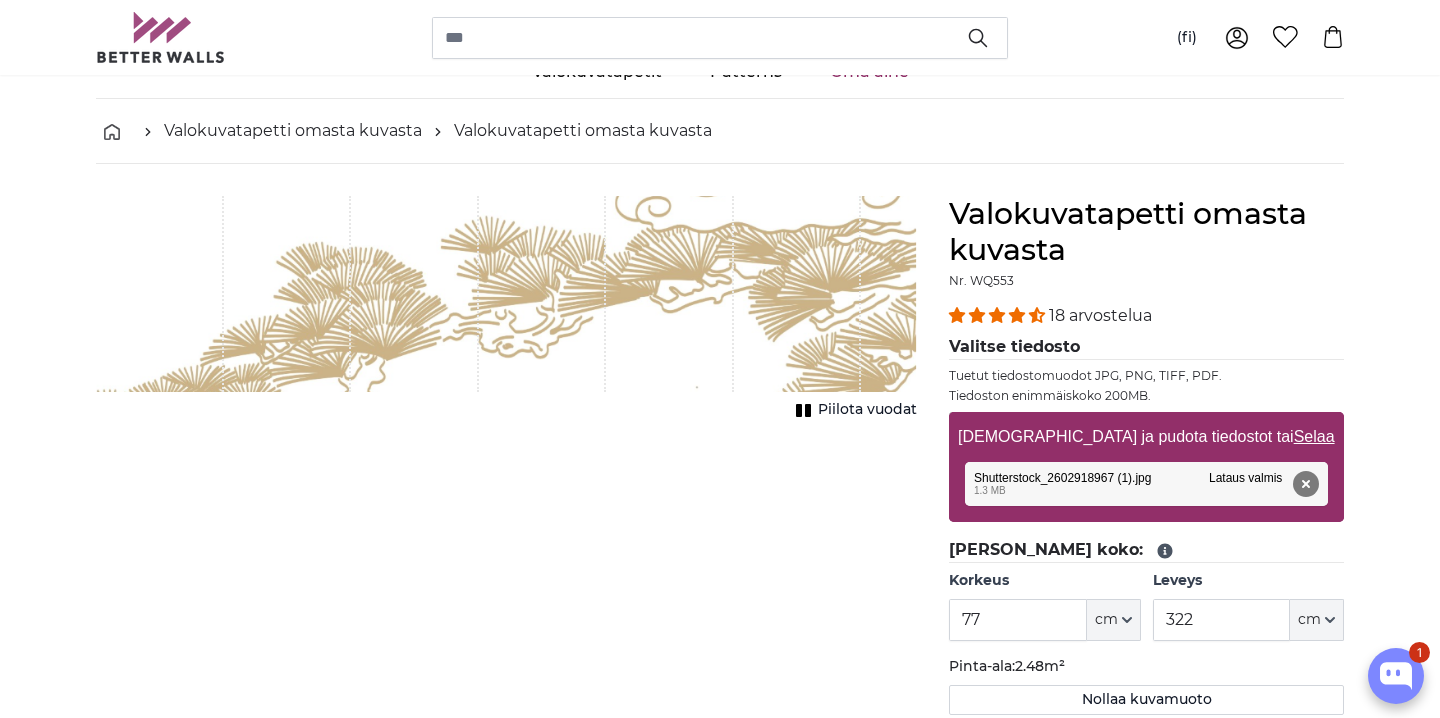 scroll, scrollTop: 58, scrollLeft: 0, axis: vertical 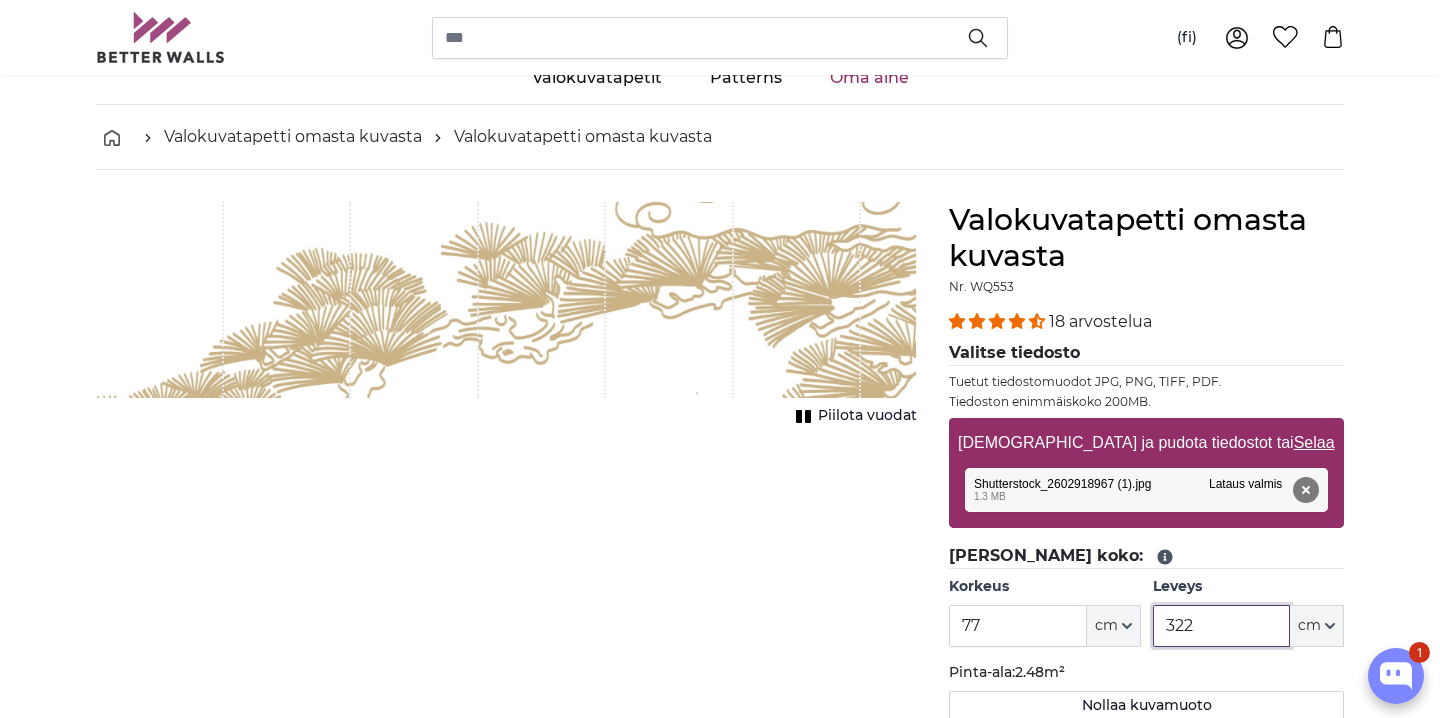 click on "322" at bounding box center [1221, 626] 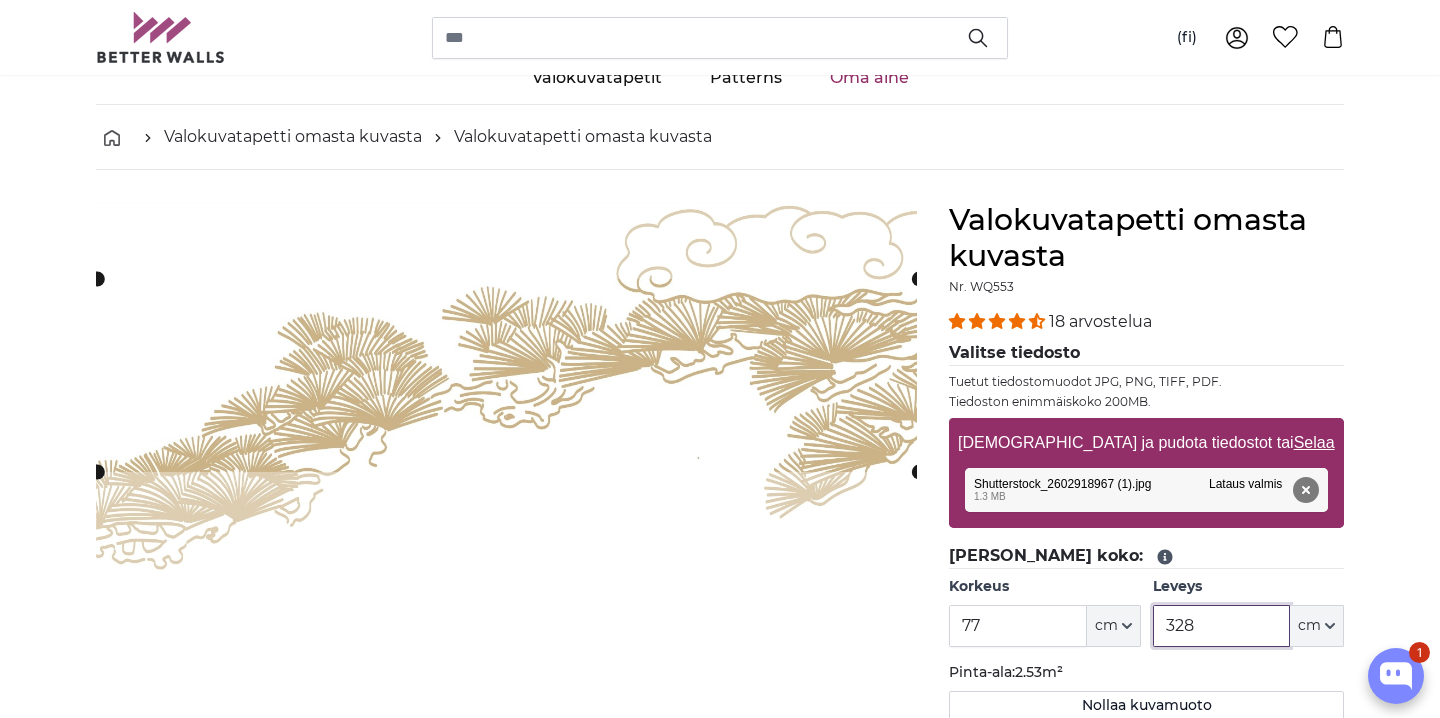 click 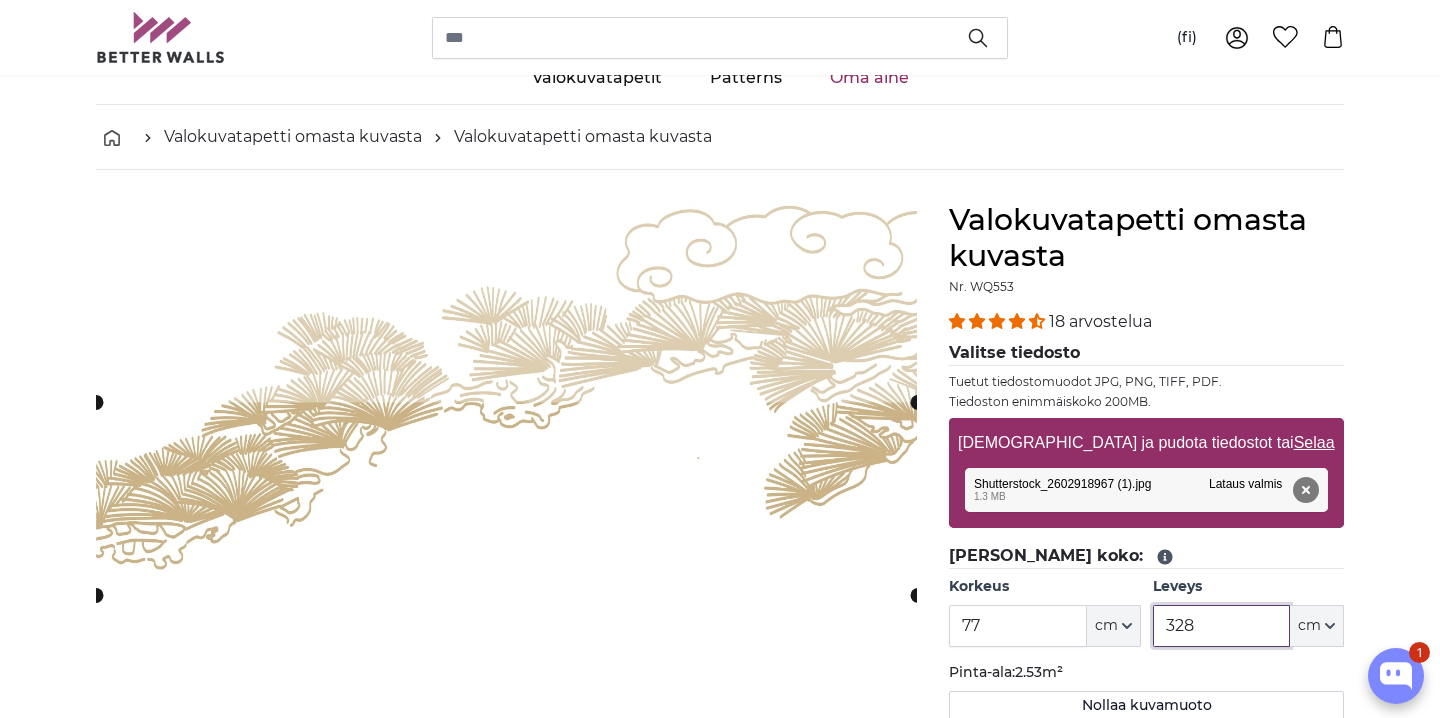 click 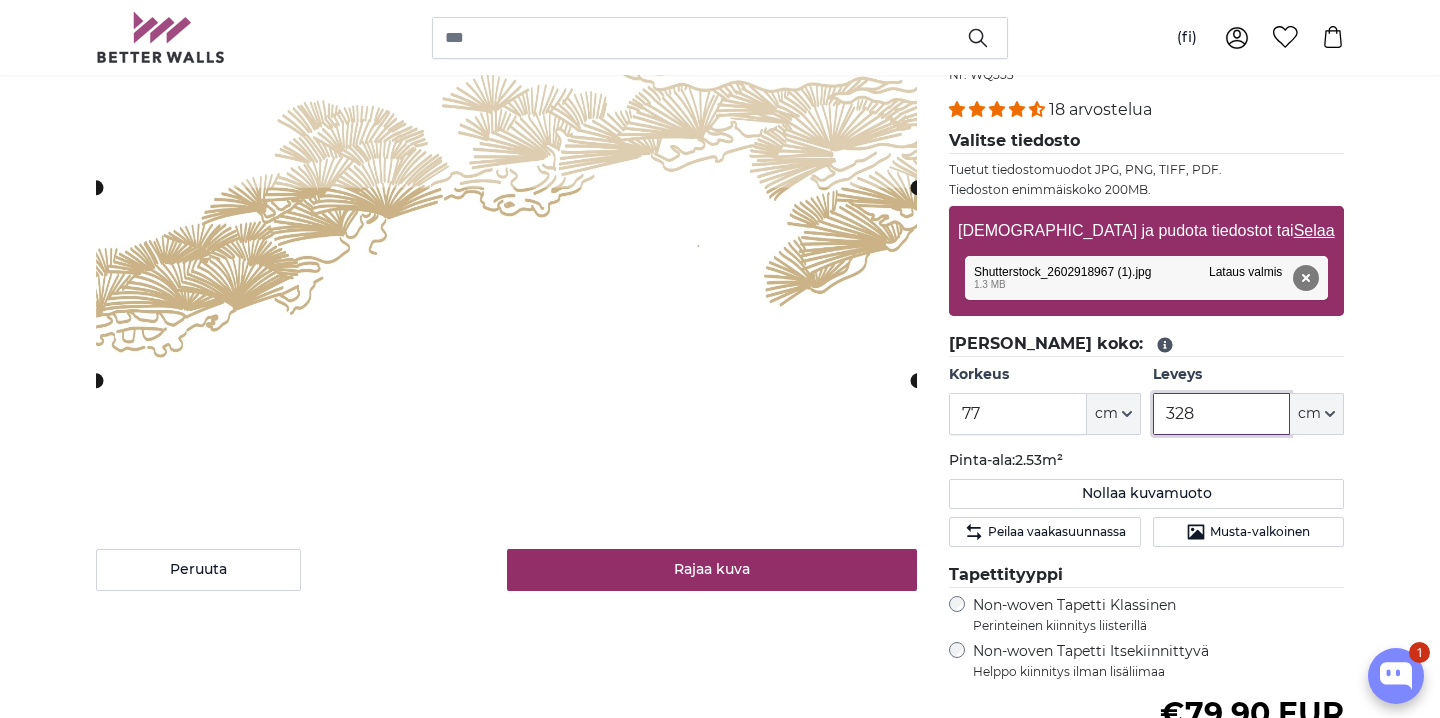 scroll, scrollTop: 284, scrollLeft: 0, axis: vertical 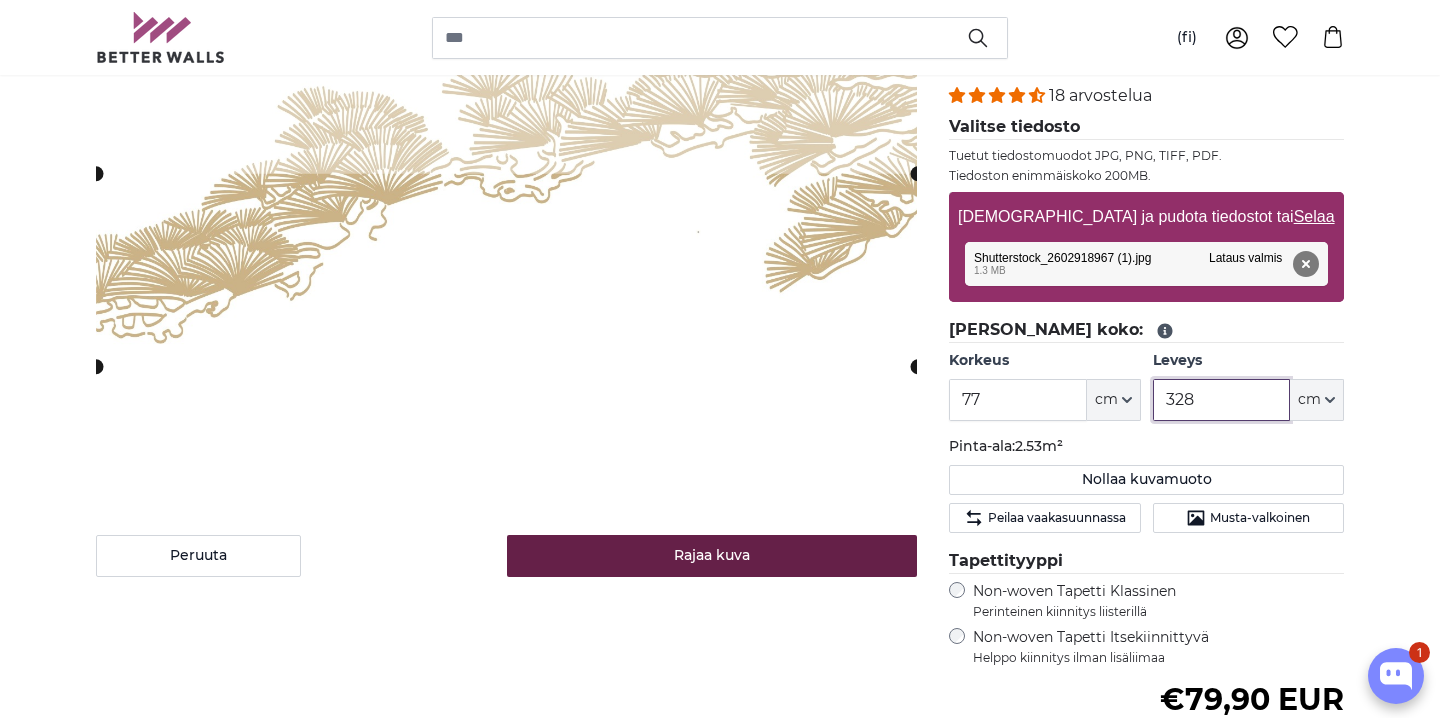 type on "328" 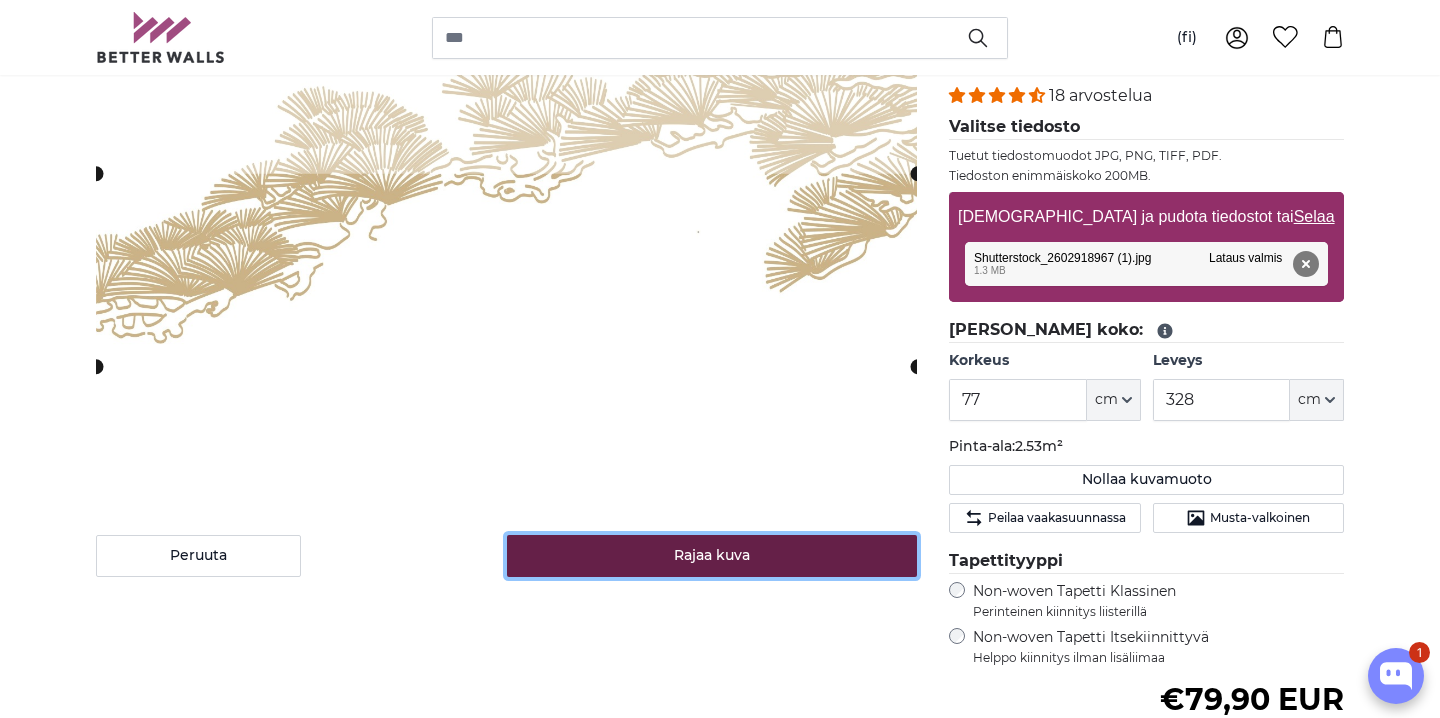 click on "Rajaa kuva" at bounding box center (712, 556) 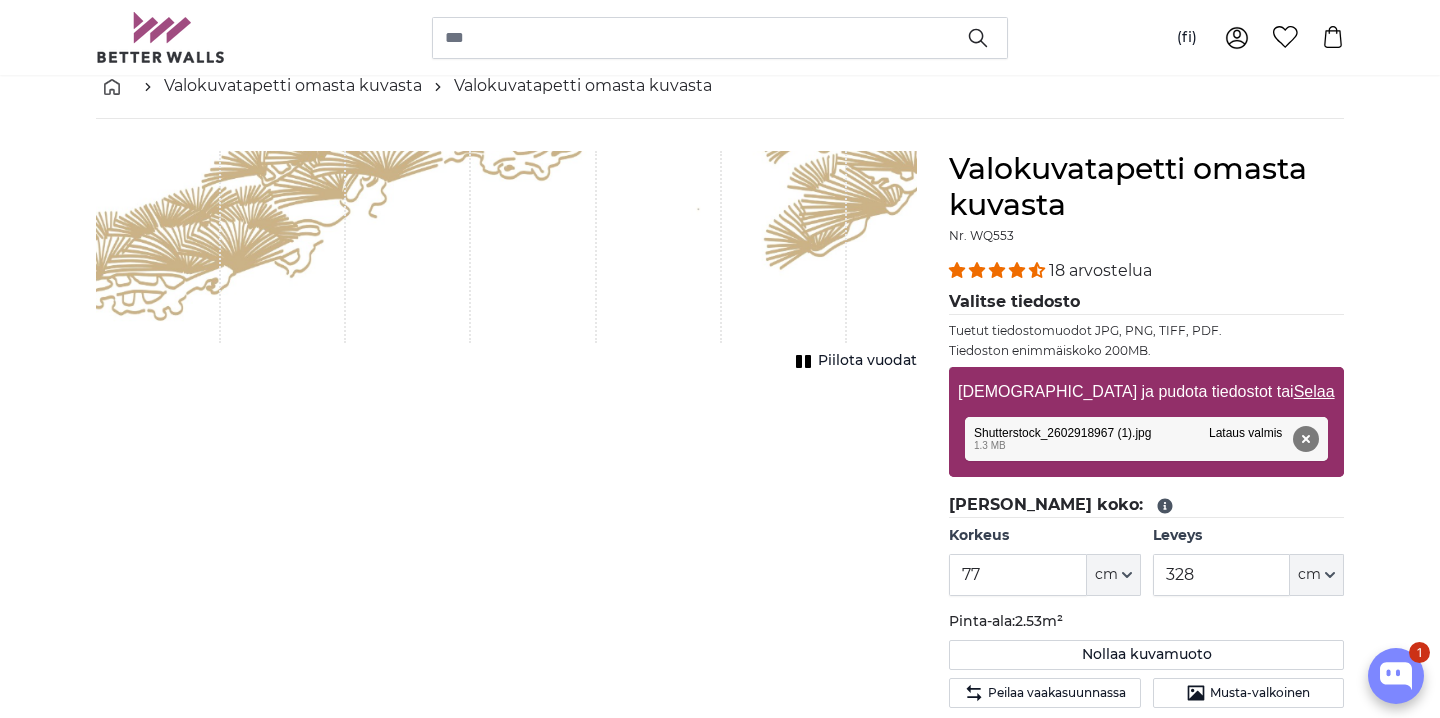 scroll, scrollTop: 0, scrollLeft: 0, axis: both 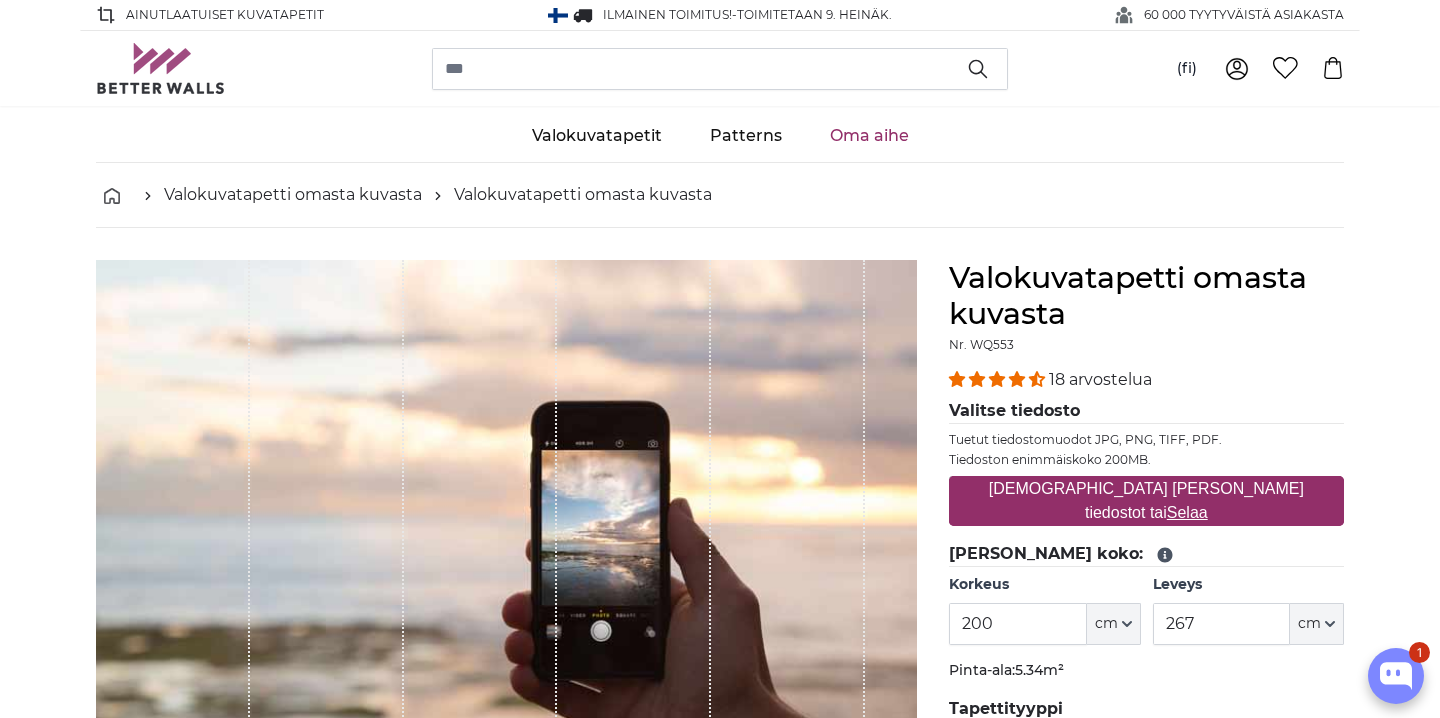 click on "[DEMOGRAPHIC_DATA] ja pudota tiedostot tai  Selaa" at bounding box center (1146, 501) 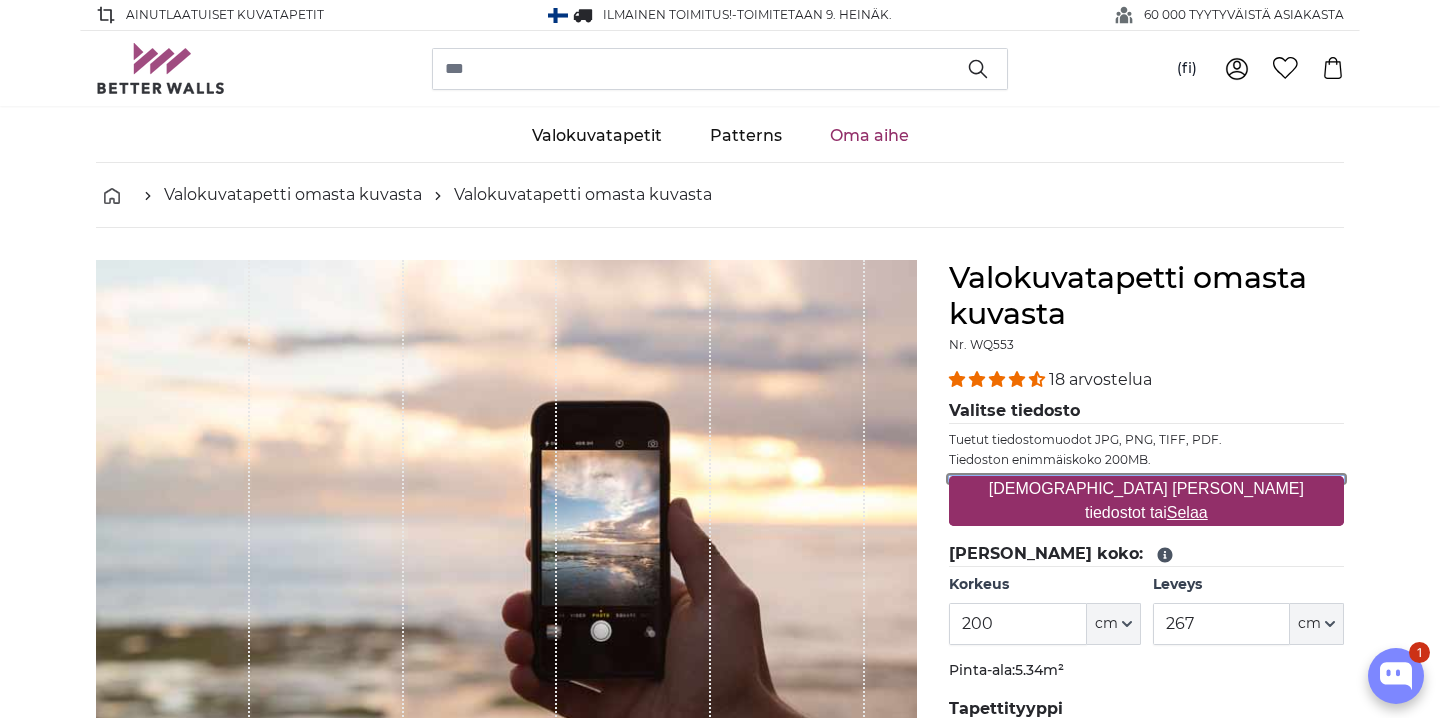 type on "**********" 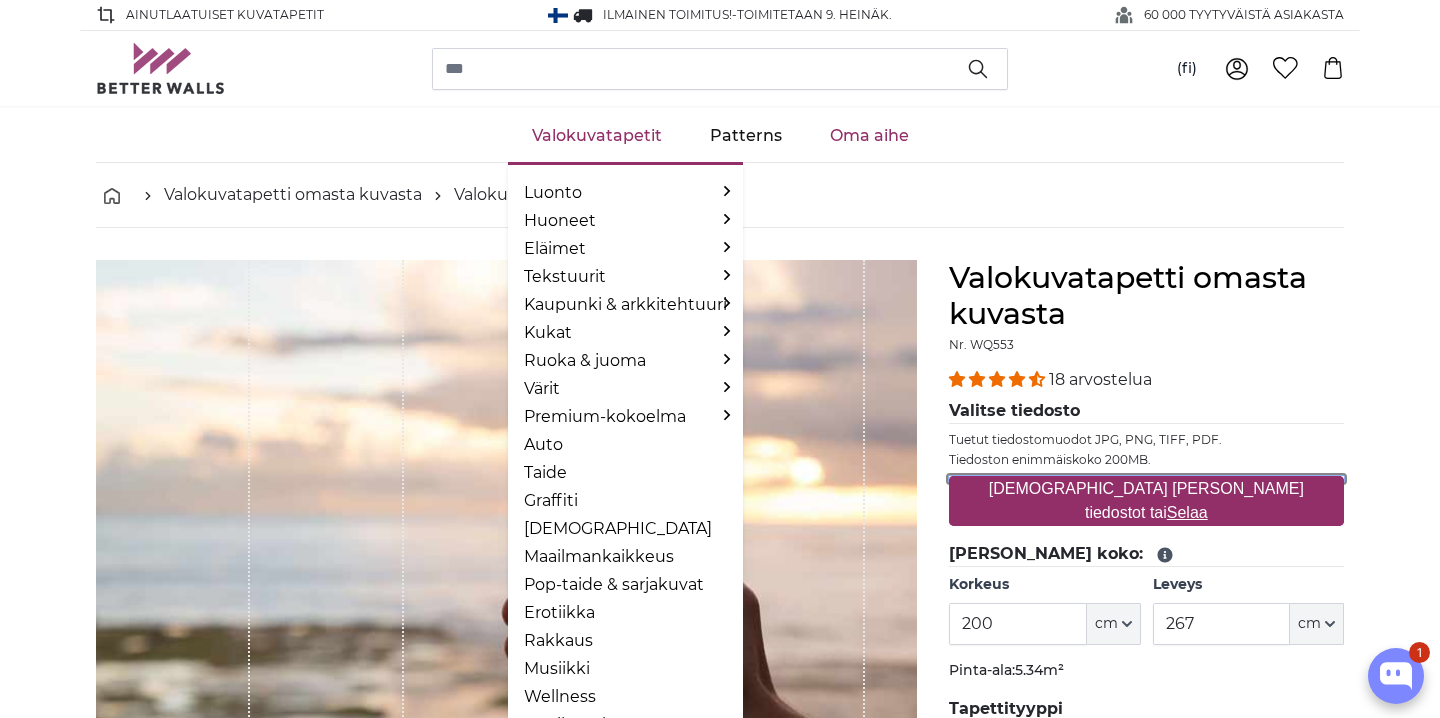 type 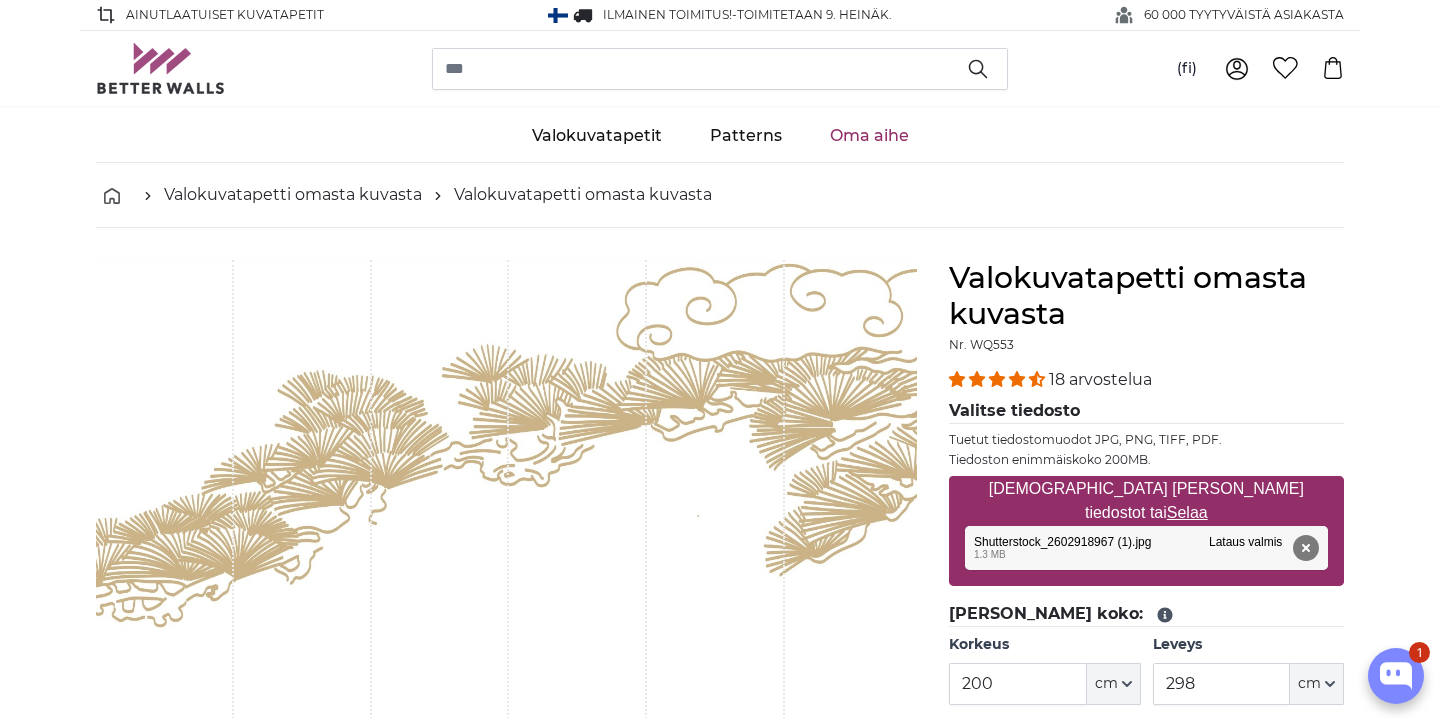 click on "Peruuta
Rajaa kuva
Piilota vuodat
Valokuvatapetti omasta kuvasta
Nr. WQ553
18 arvostelua" at bounding box center [720, 741] 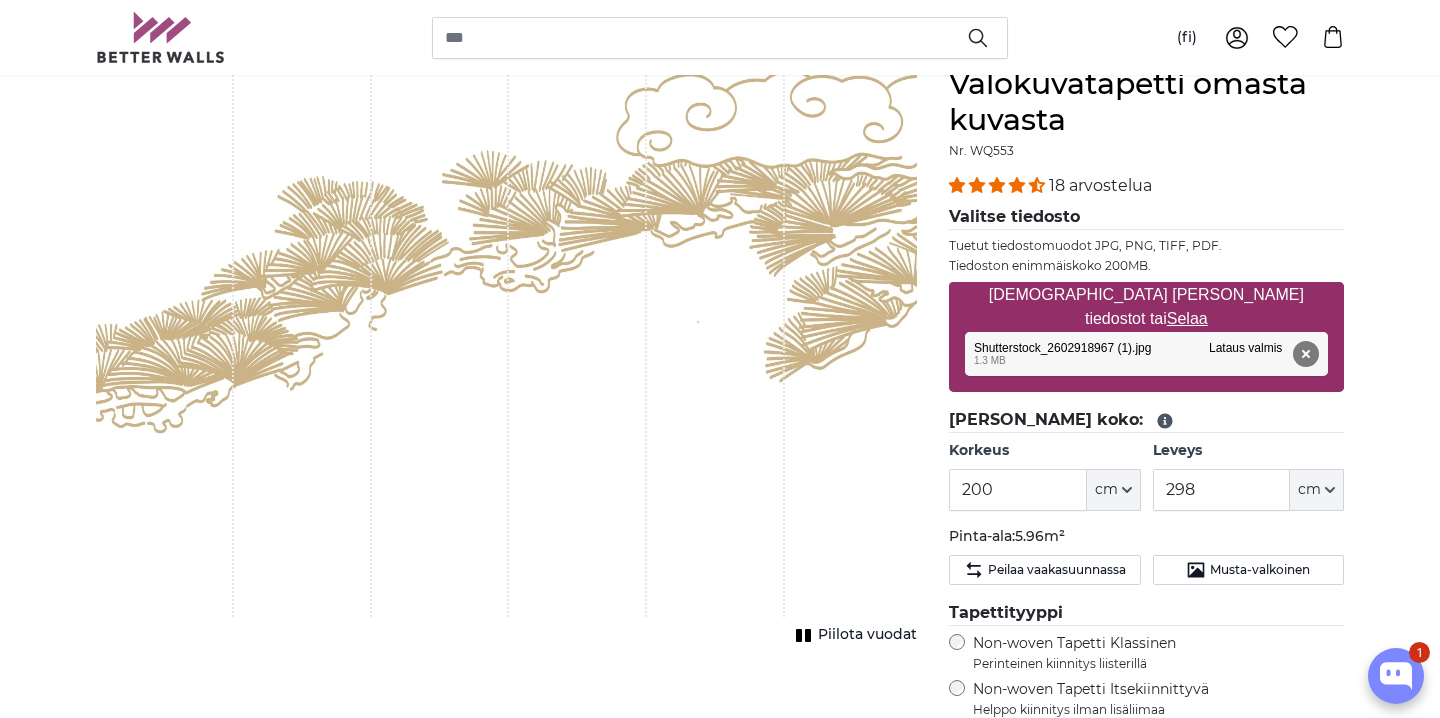 scroll, scrollTop: 188, scrollLeft: 0, axis: vertical 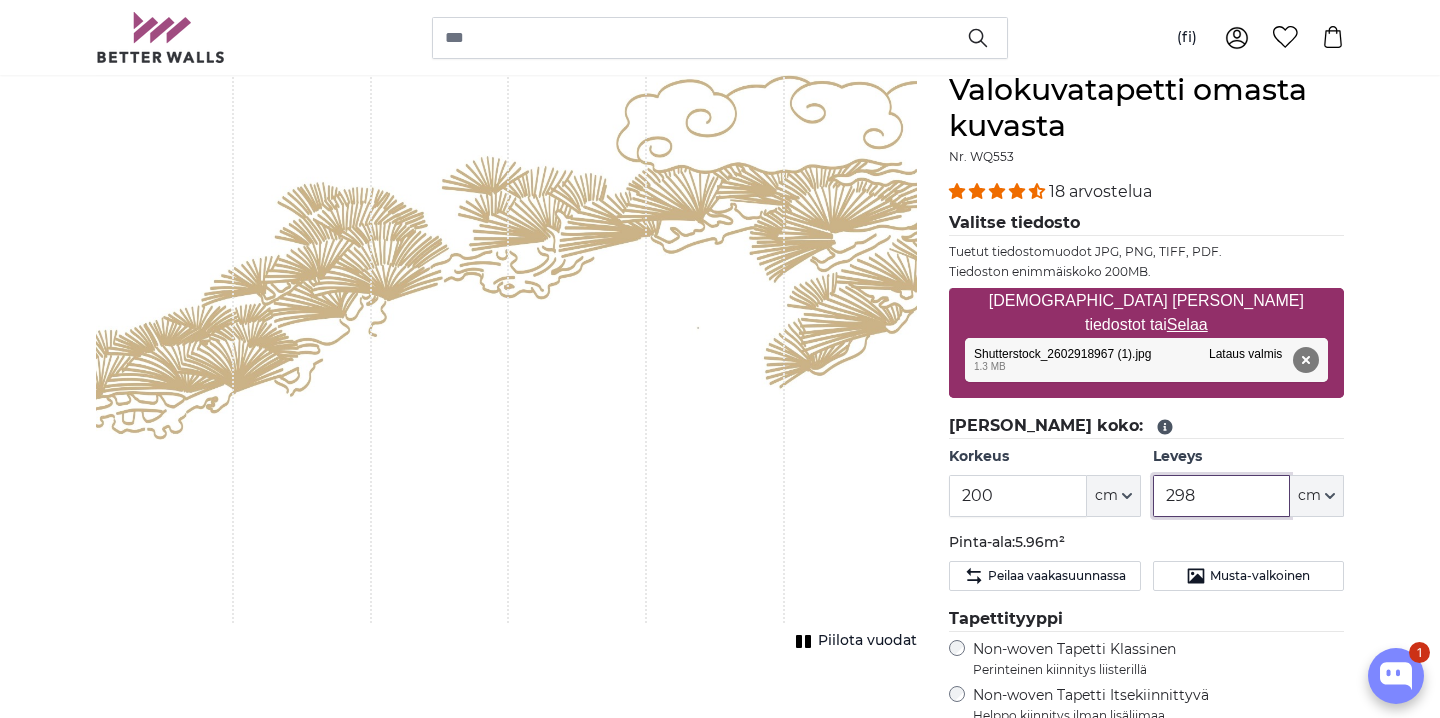 click on "298" at bounding box center (1221, 496) 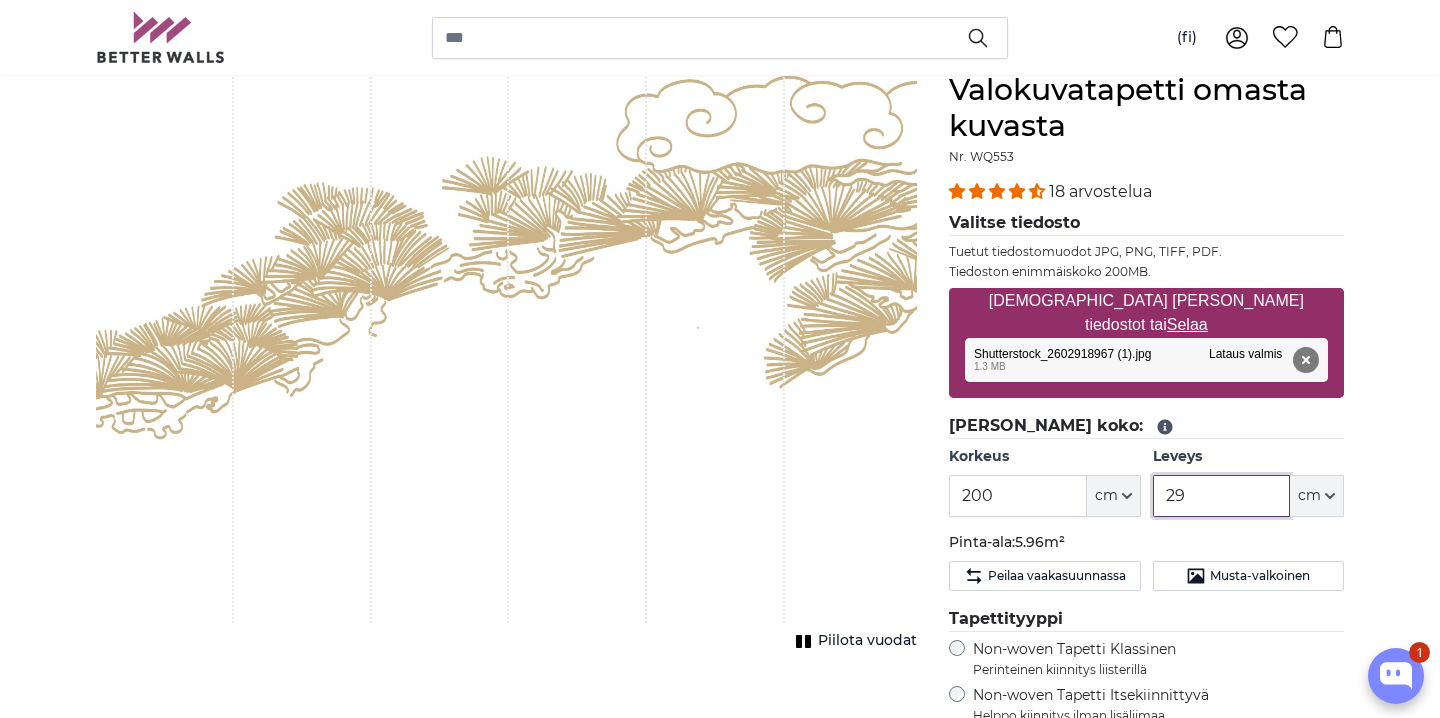 type on "2" 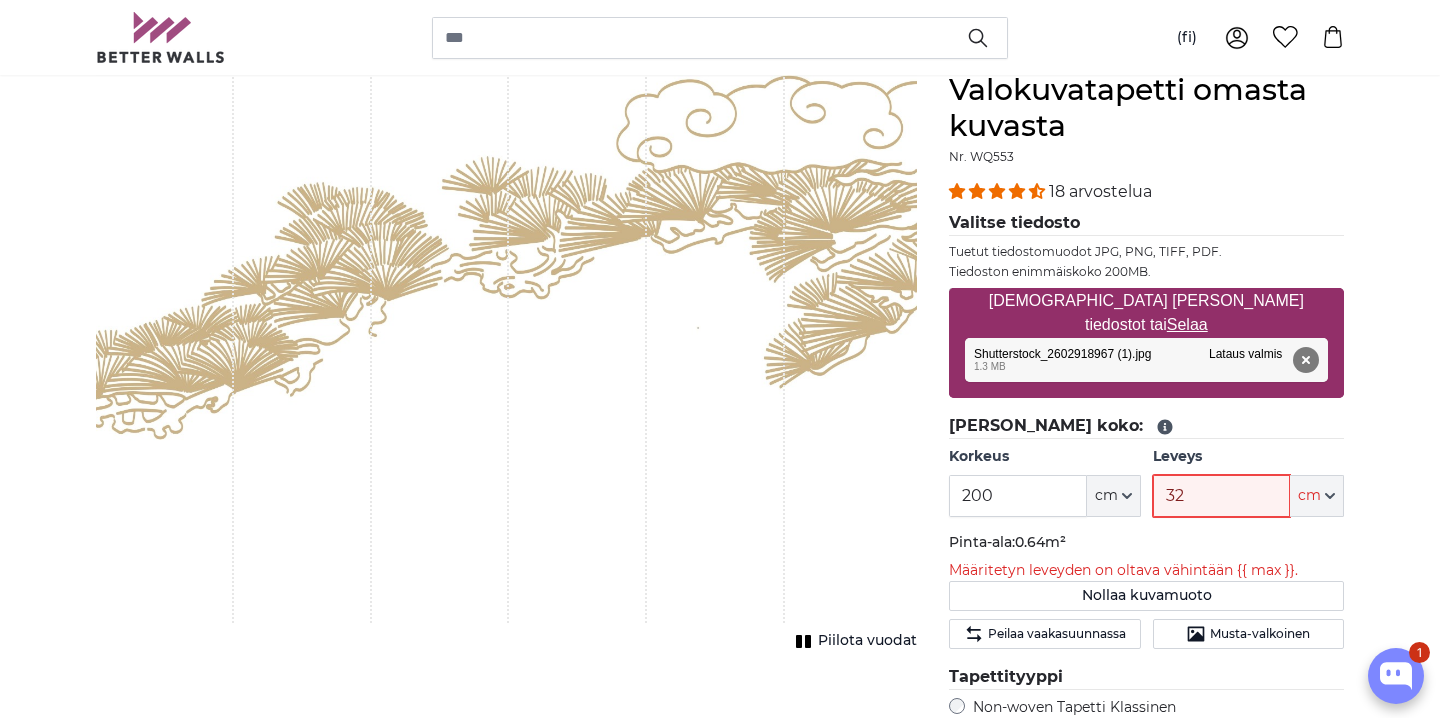 type on "328" 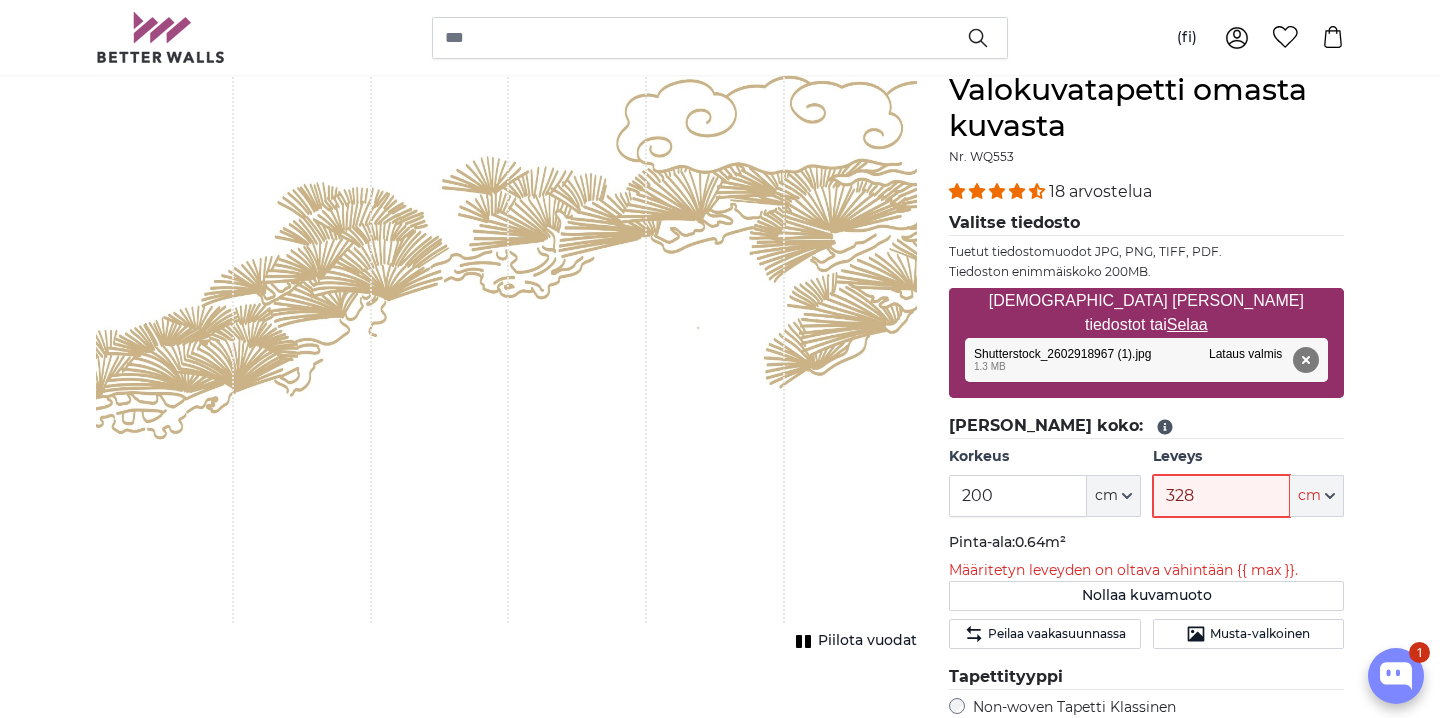 type 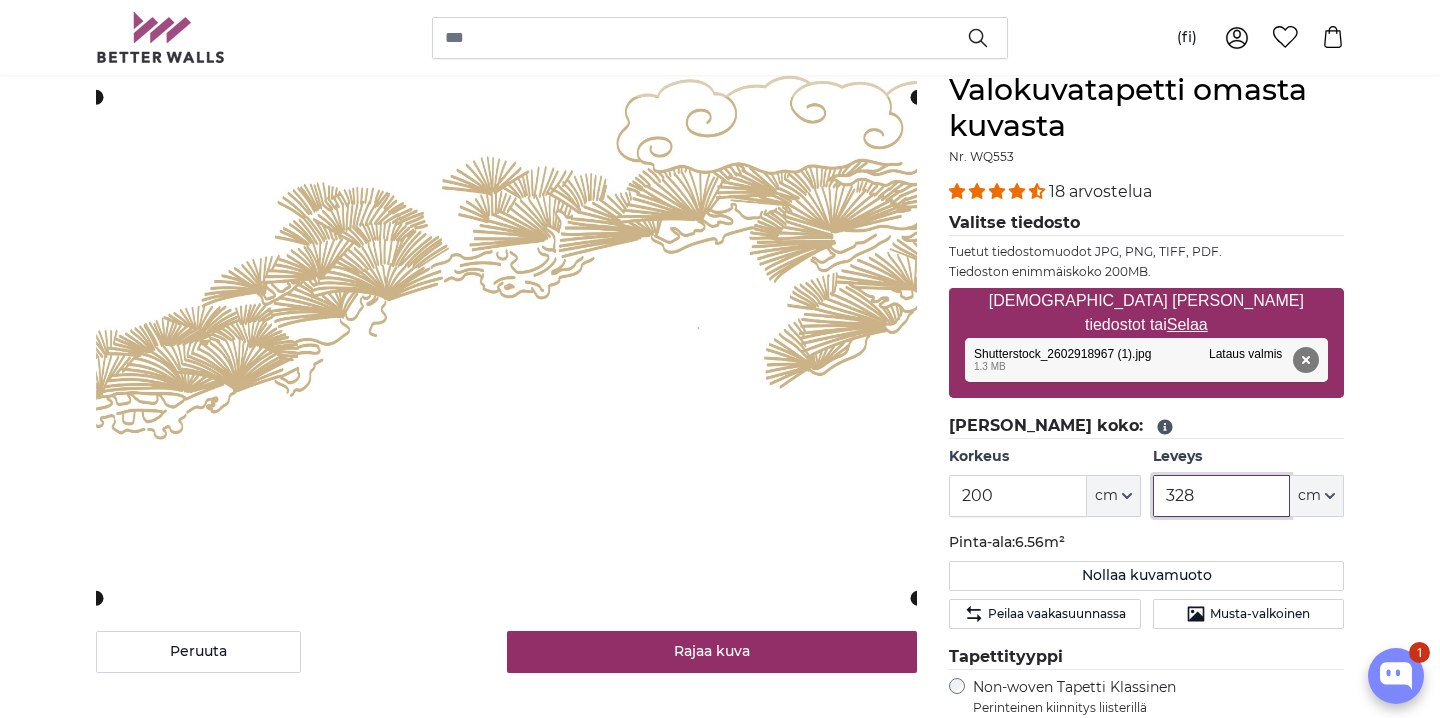 type on "328" 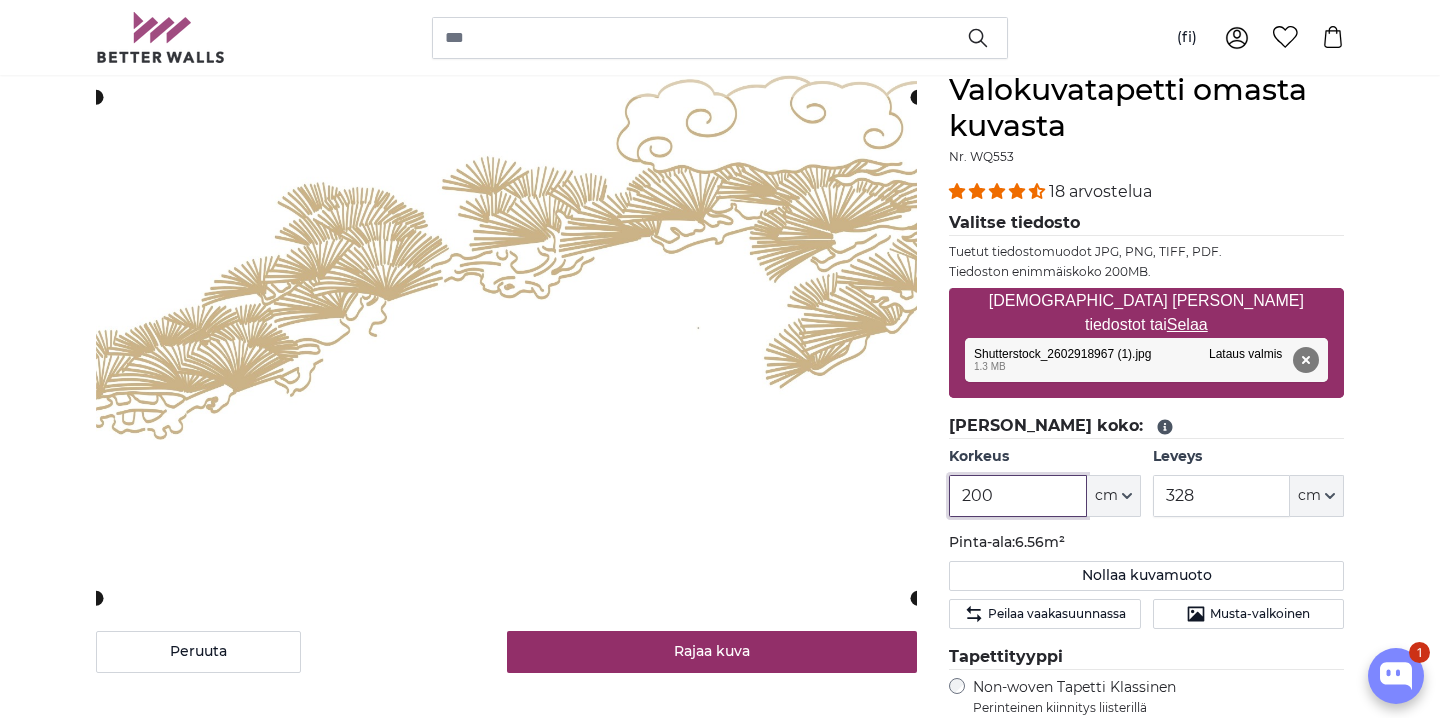 click on "200" at bounding box center (1017, 496) 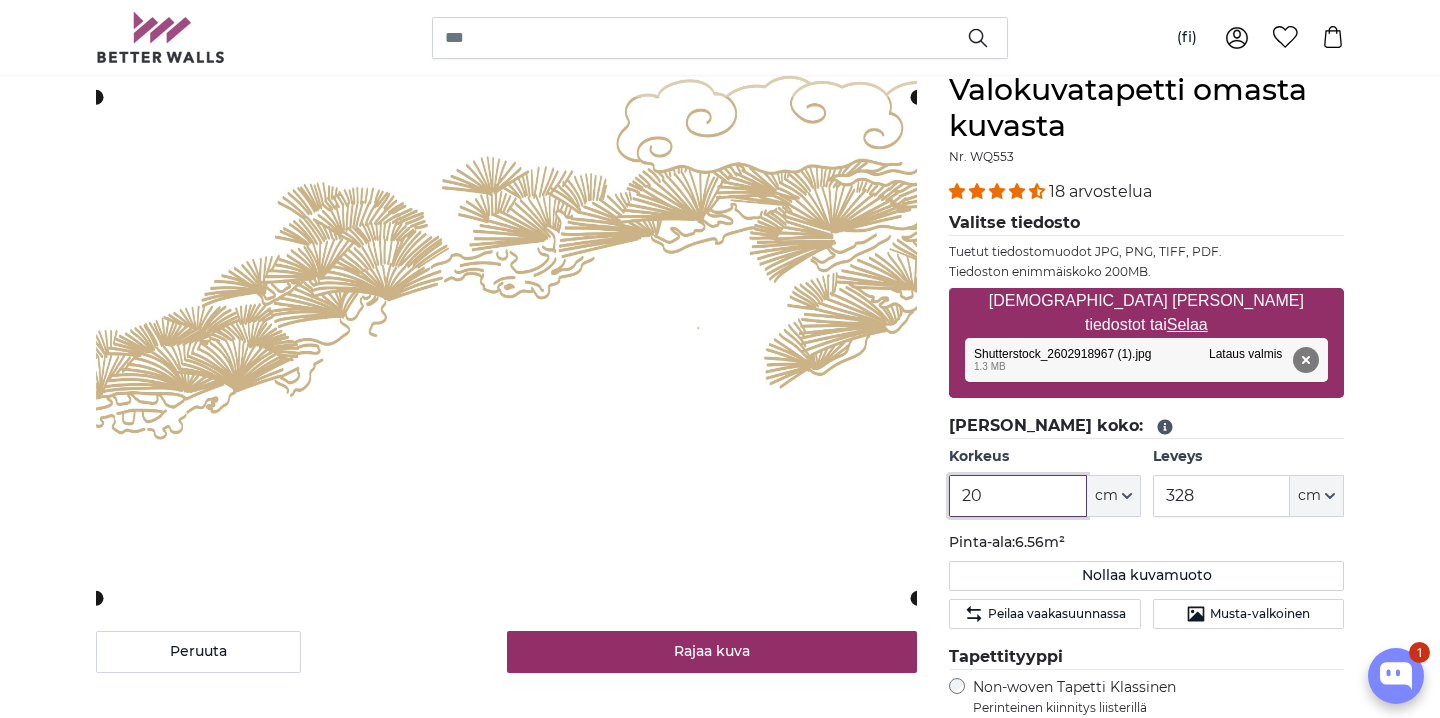 type on "2" 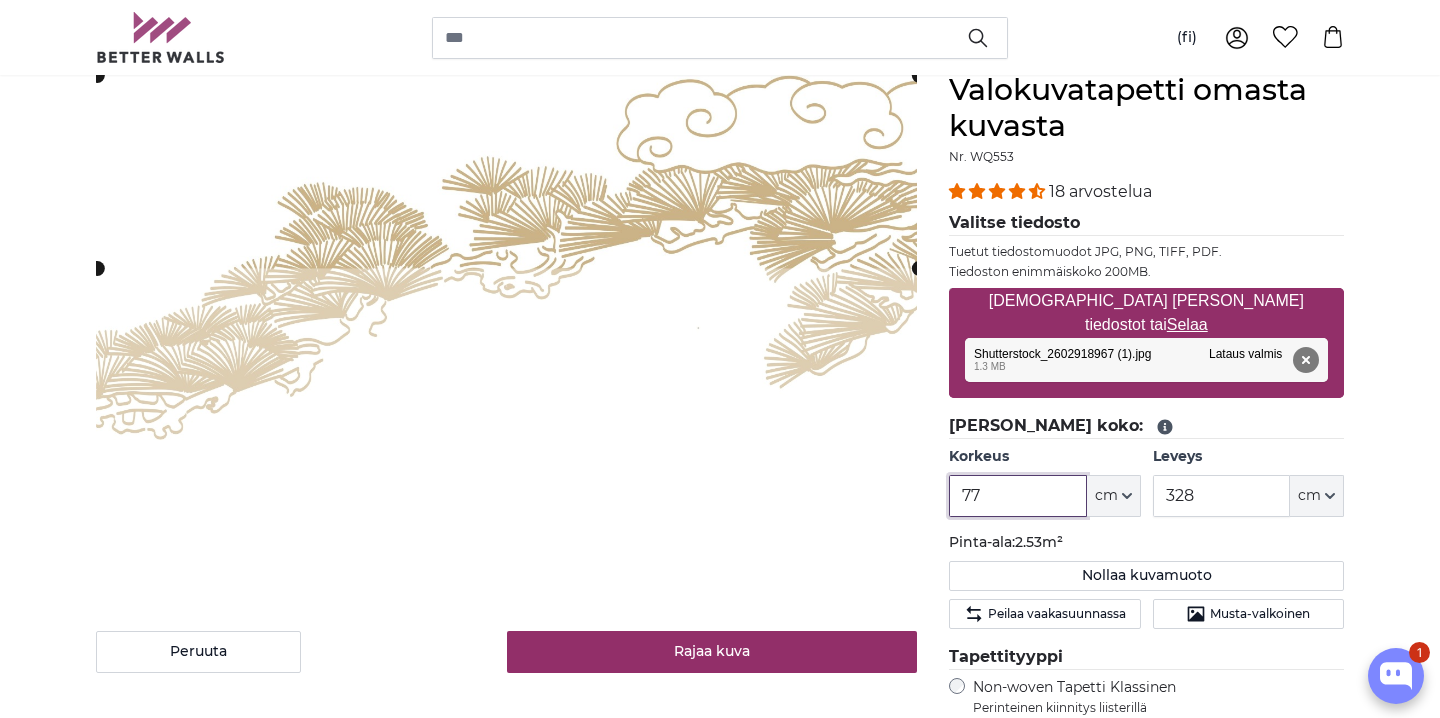 click 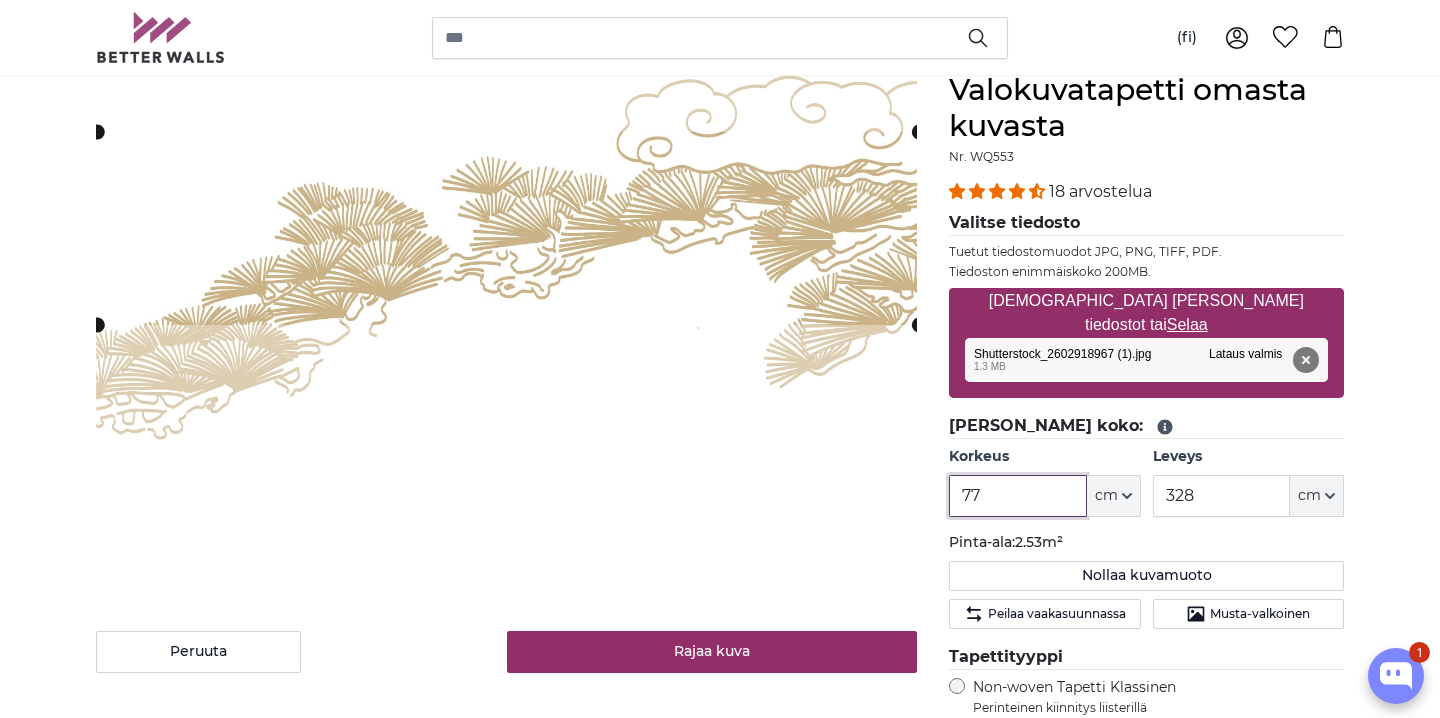 click 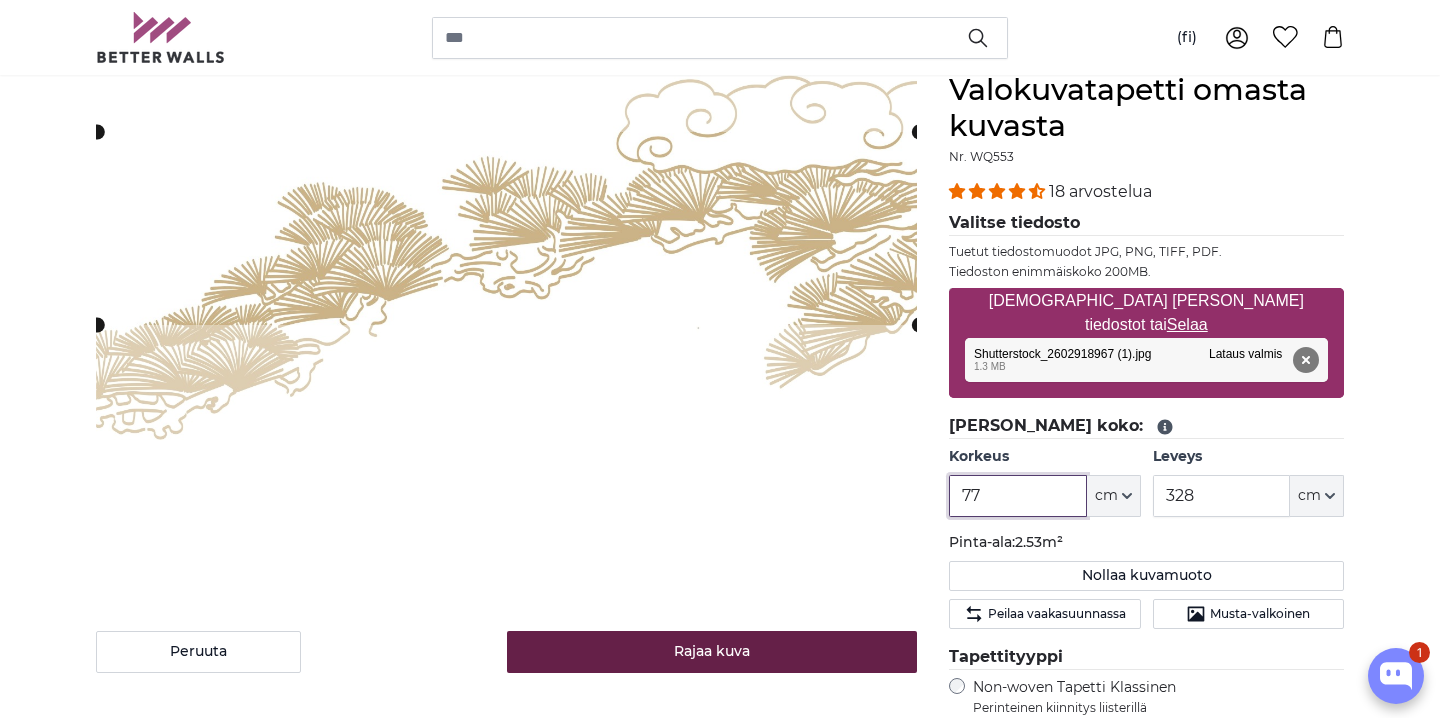 type on "77" 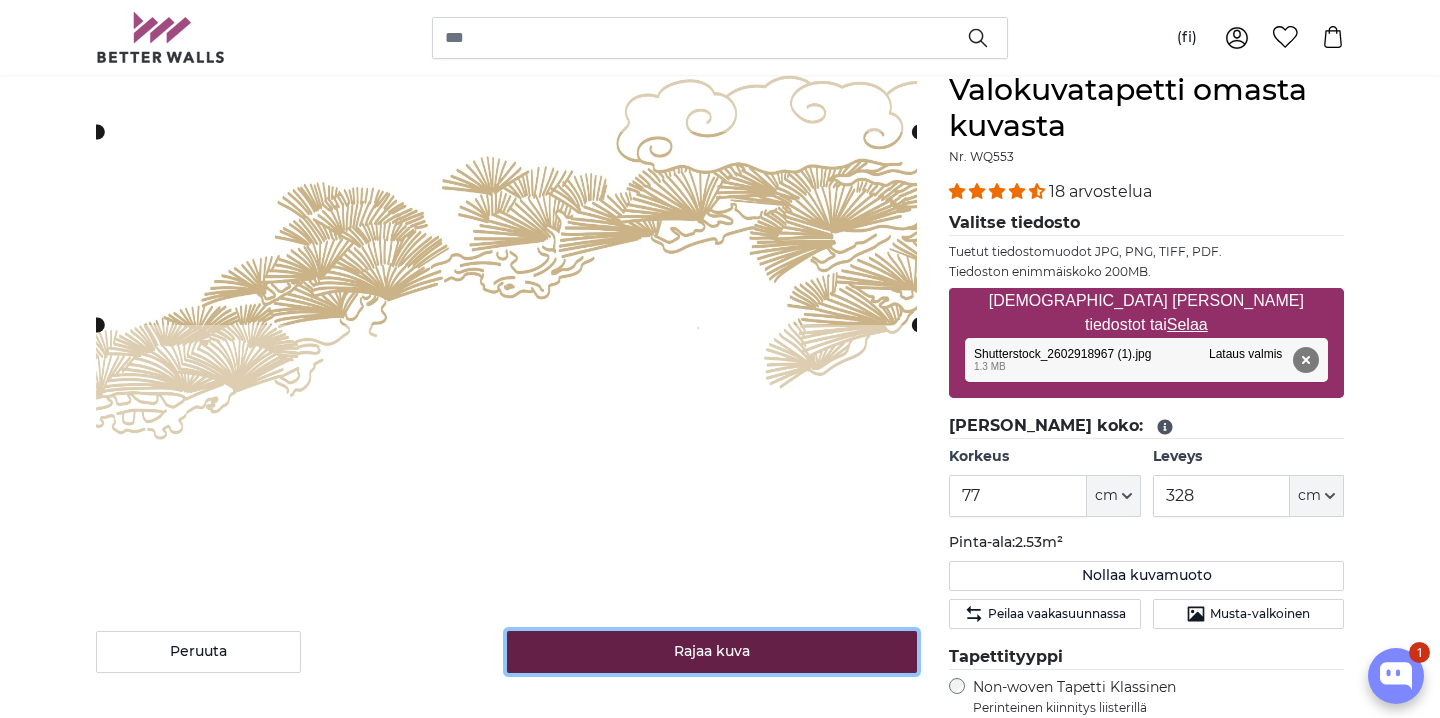 click on "Rajaa kuva" at bounding box center [712, 652] 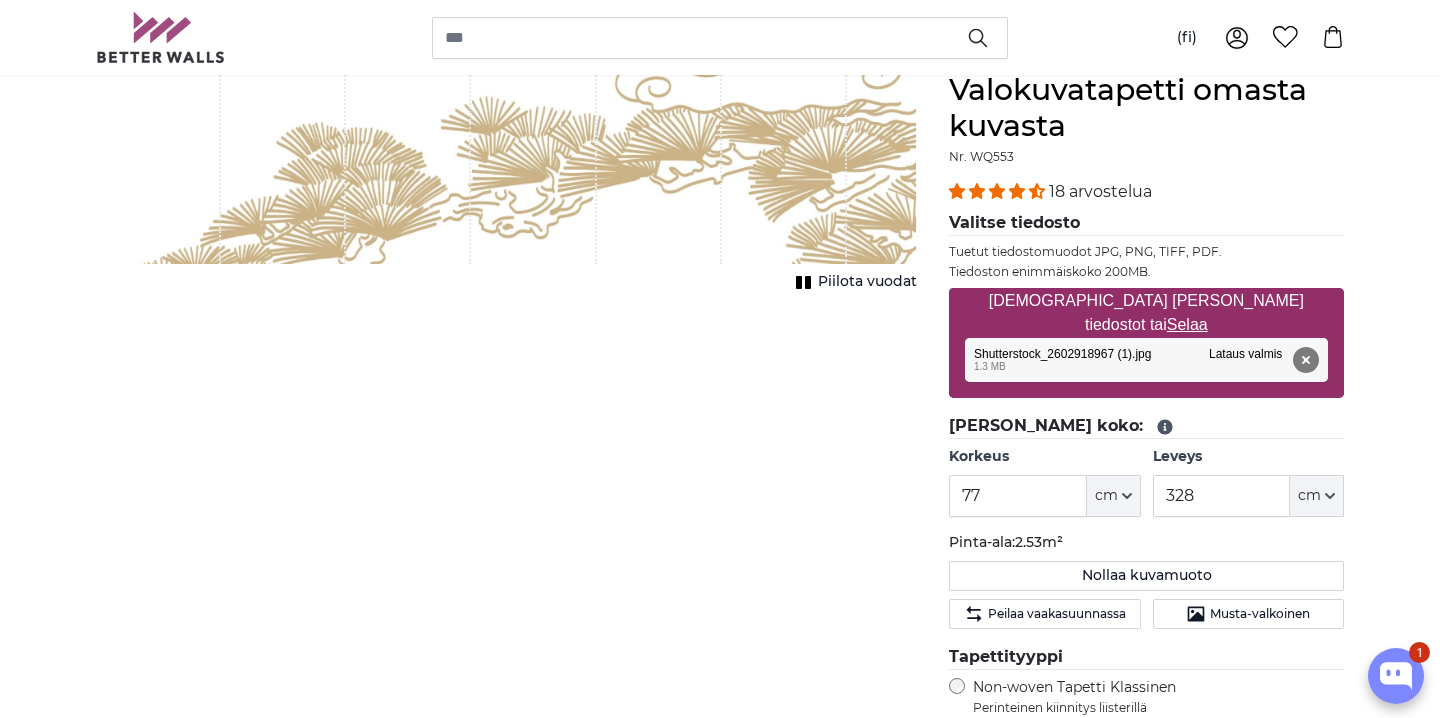 drag, startPoint x: 729, startPoint y: 208, endPoint x: 574, endPoint y: 185, distance: 156.69716 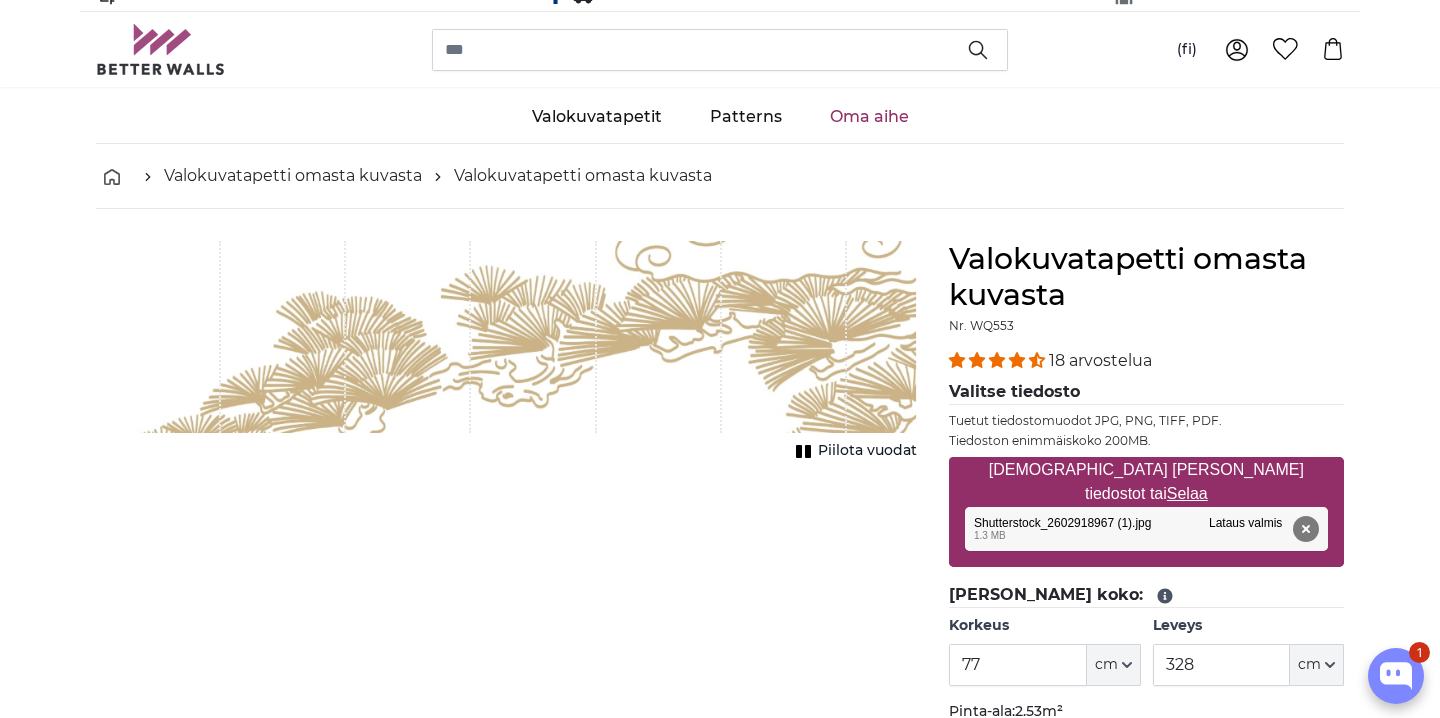 scroll, scrollTop: 0, scrollLeft: 0, axis: both 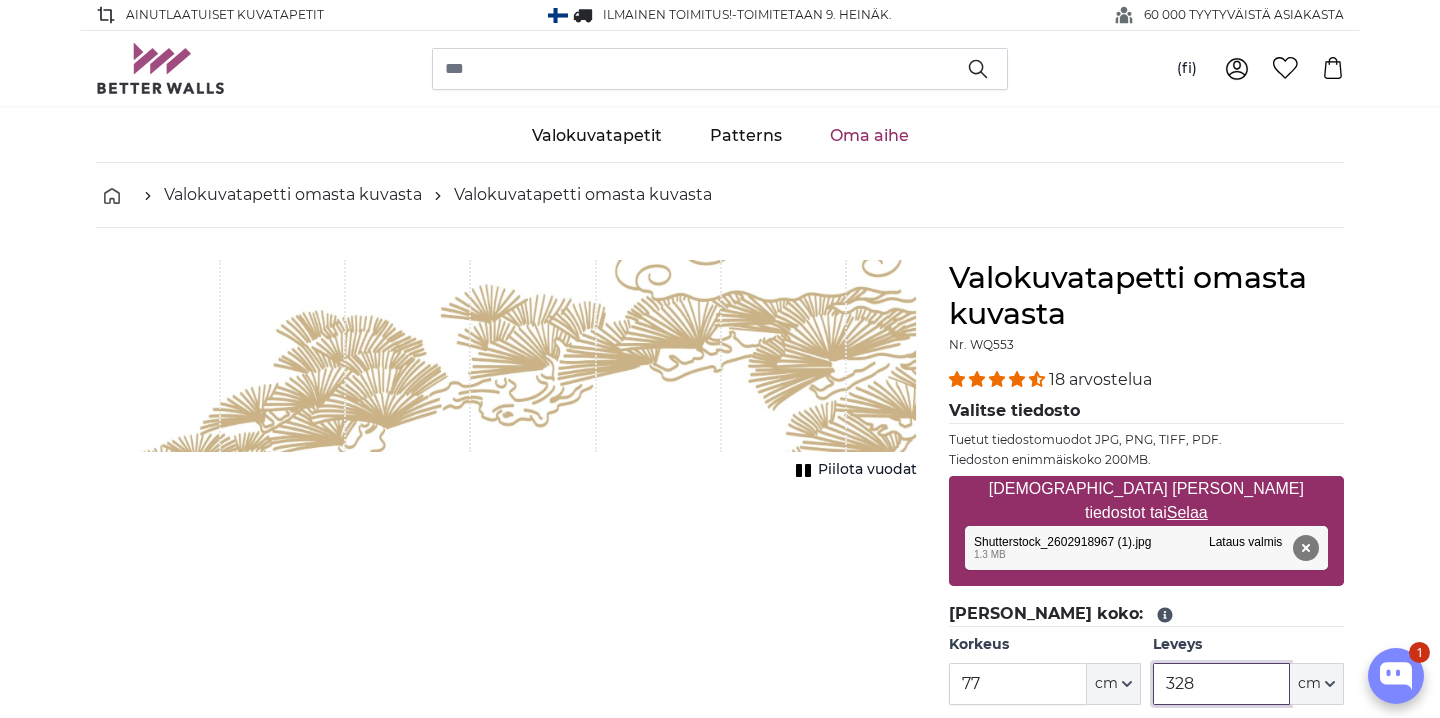 click on "328" at bounding box center (1221, 684) 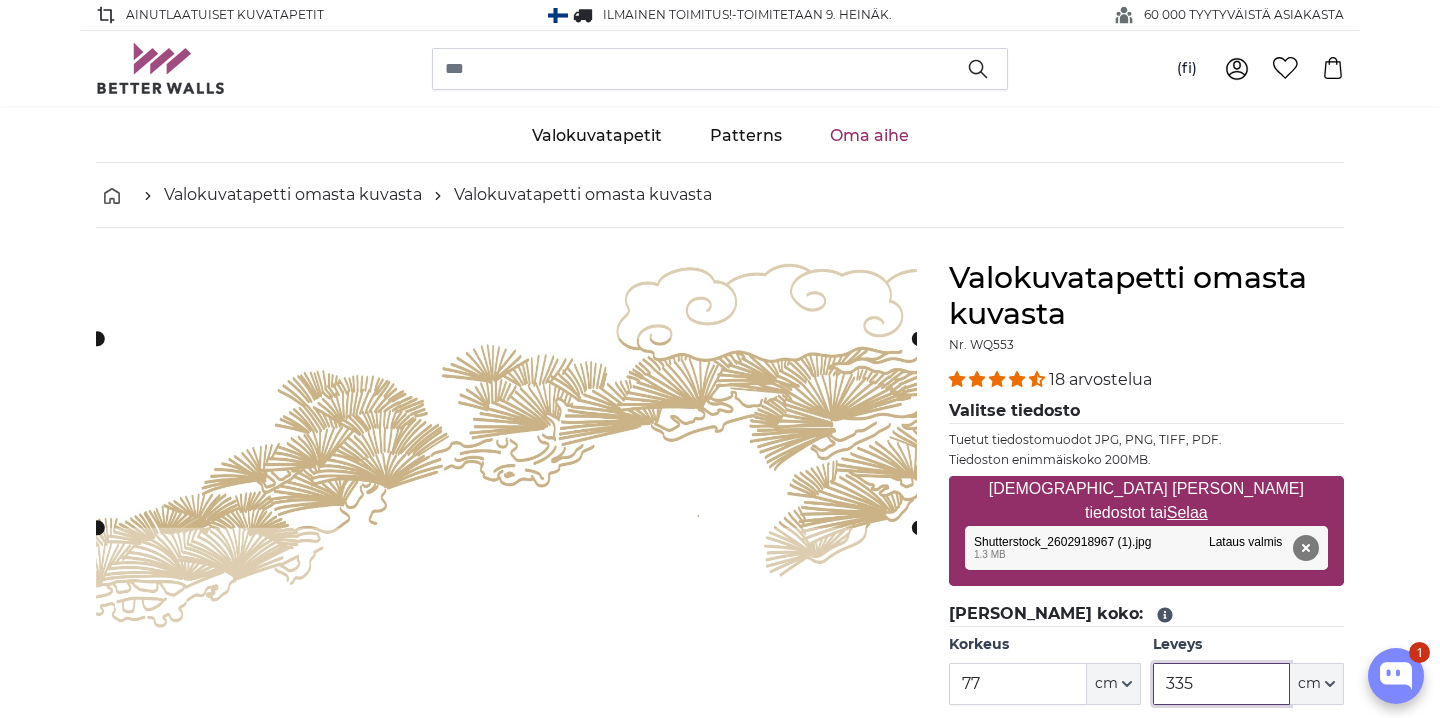 click 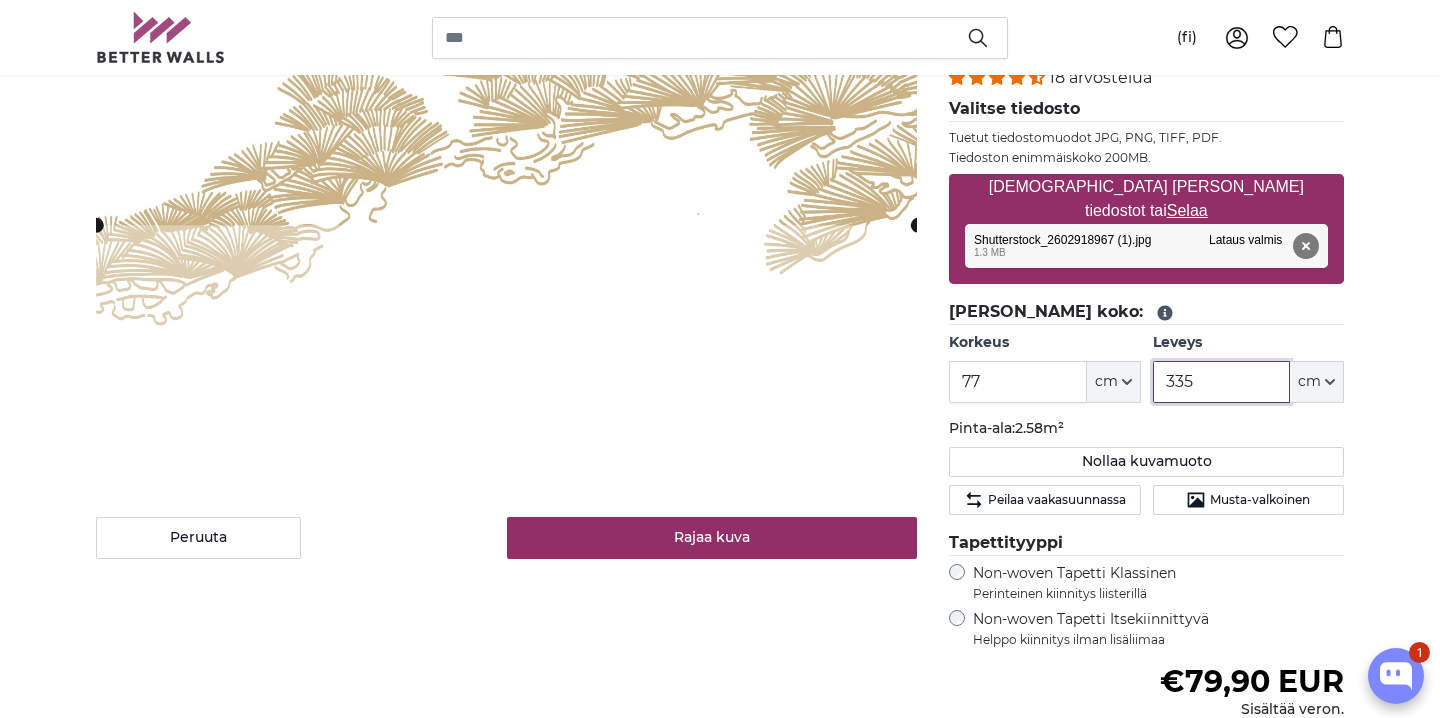 scroll, scrollTop: 314, scrollLeft: 0, axis: vertical 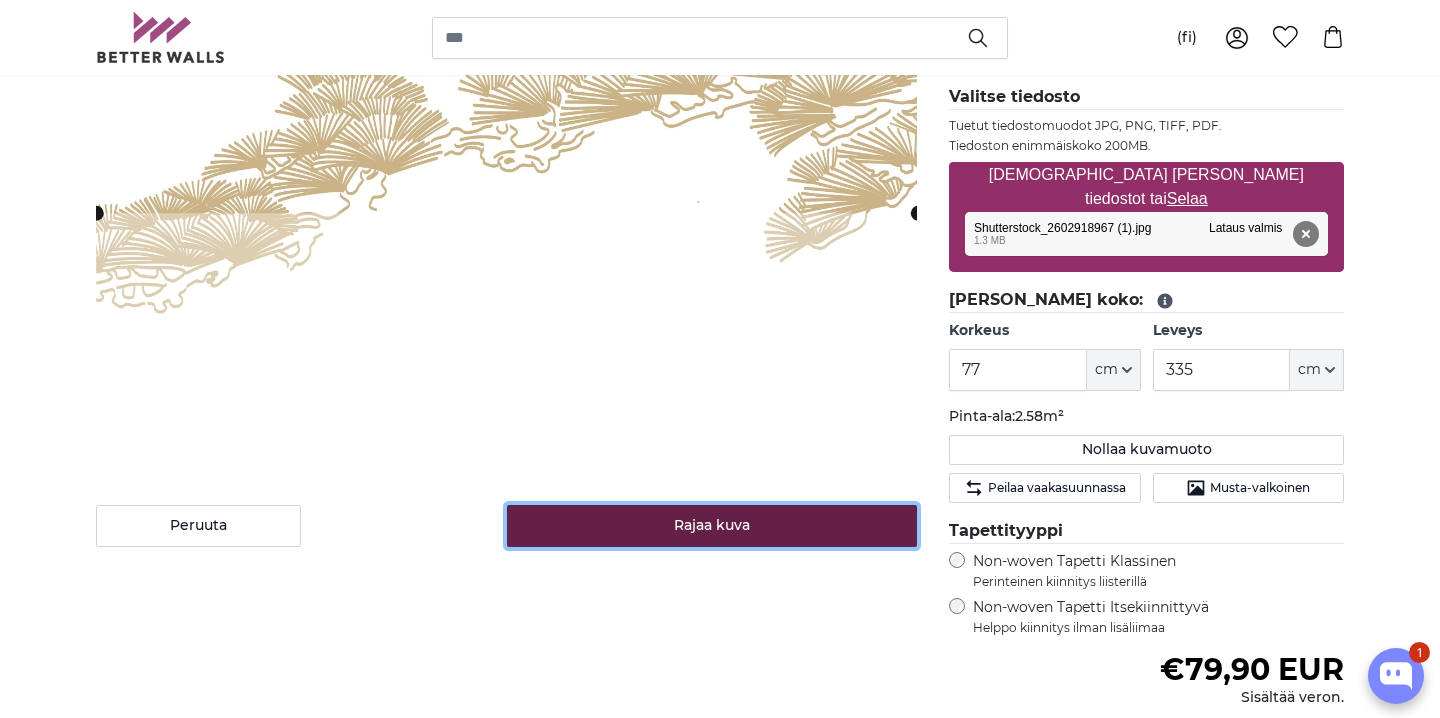 click on "Rajaa kuva" at bounding box center [712, 526] 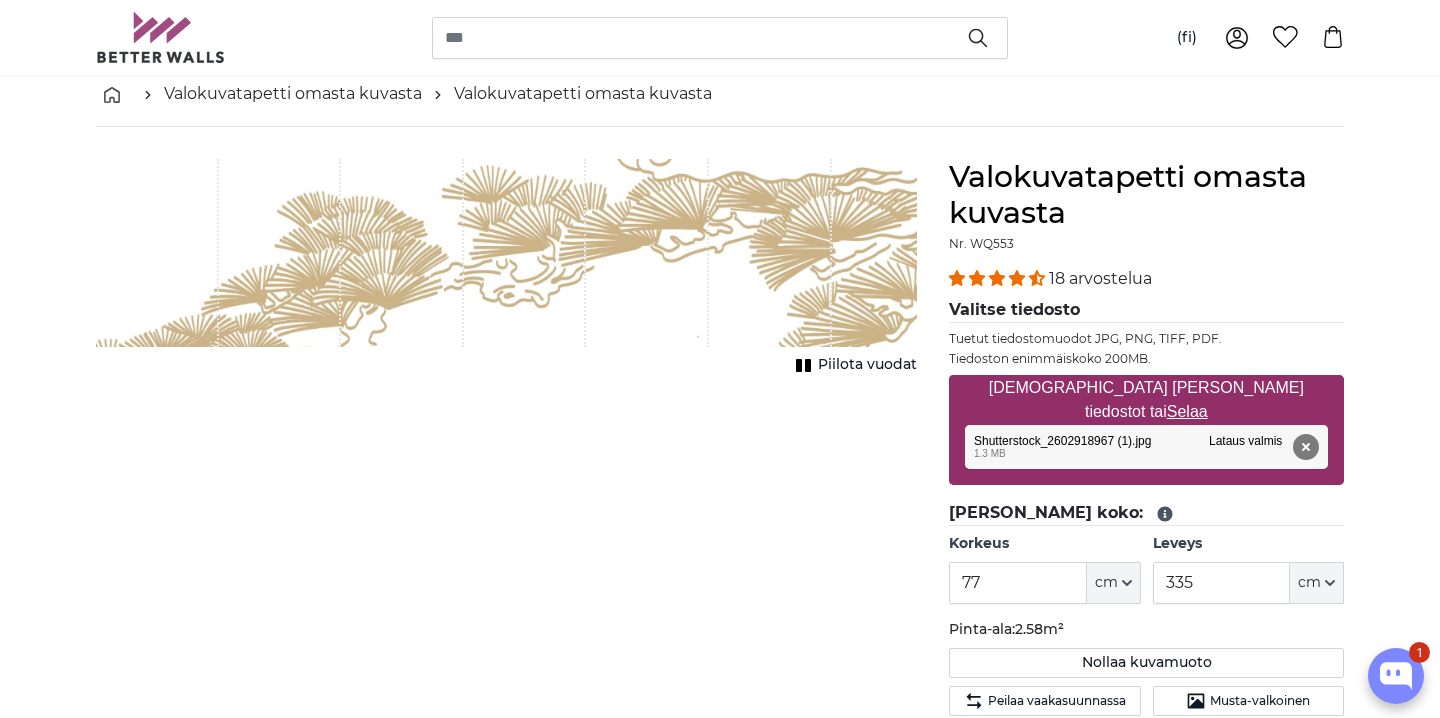 scroll, scrollTop: 98, scrollLeft: 0, axis: vertical 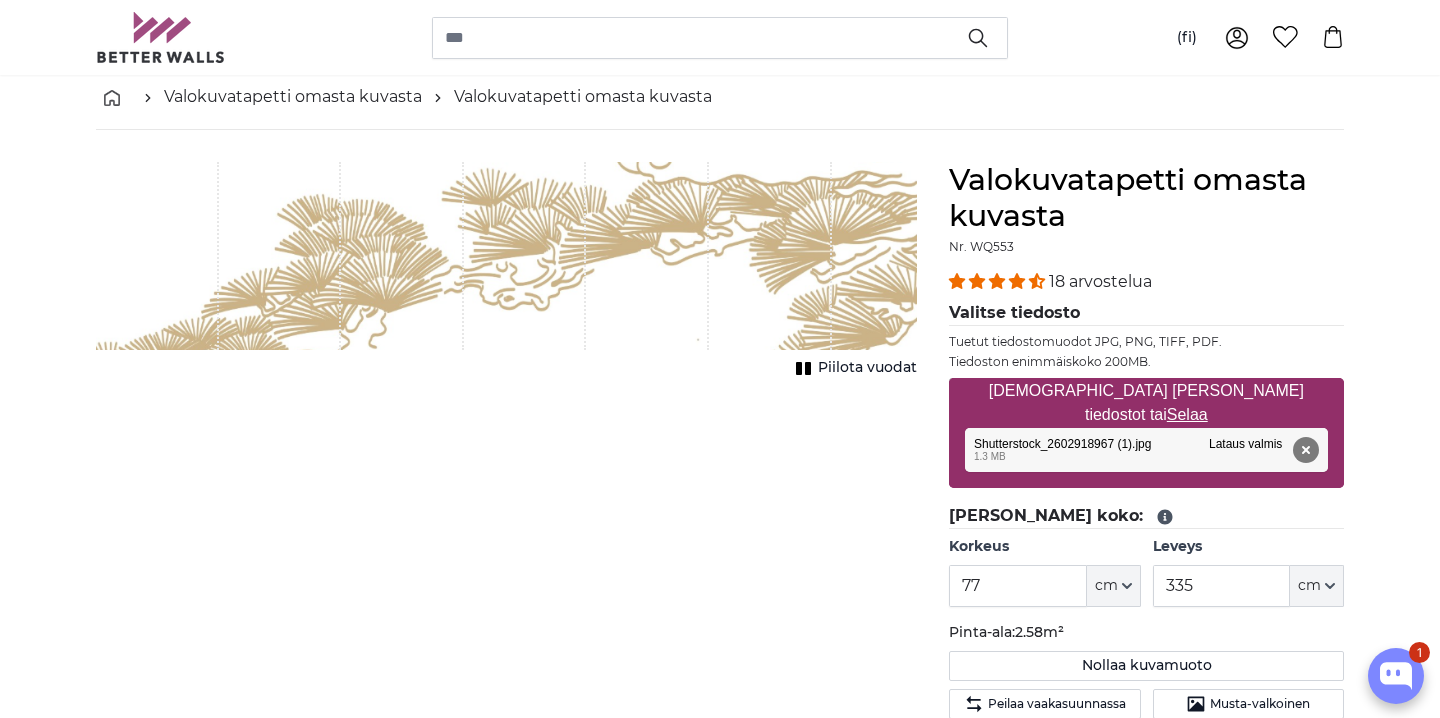 click on "Valokuvatapetti omasta kuvasta
Valokuvatapetti omasta kuvasta
Valokuvatapetti omasta kuvasta
Peruuta
Rajaa kuva" at bounding box center (720, 2560) 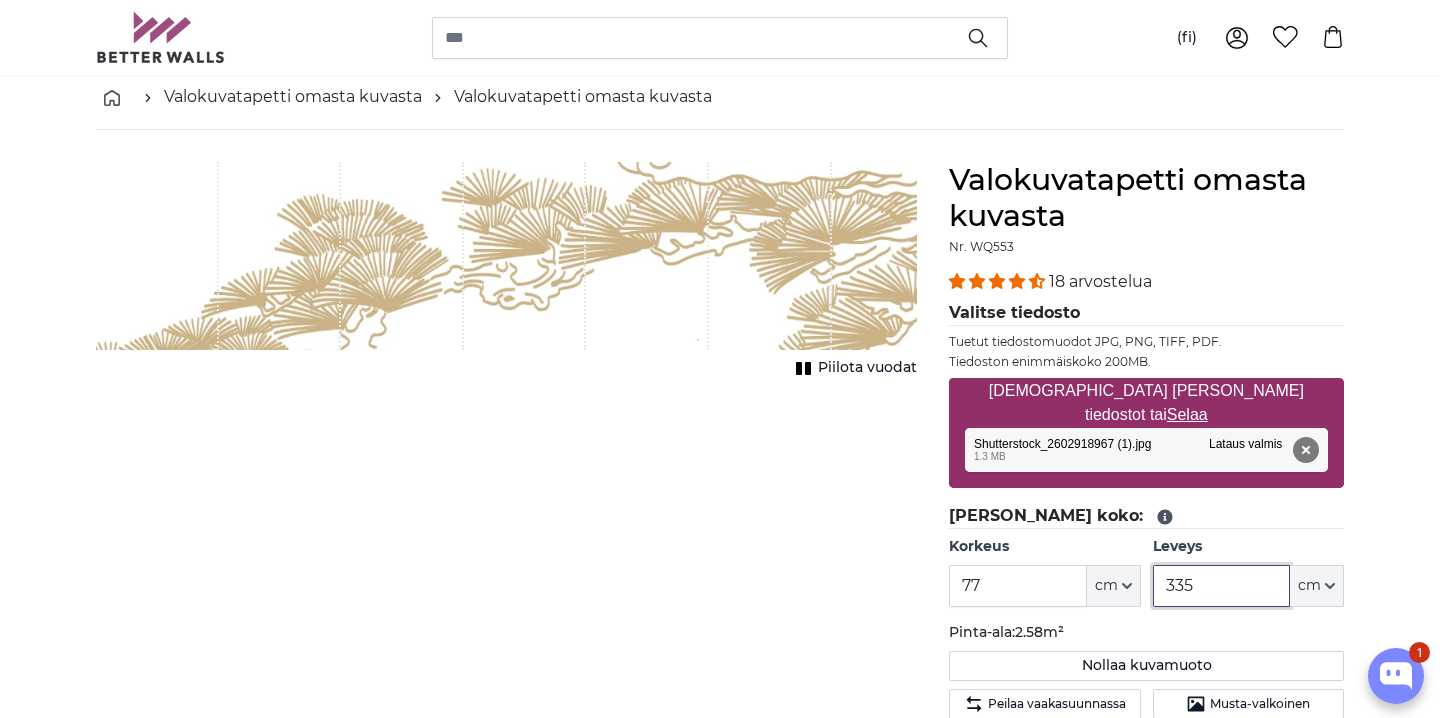 click on "335" at bounding box center (1221, 586) 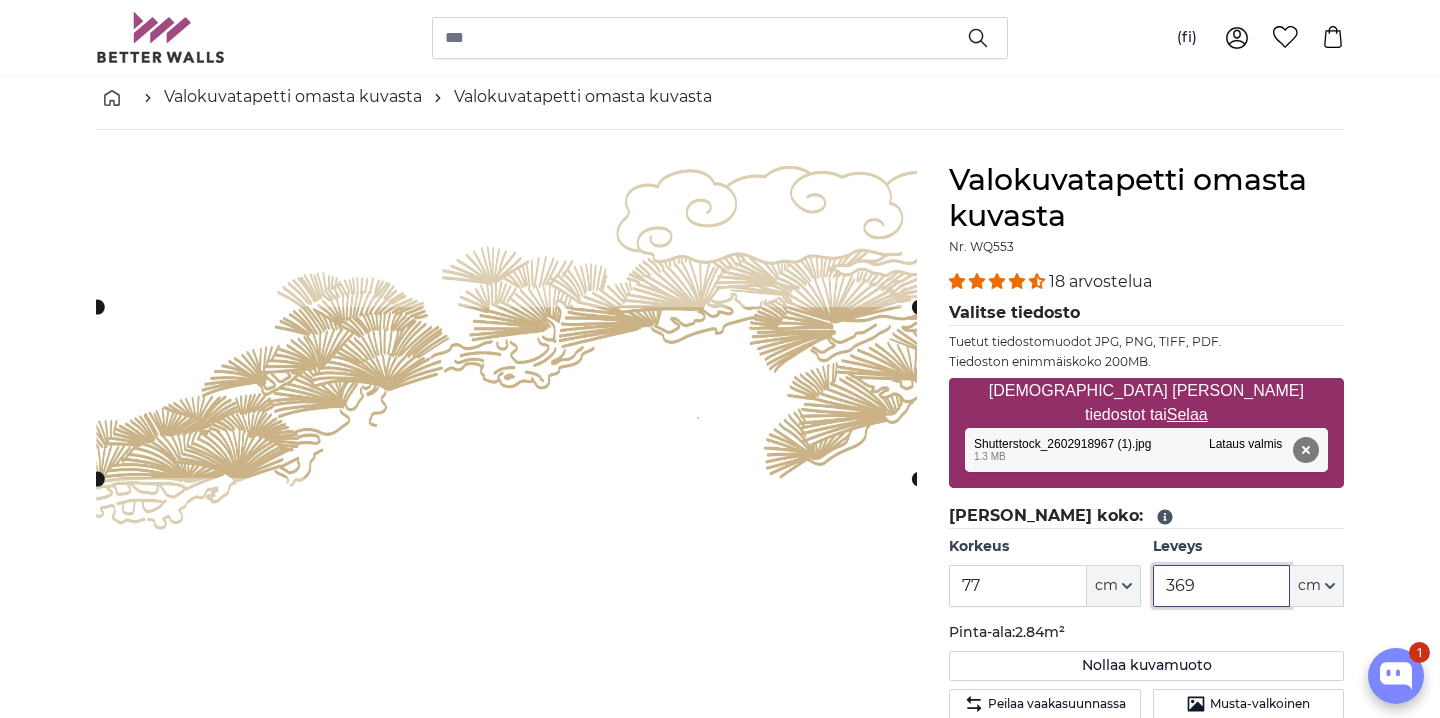 click 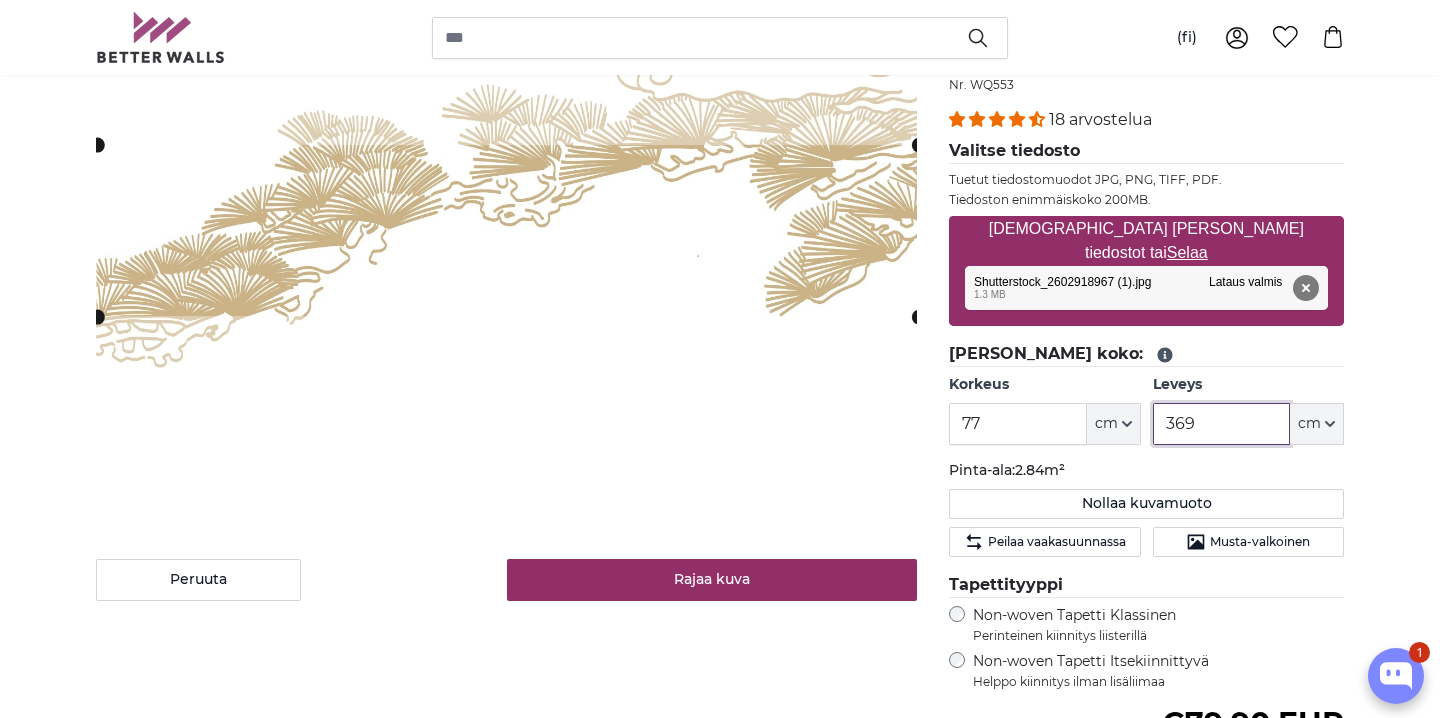scroll, scrollTop: 277, scrollLeft: 0, axis: vertical 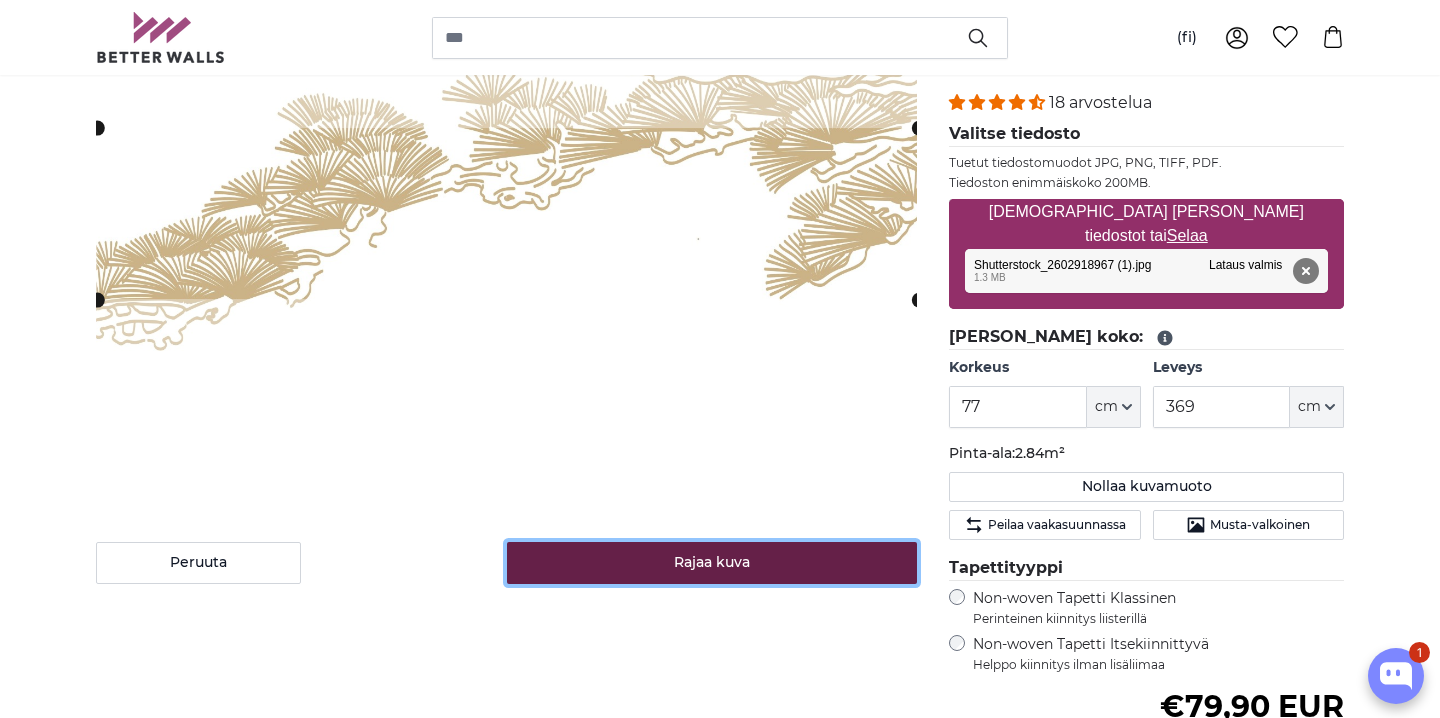 click on "Rajaa kuva" at bounding box center [712, 563] 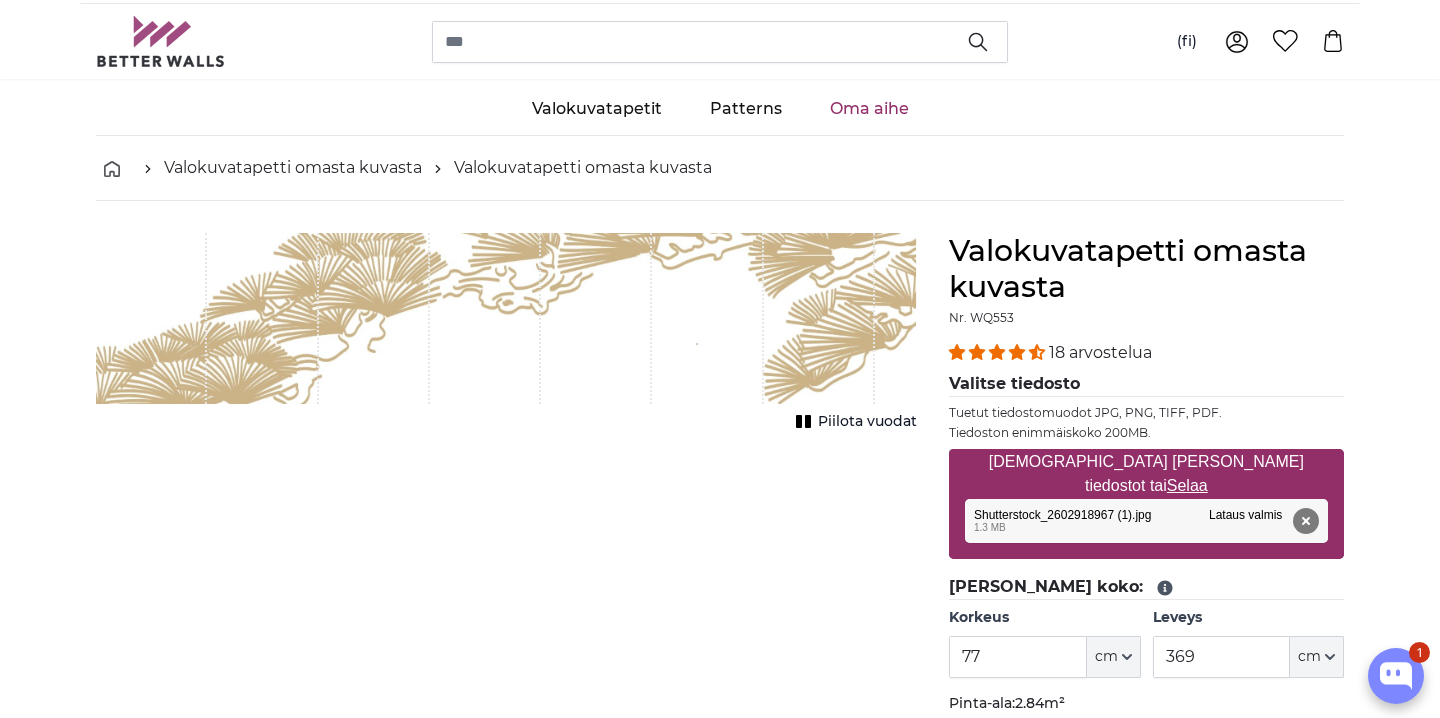 scroll, scrollTop: 35, scrollLeft: 0, axis: vertical 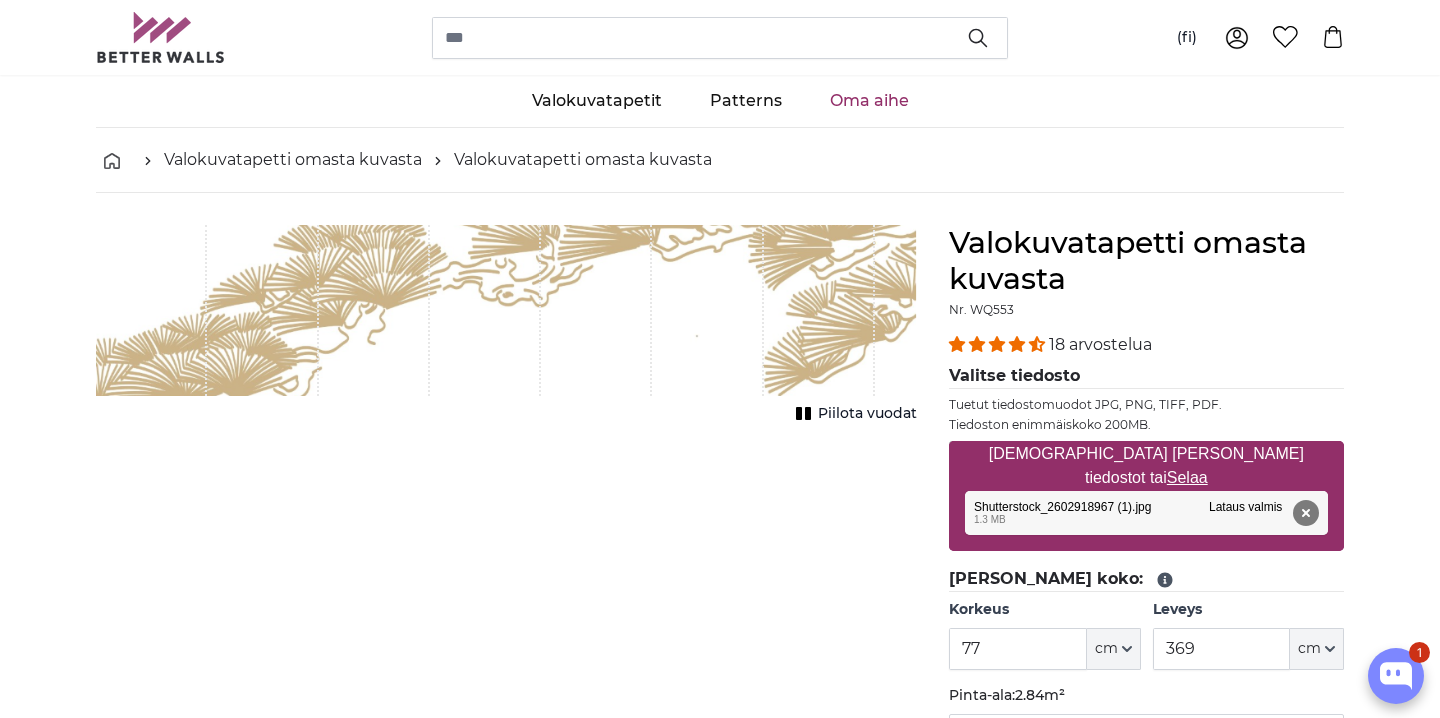 click at bounding box center [819, 310] 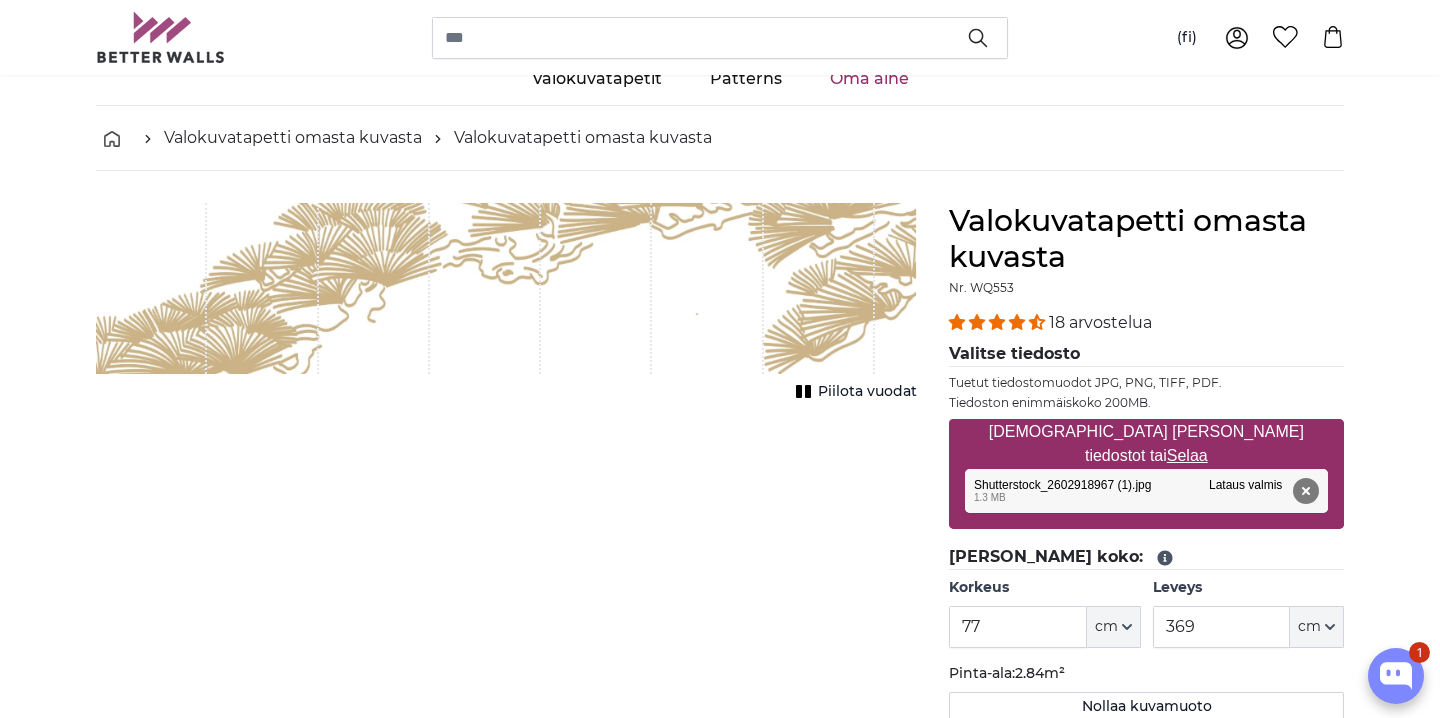 scroll, scrollTop: 58, scrollLeft: 0, axis: vertical 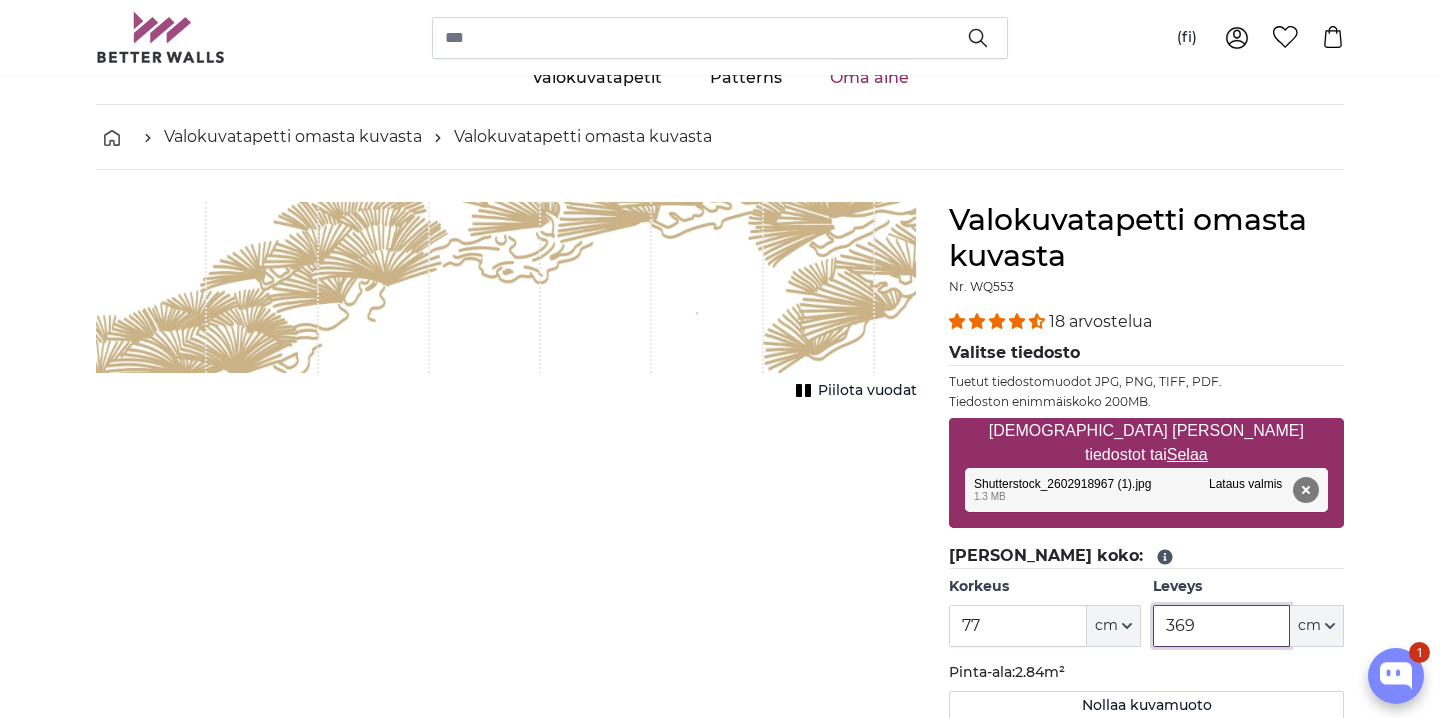 click on "369" at bounding box center [1221, 626] 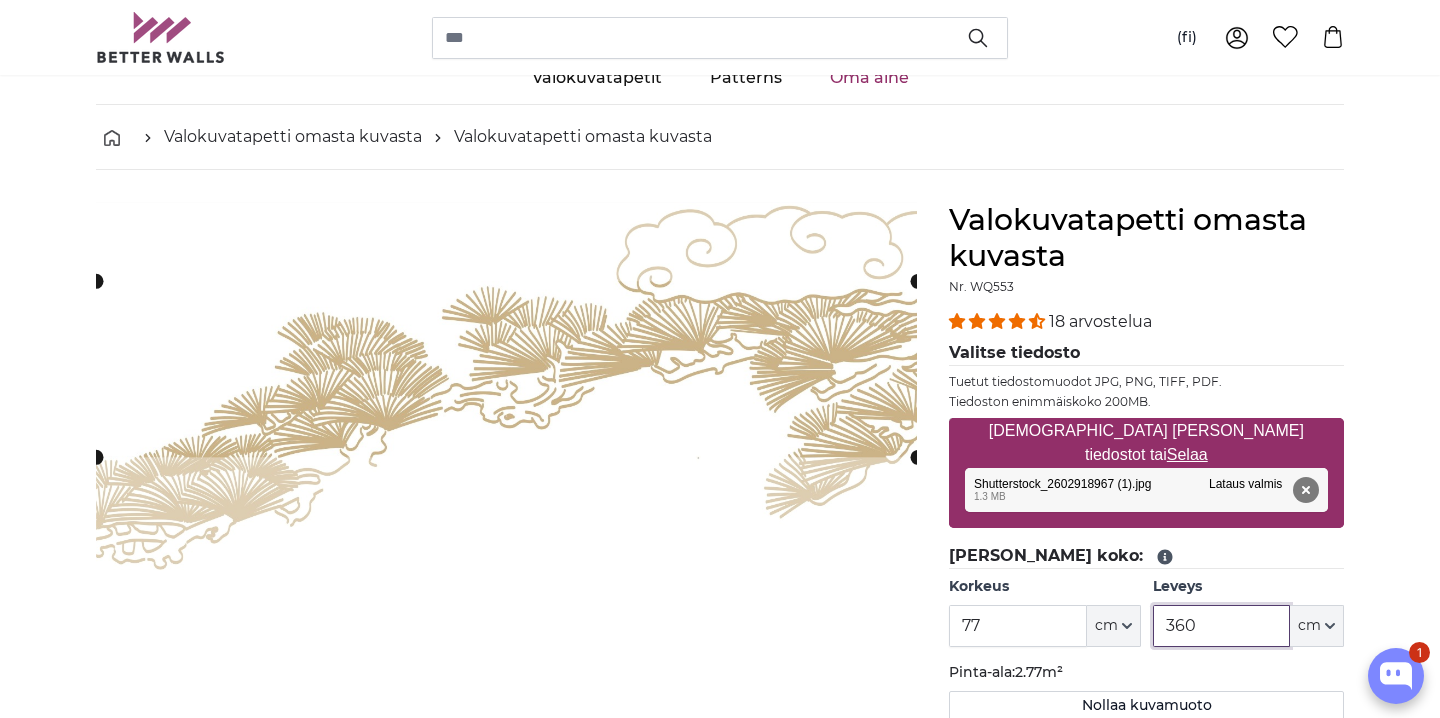 click 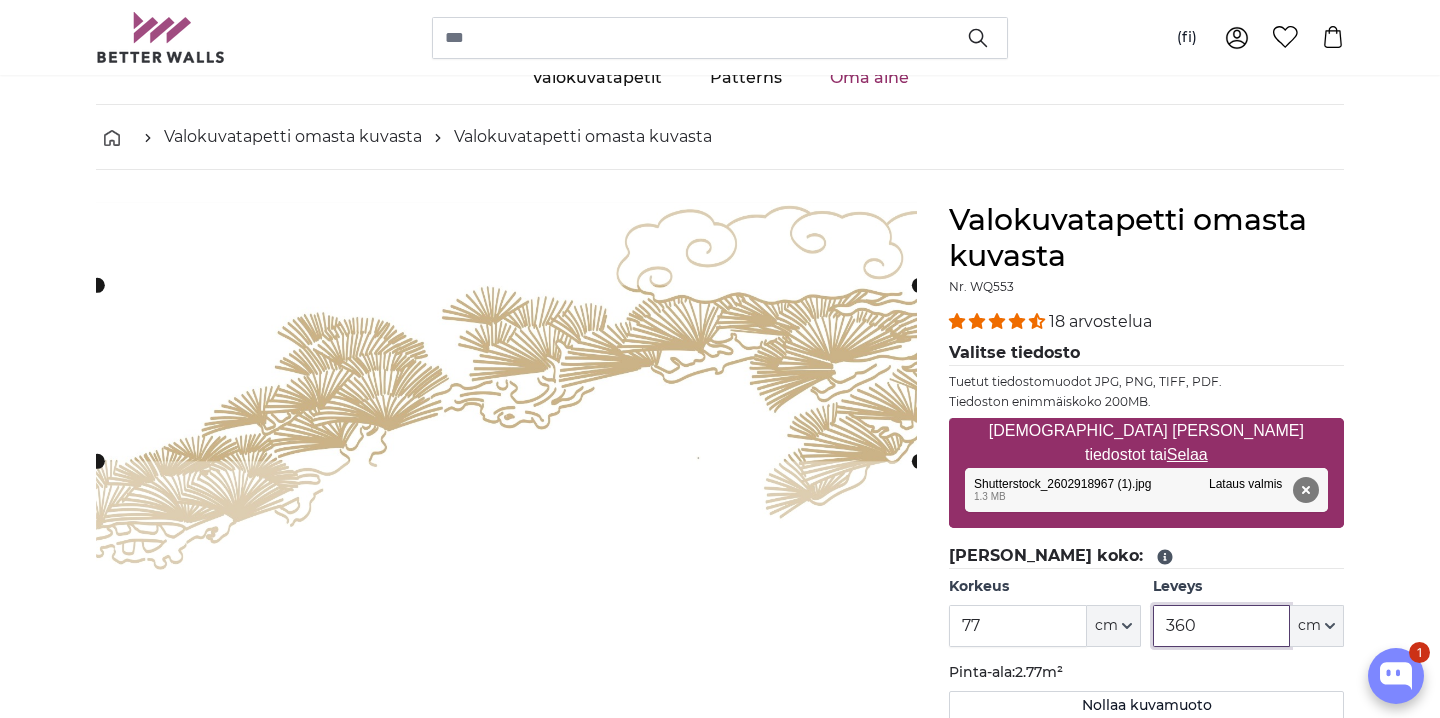 click 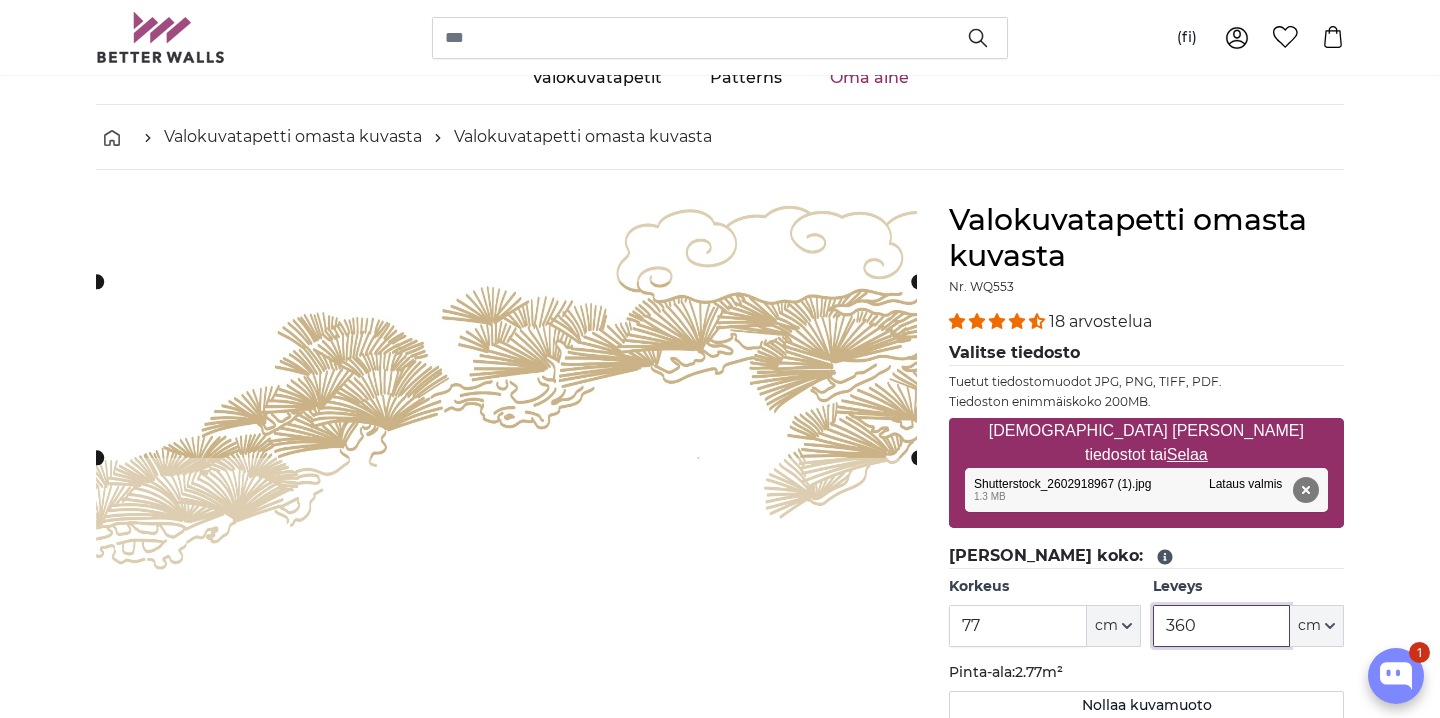 click 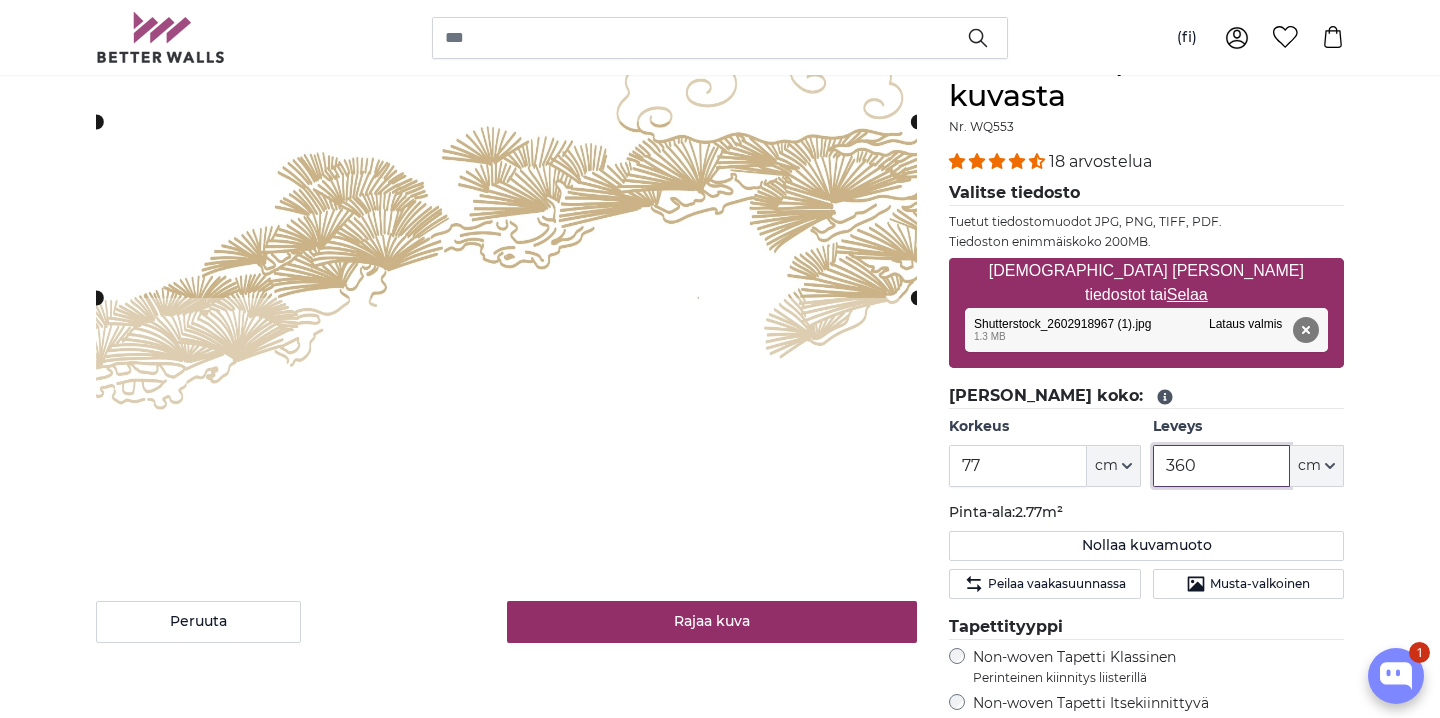 scroll, scrollTop: 229, scrollLeft: 0, axis: vertical 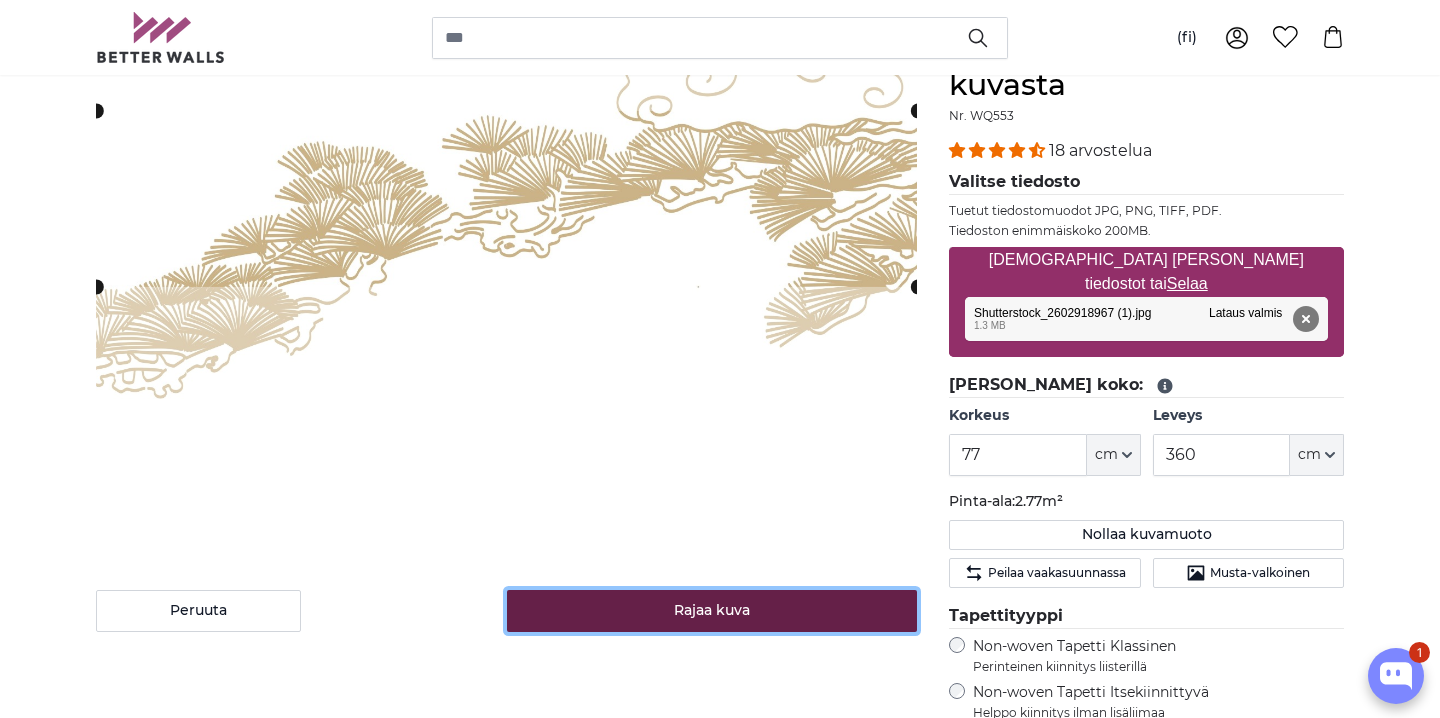 click on "Rajaa kuva" at bounding box center (712, 611) 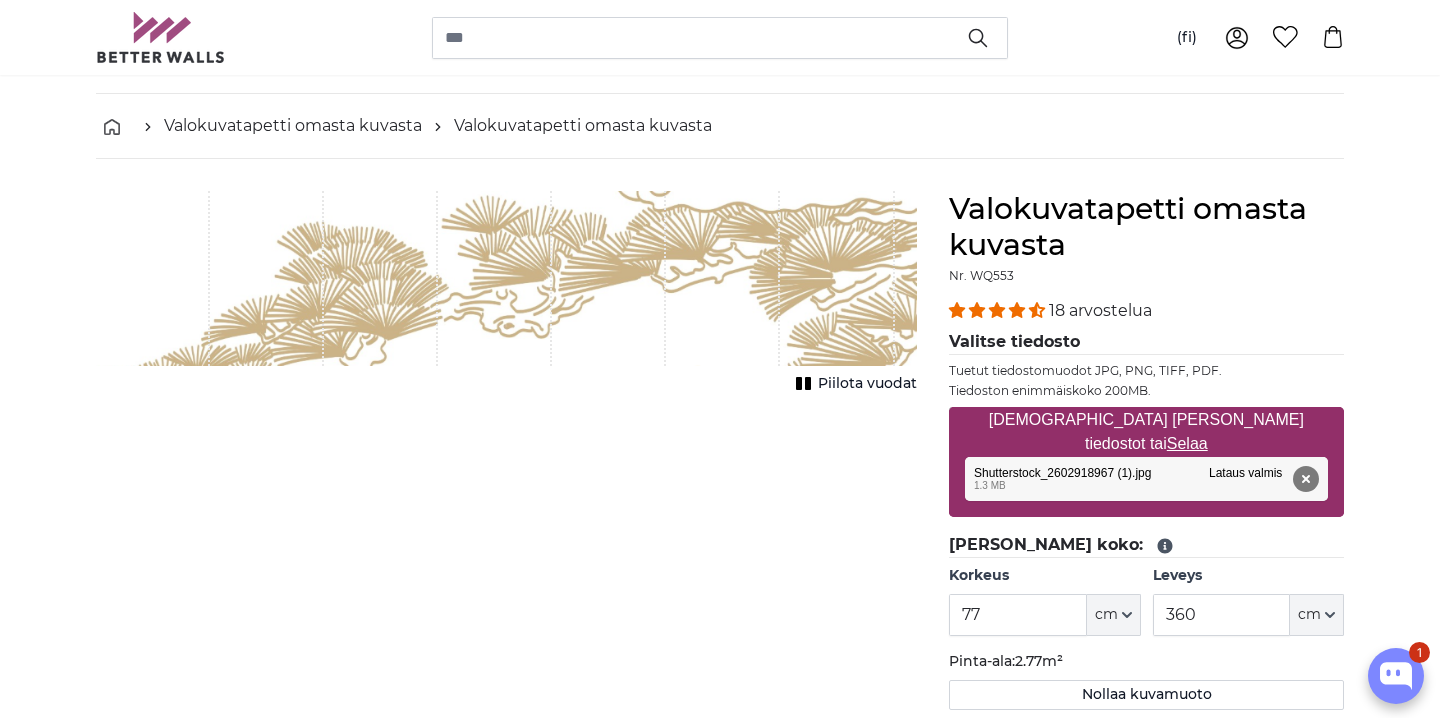 scroll, scrollTop: 76, scrollLeft: 0, axis: vertical 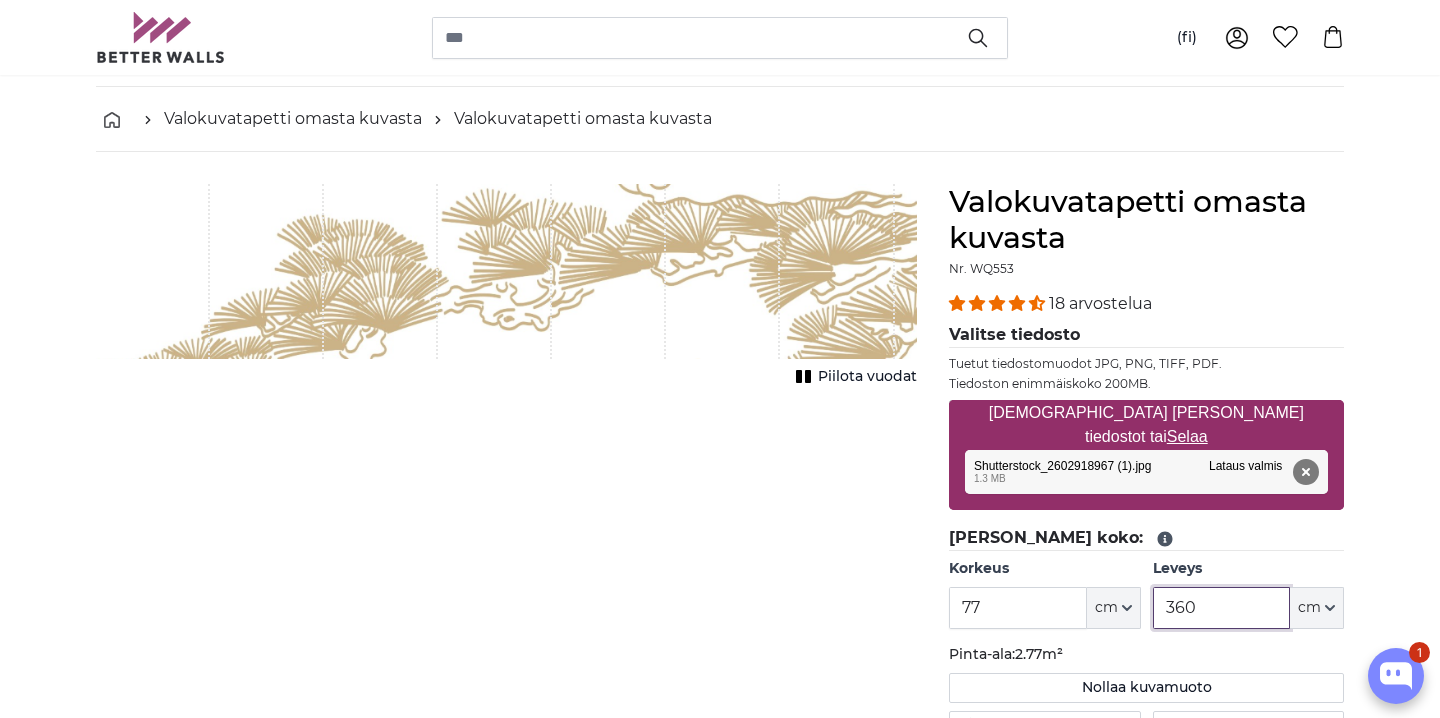 click on "360" at bounding box center (1221, 608) 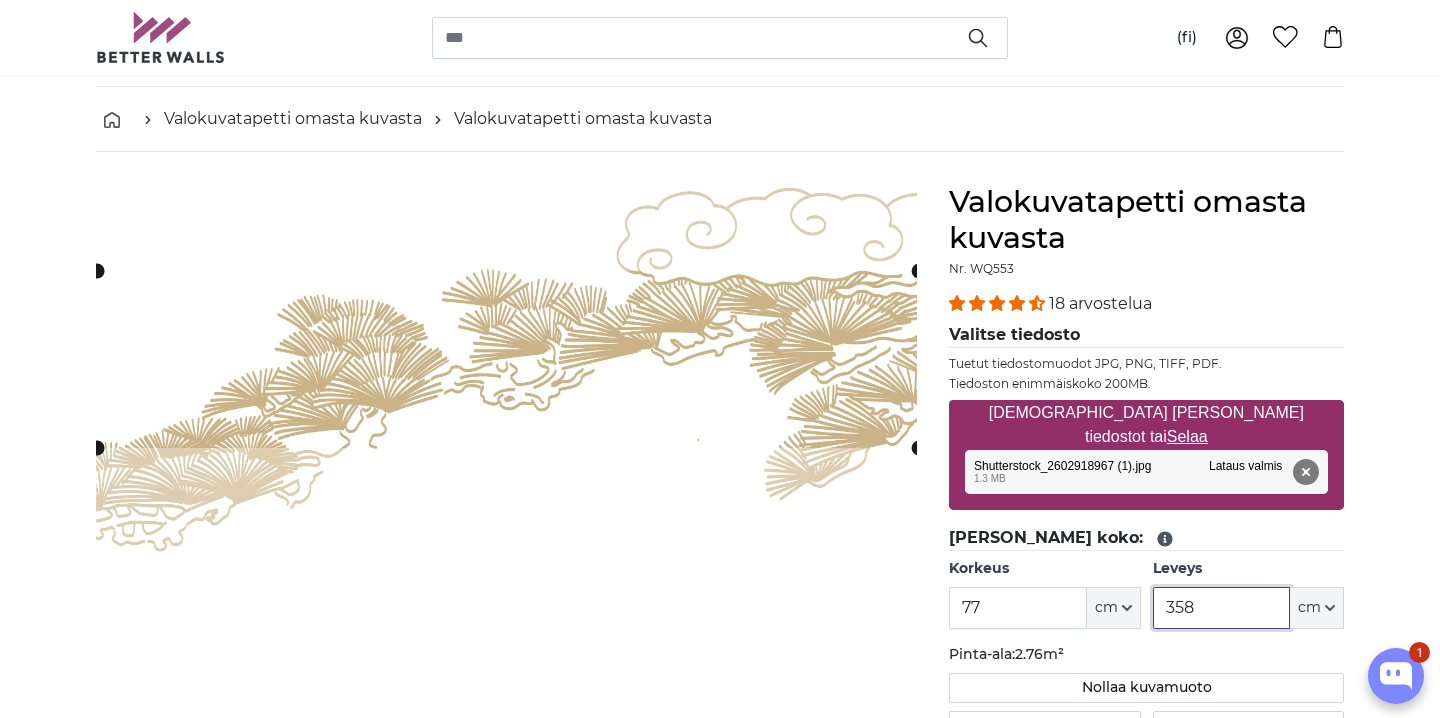 click 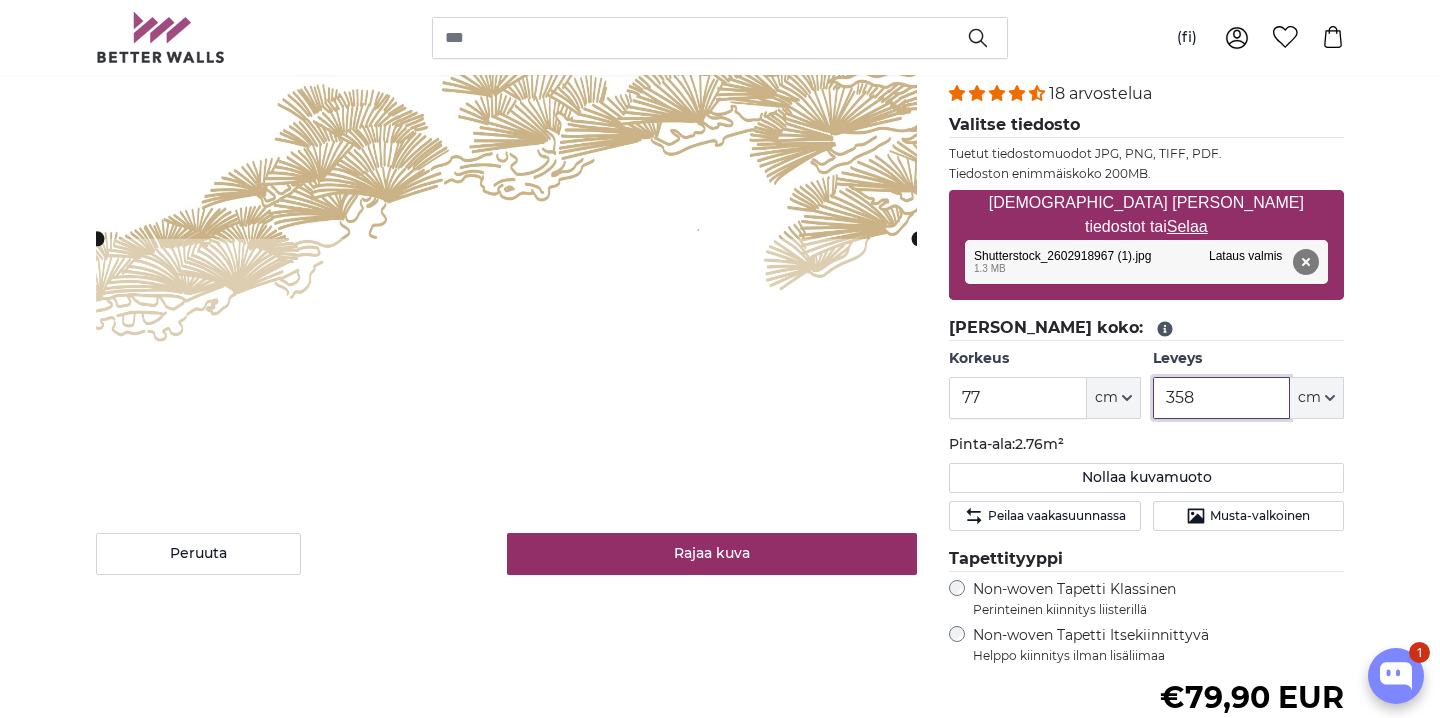 scroll, scrollTop: 299, scrollLeft: 0, axis: vertical 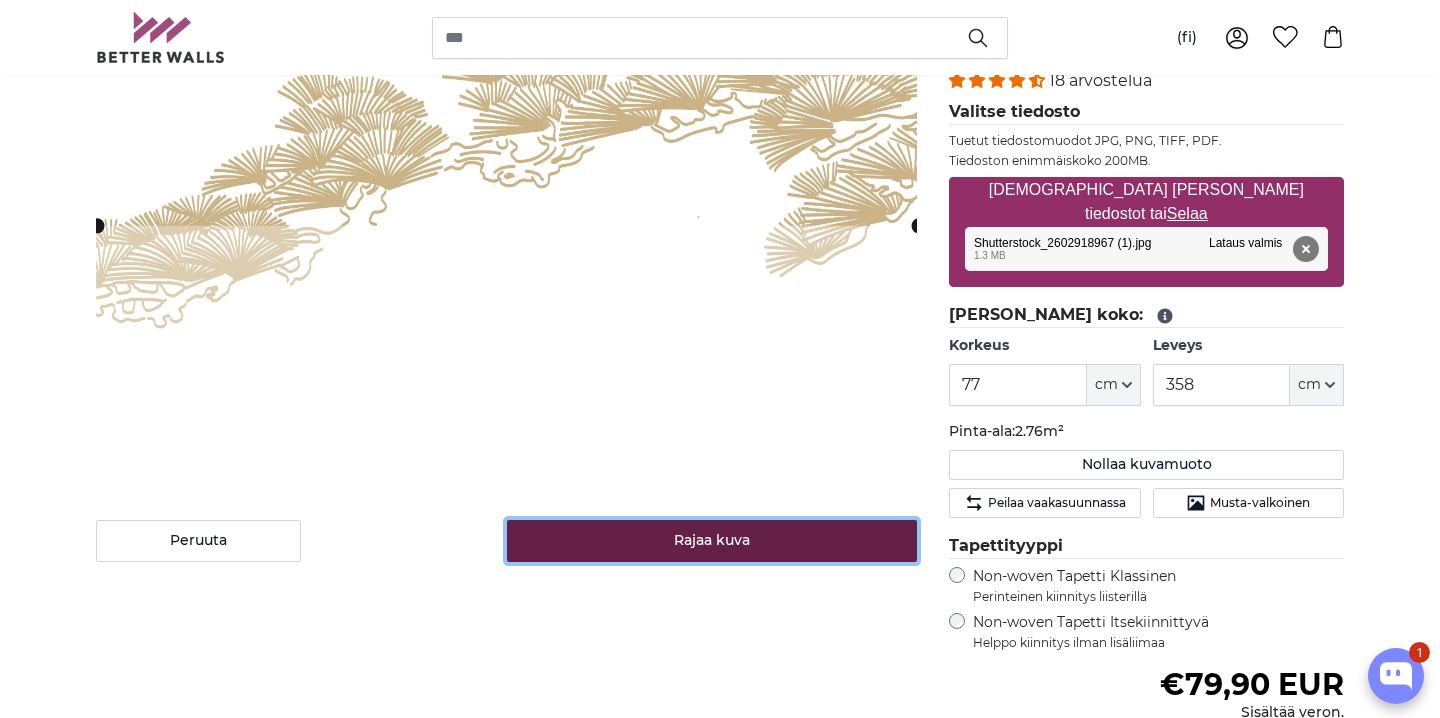 click on "Rajaa kuva" at bounding box center [712, 541] 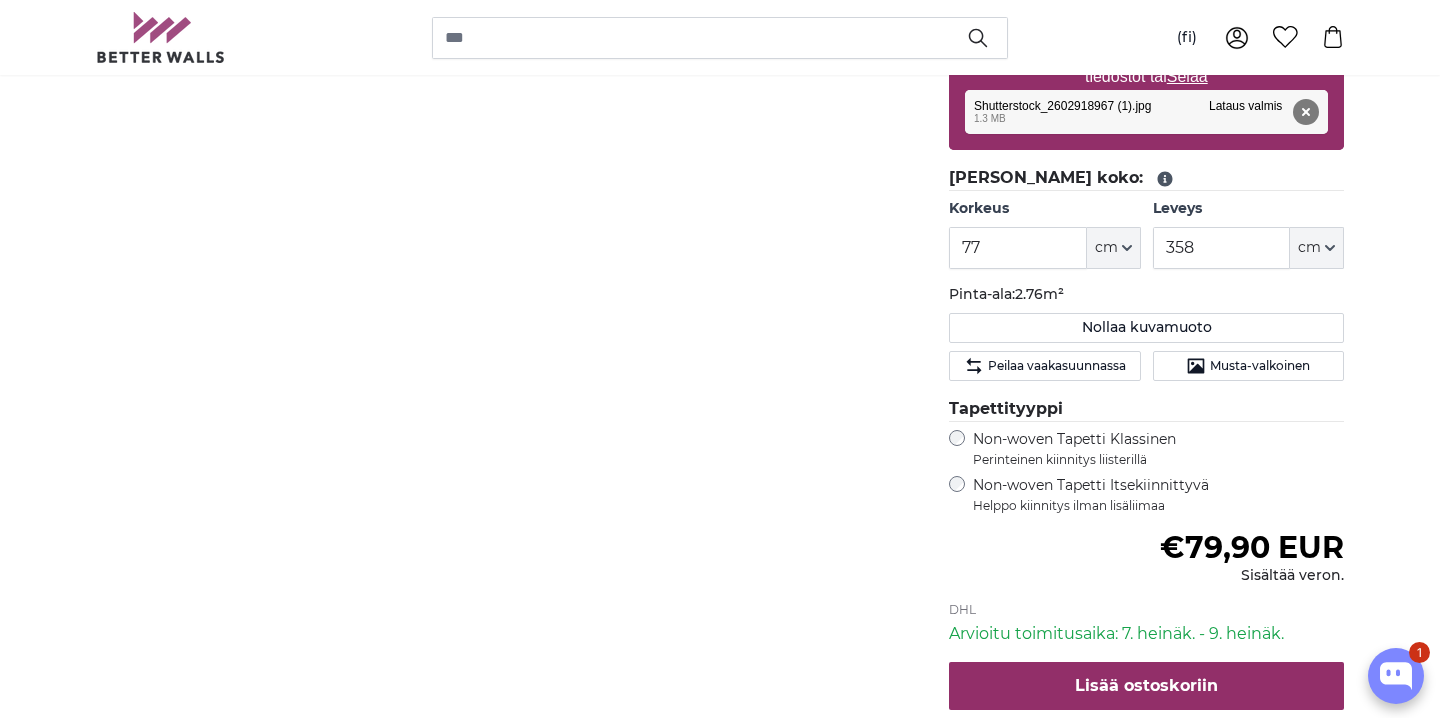 scroll, scrollTop: 443, scrollLeft: 0, axis: vertical 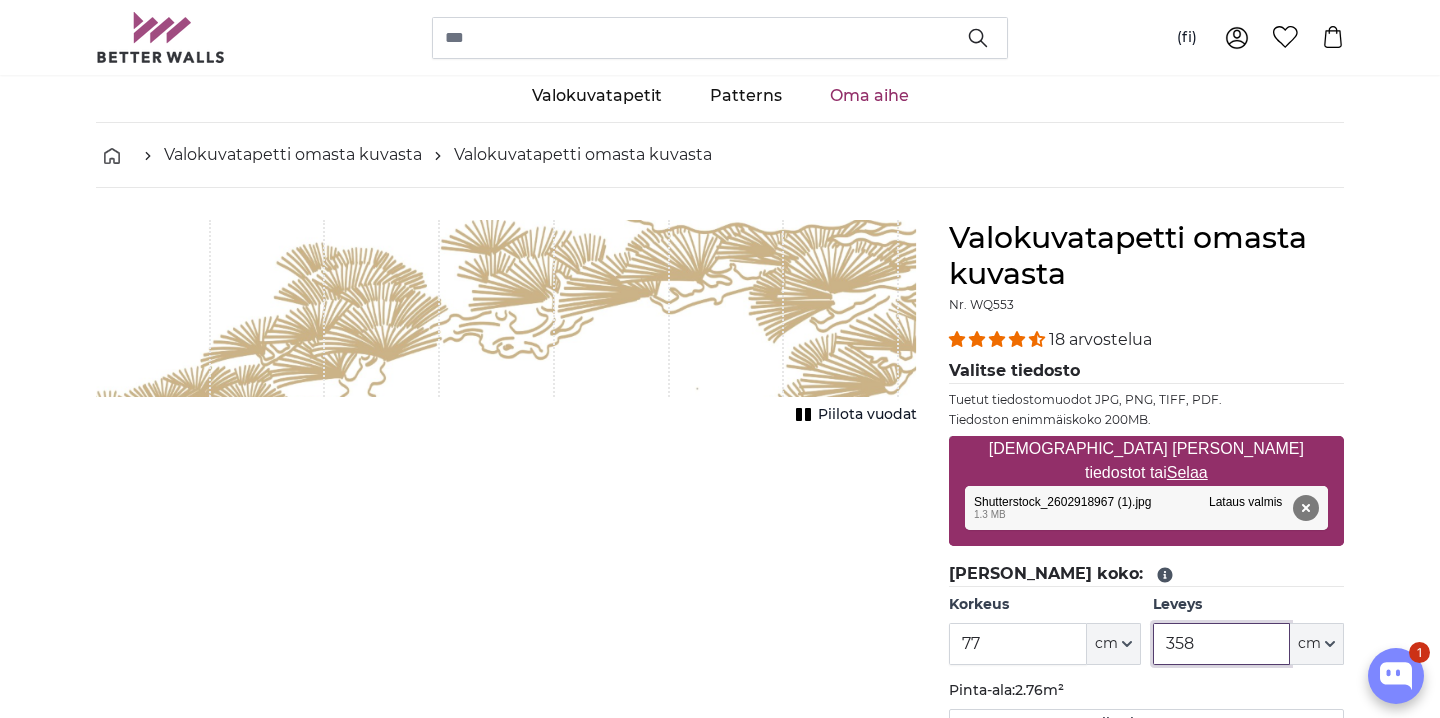 click on "358" at bounding box center [1221, 644] 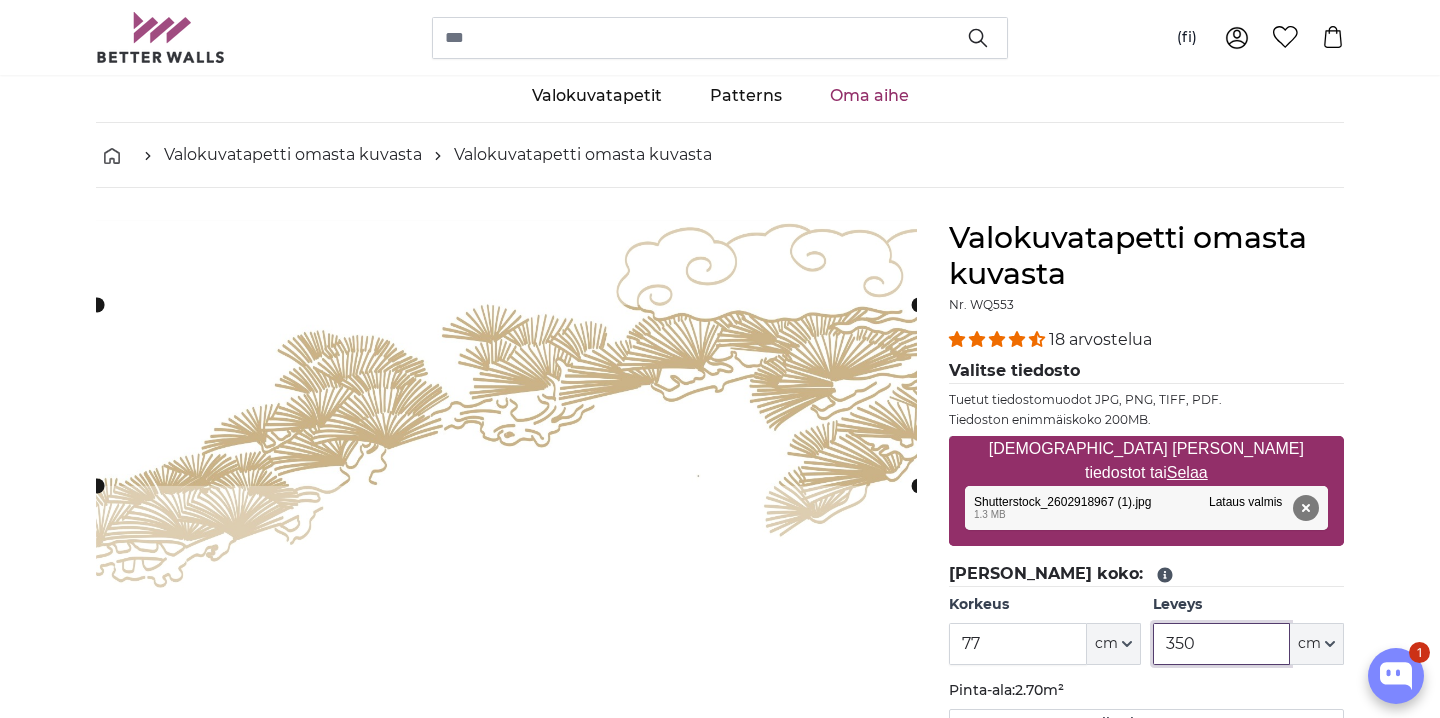 click 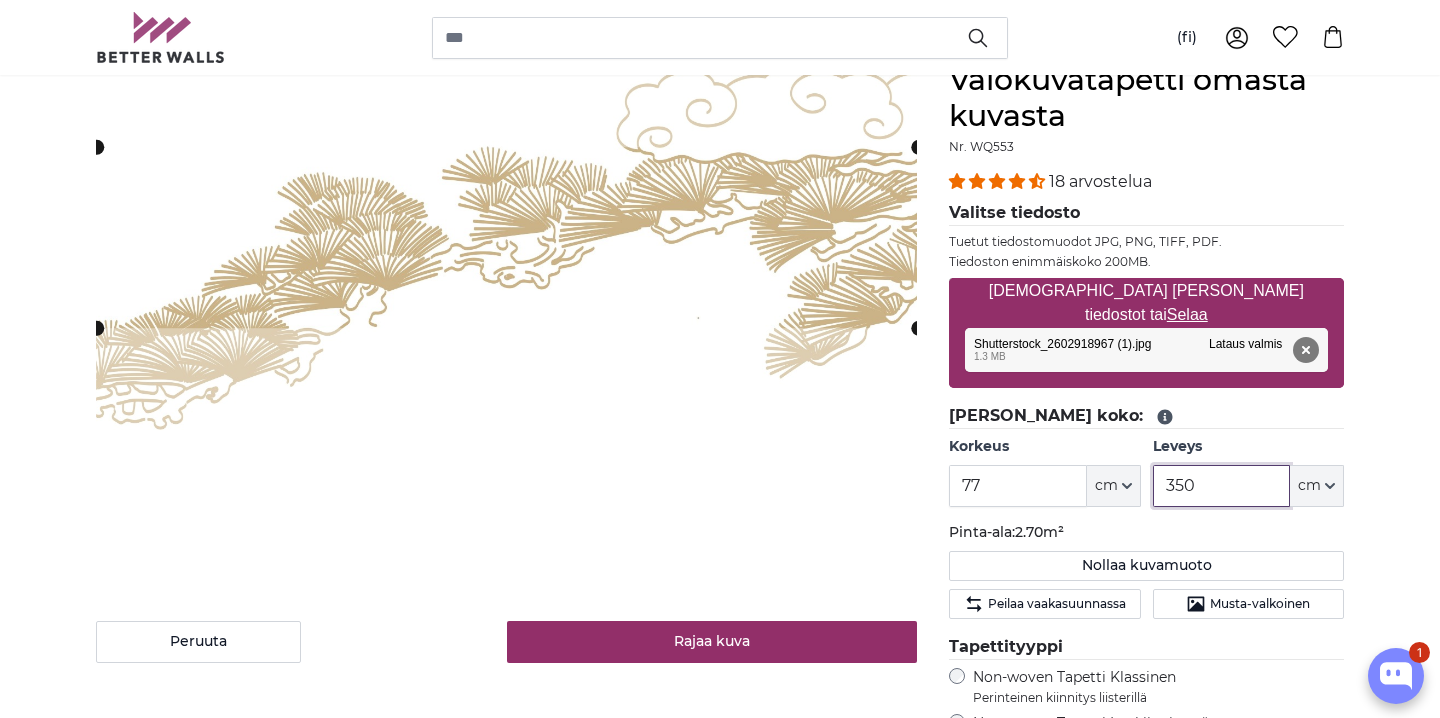 scroll, scrollTop: 215, scrollLeft: 0, axis: vertical 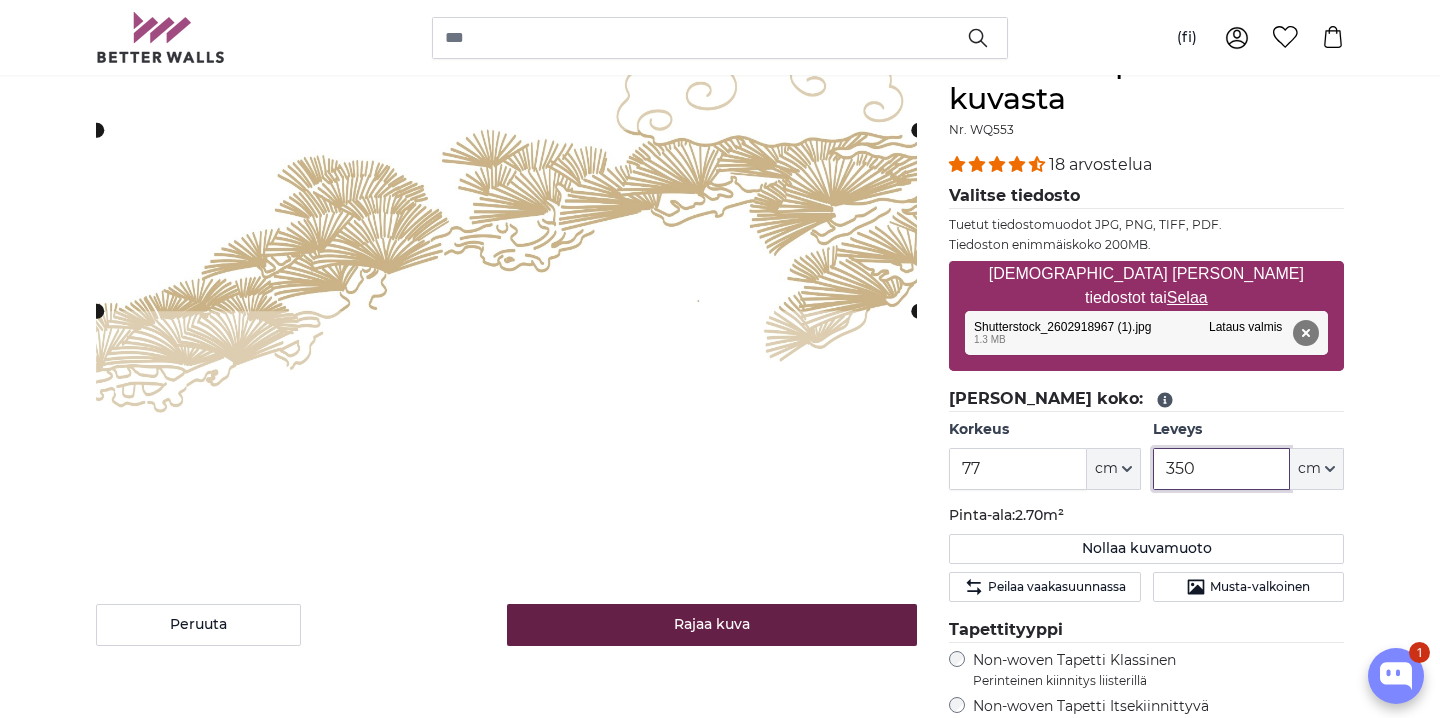 type on "350" 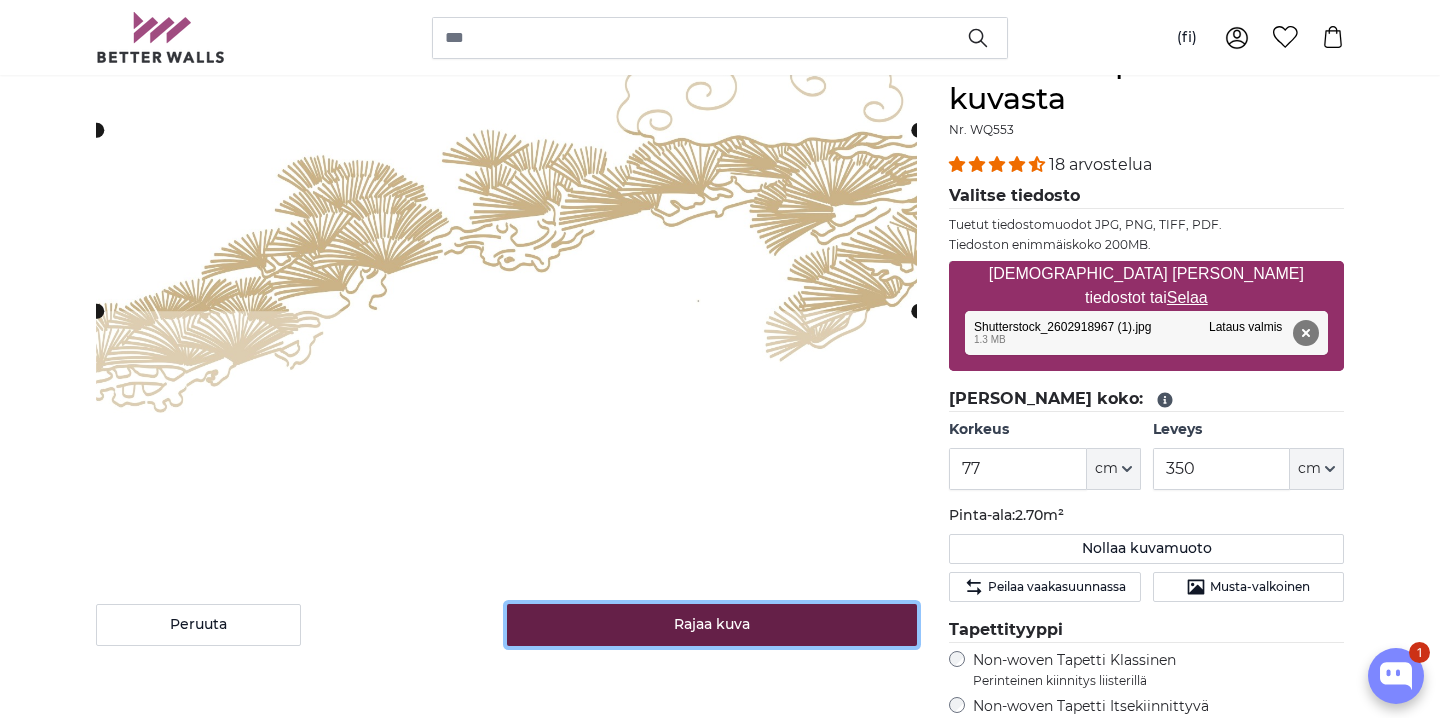 click on "Rajaa kuva" at bounding box center (712, 625) 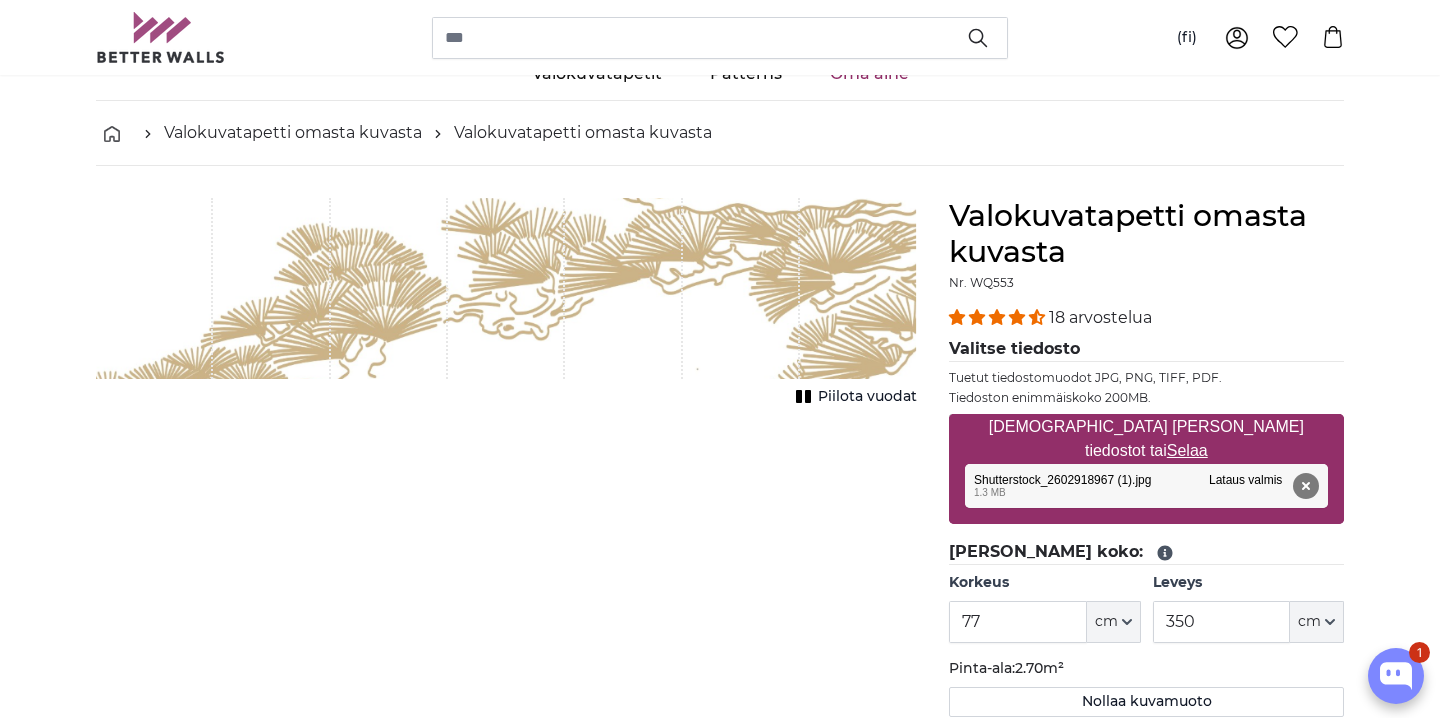 scroll, scrollTop: 61, scrollLeft: 0, axis: vertical 